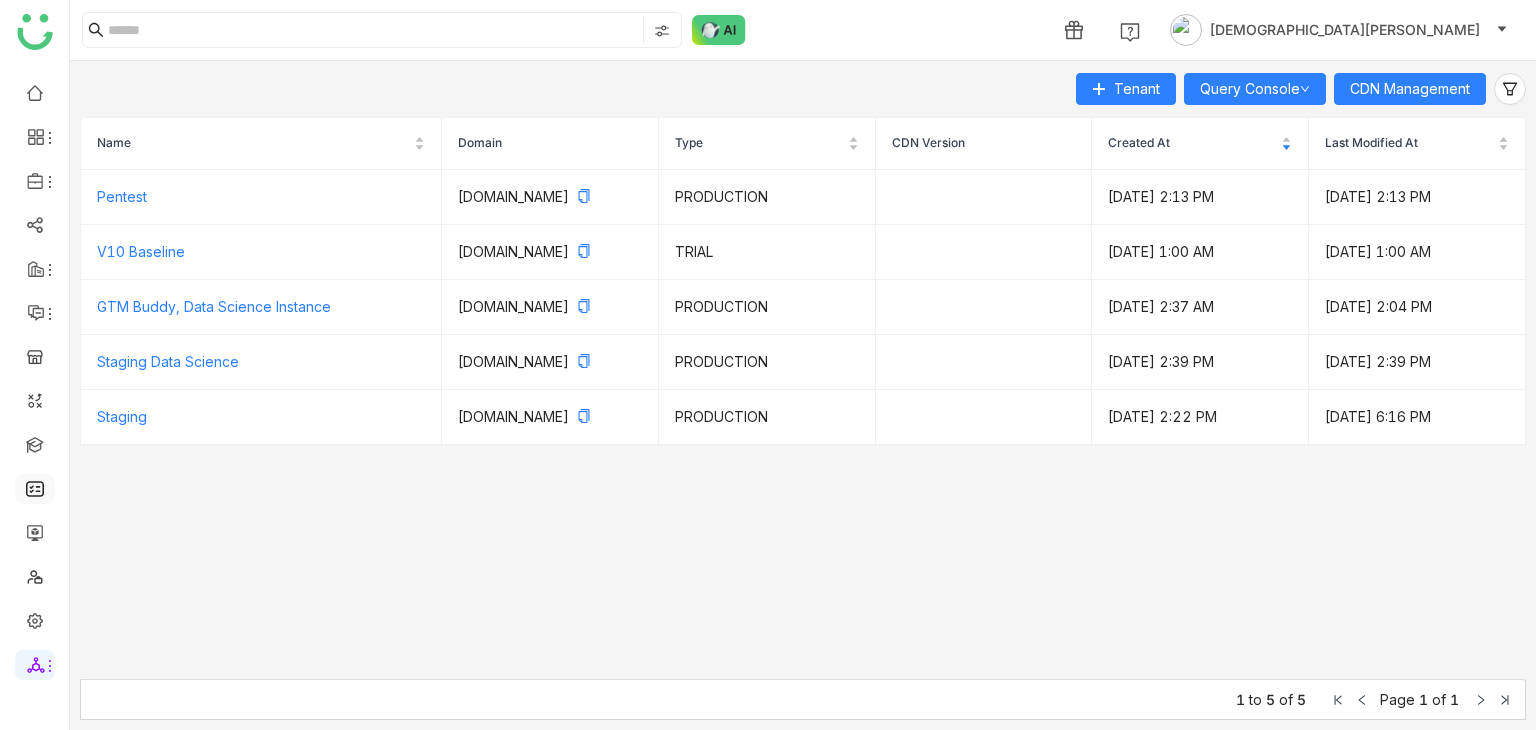 scroll, scrollTop: 0, scrollLeft: 0, axis: both 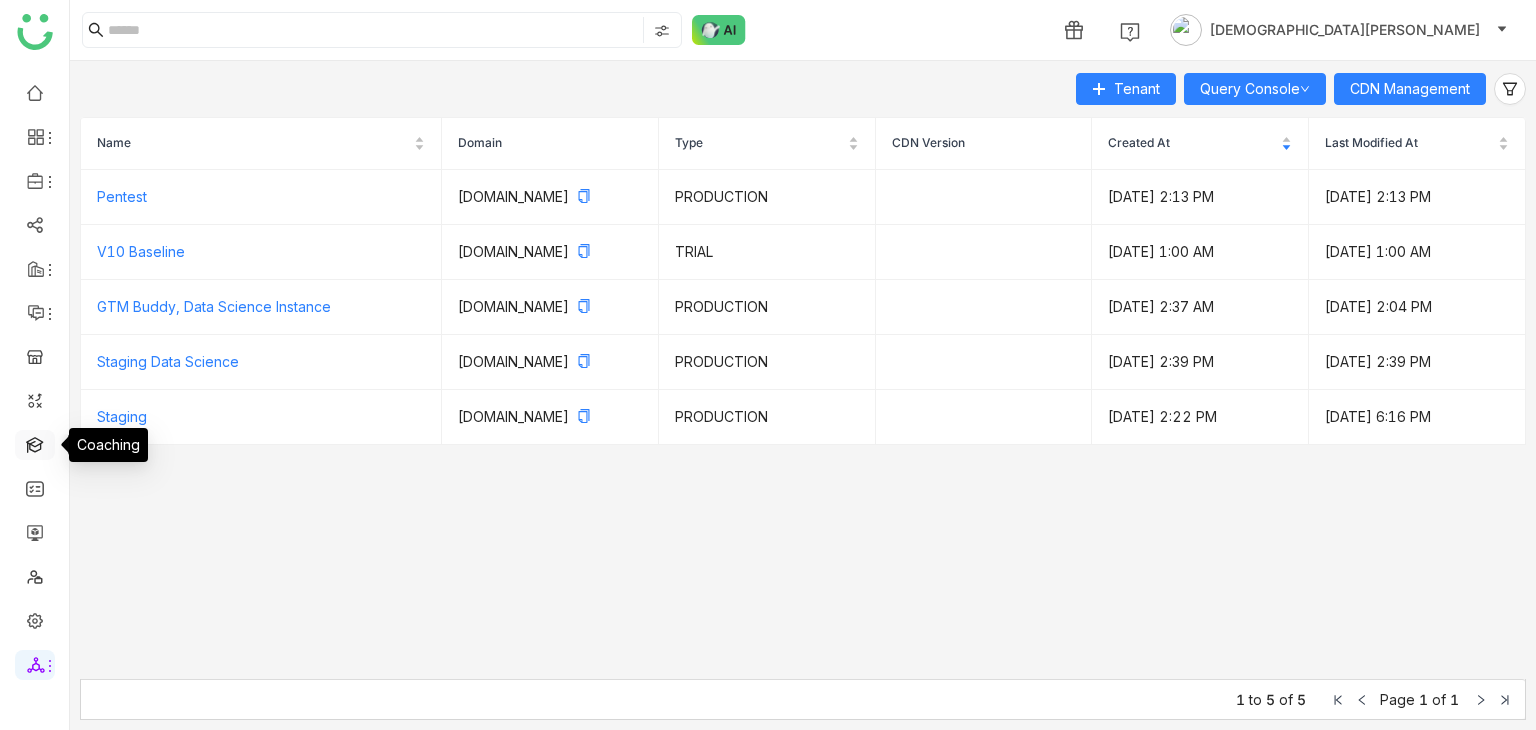click at bounding box center (35, 443) 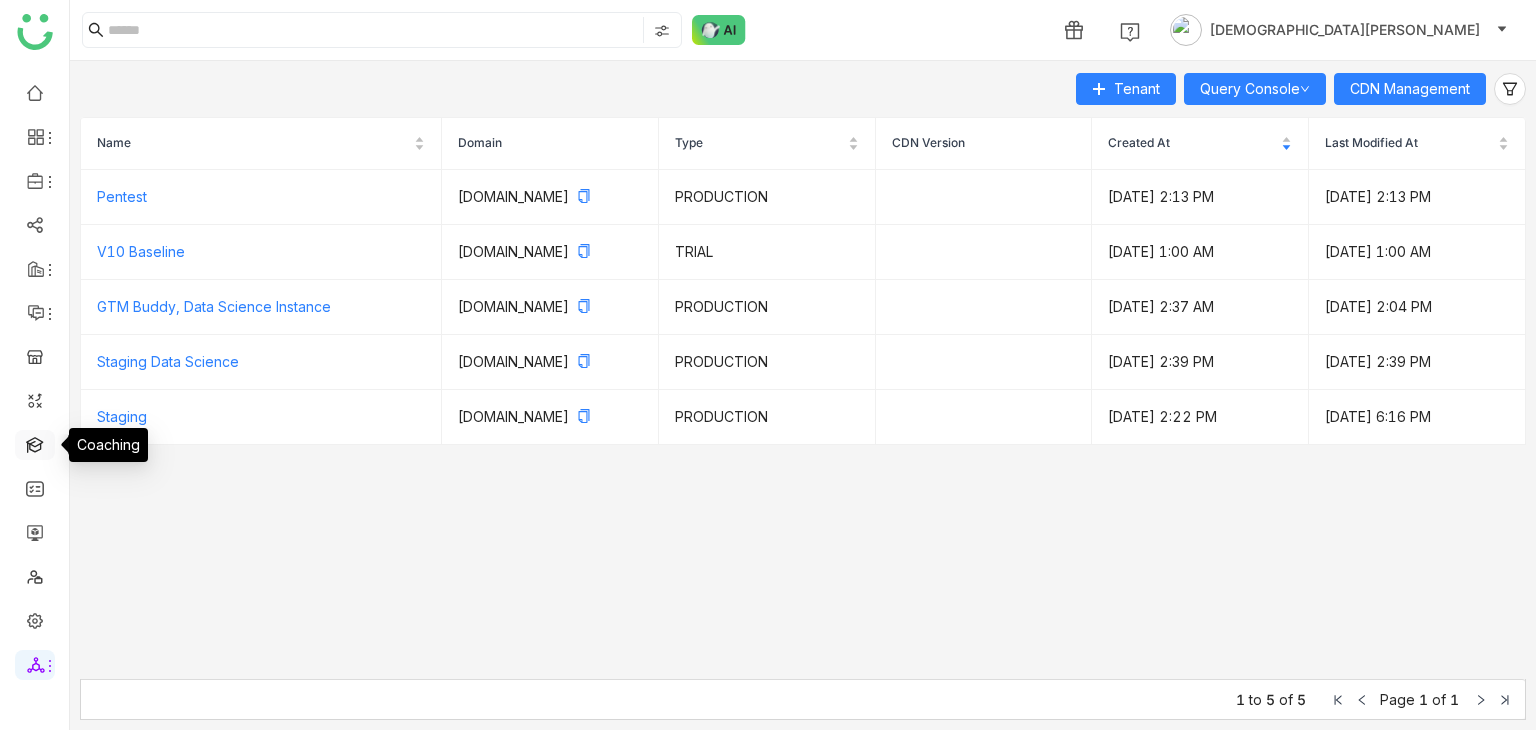 click at bounding box center [35, 443] 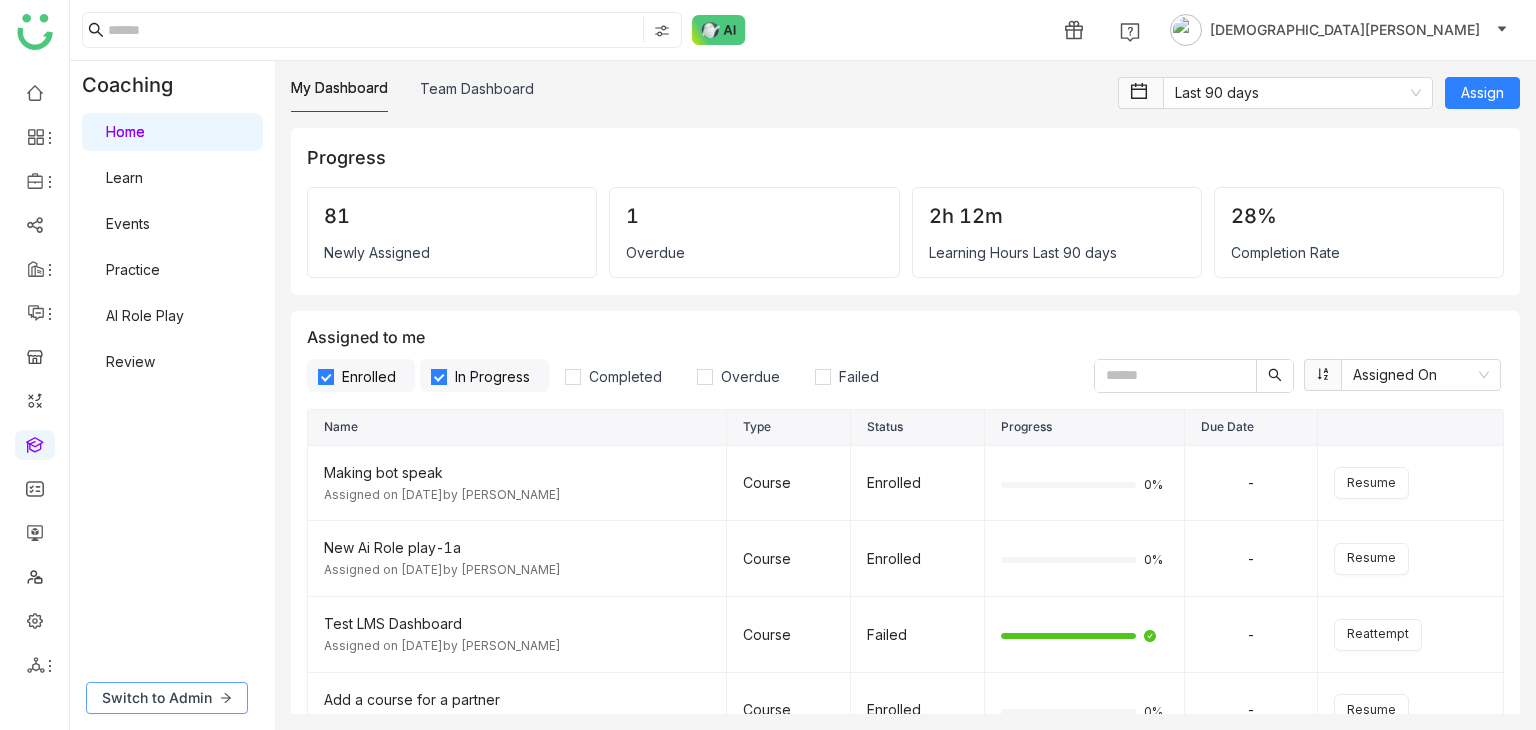 click on "Switch to Admin" 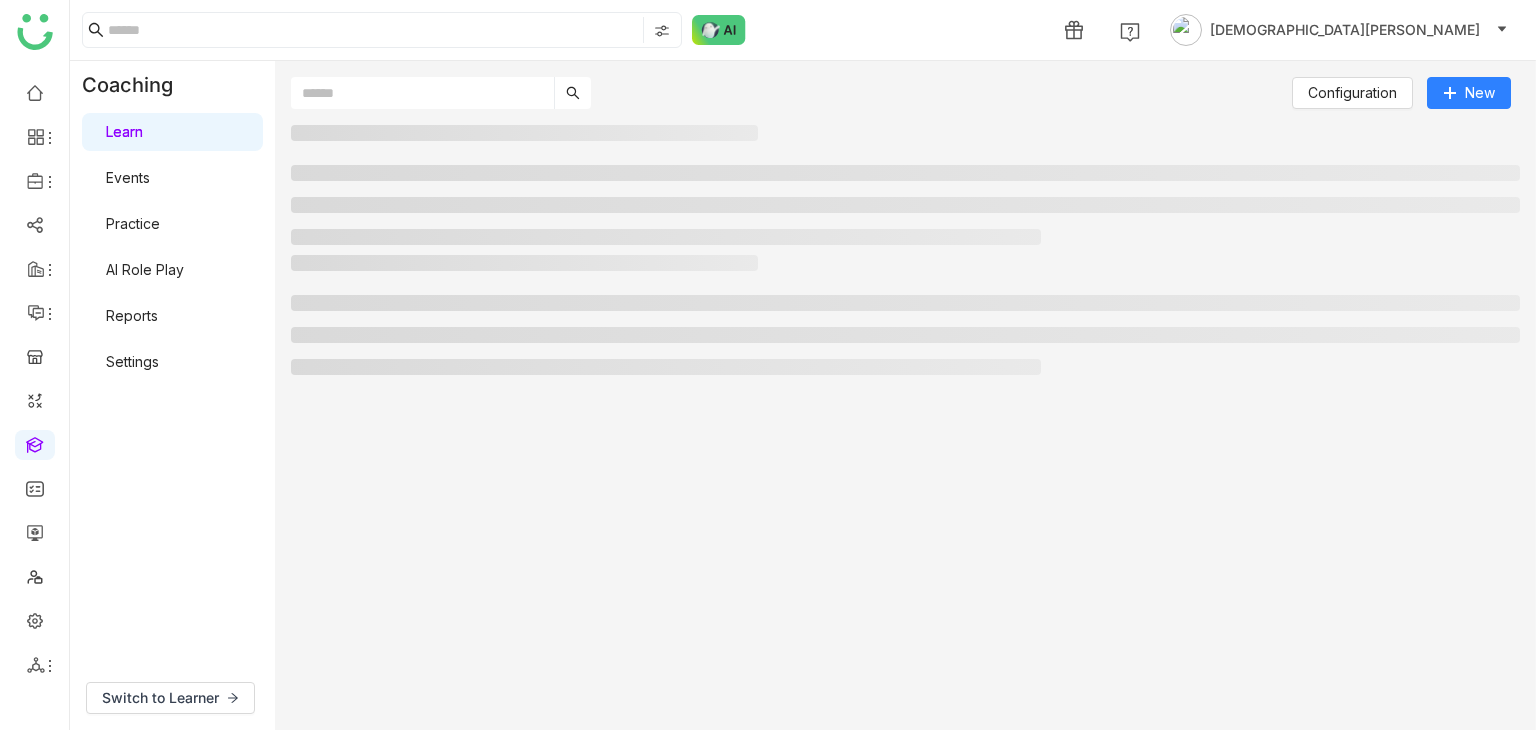 click on "Settings" at bounding box center [132, 361] 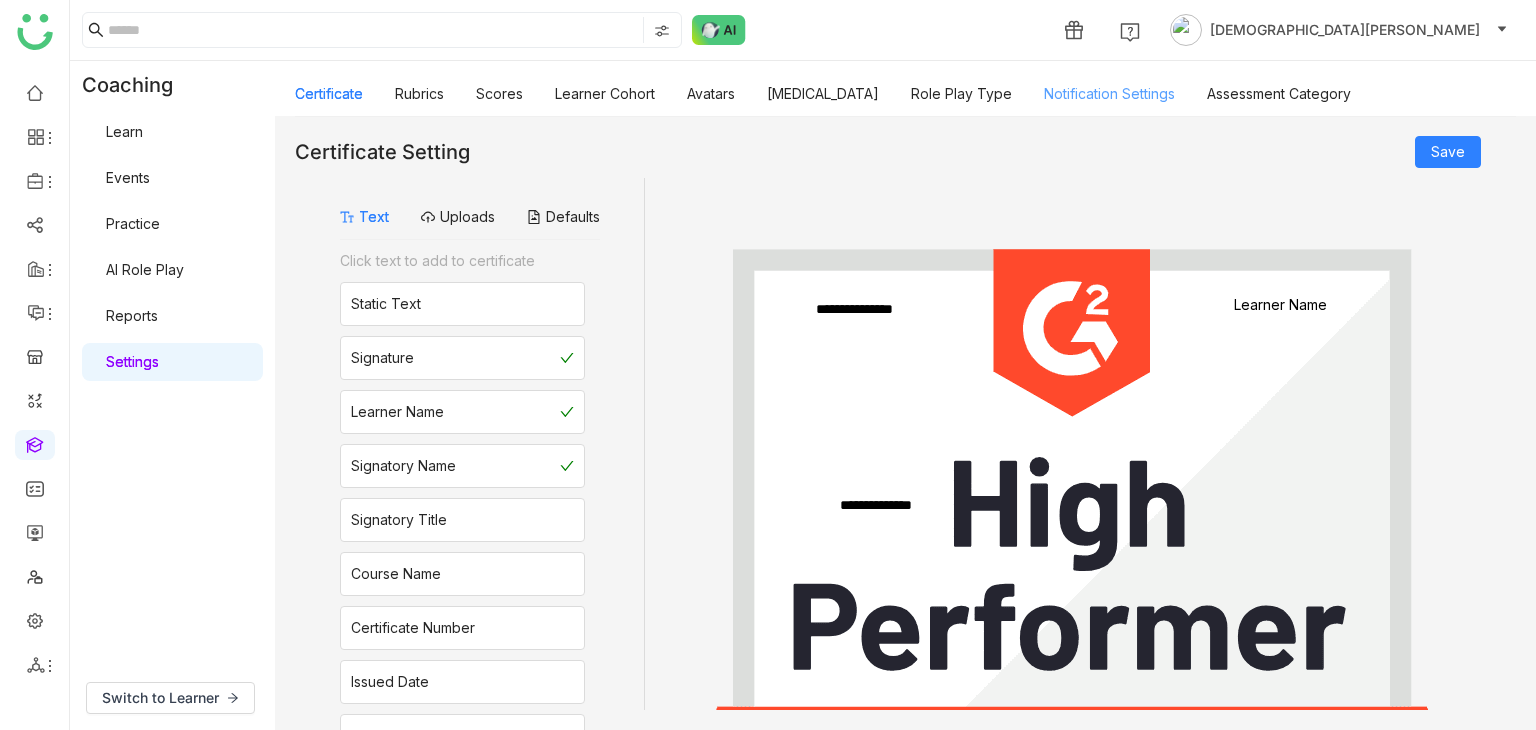 click on "Notification Settings" at bounding box center (1109, 93) 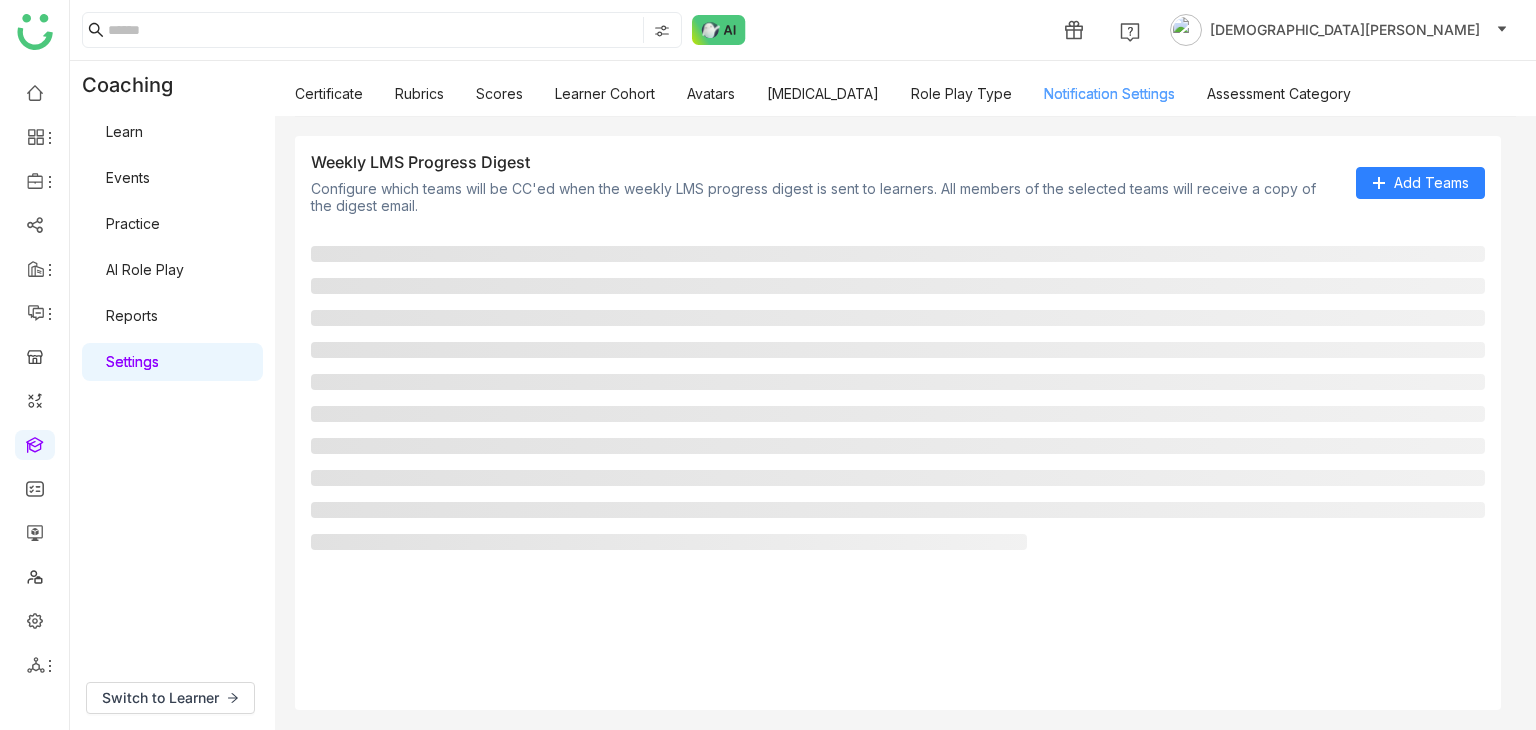 click on "Notification Settings" at bounding box center (1109, 93) 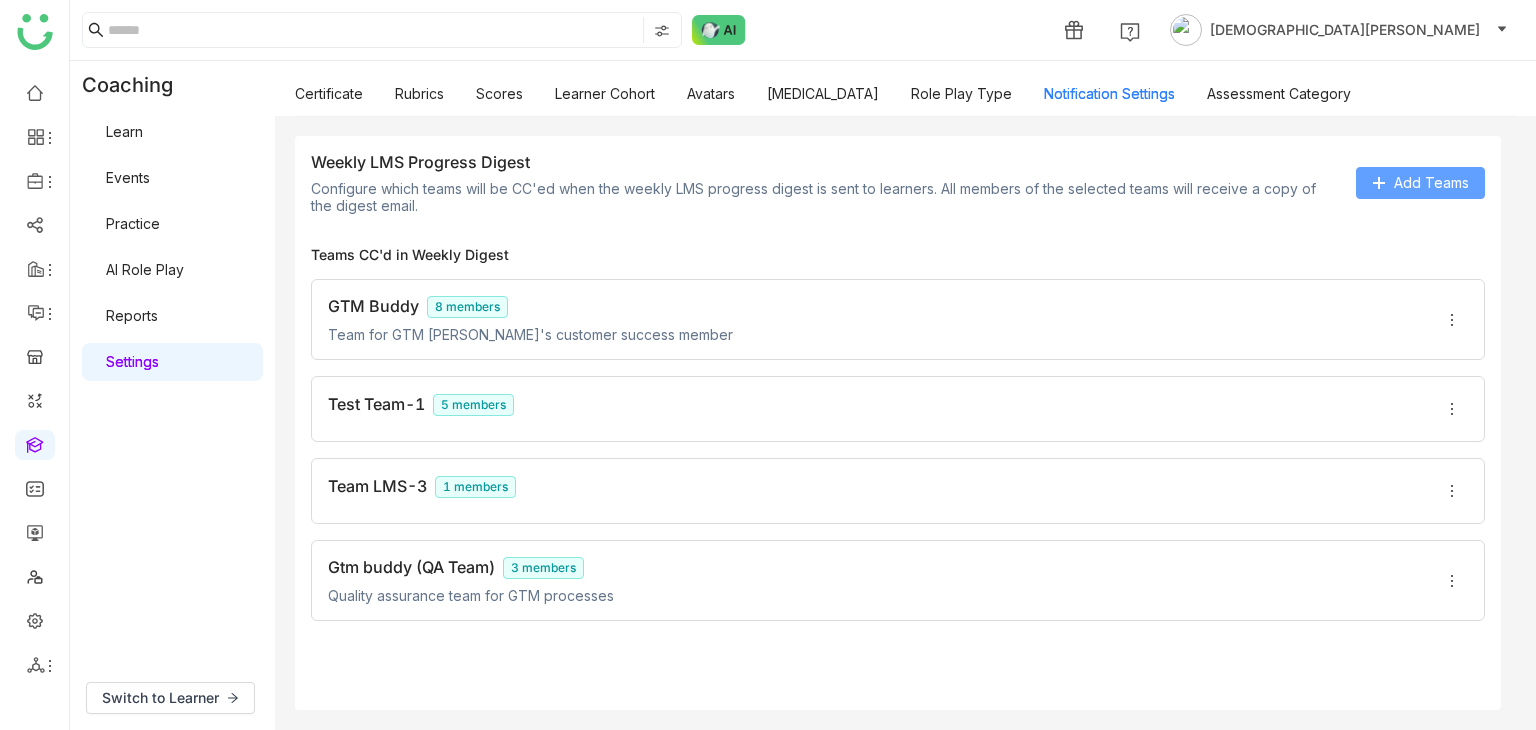 click on "Add Teams" 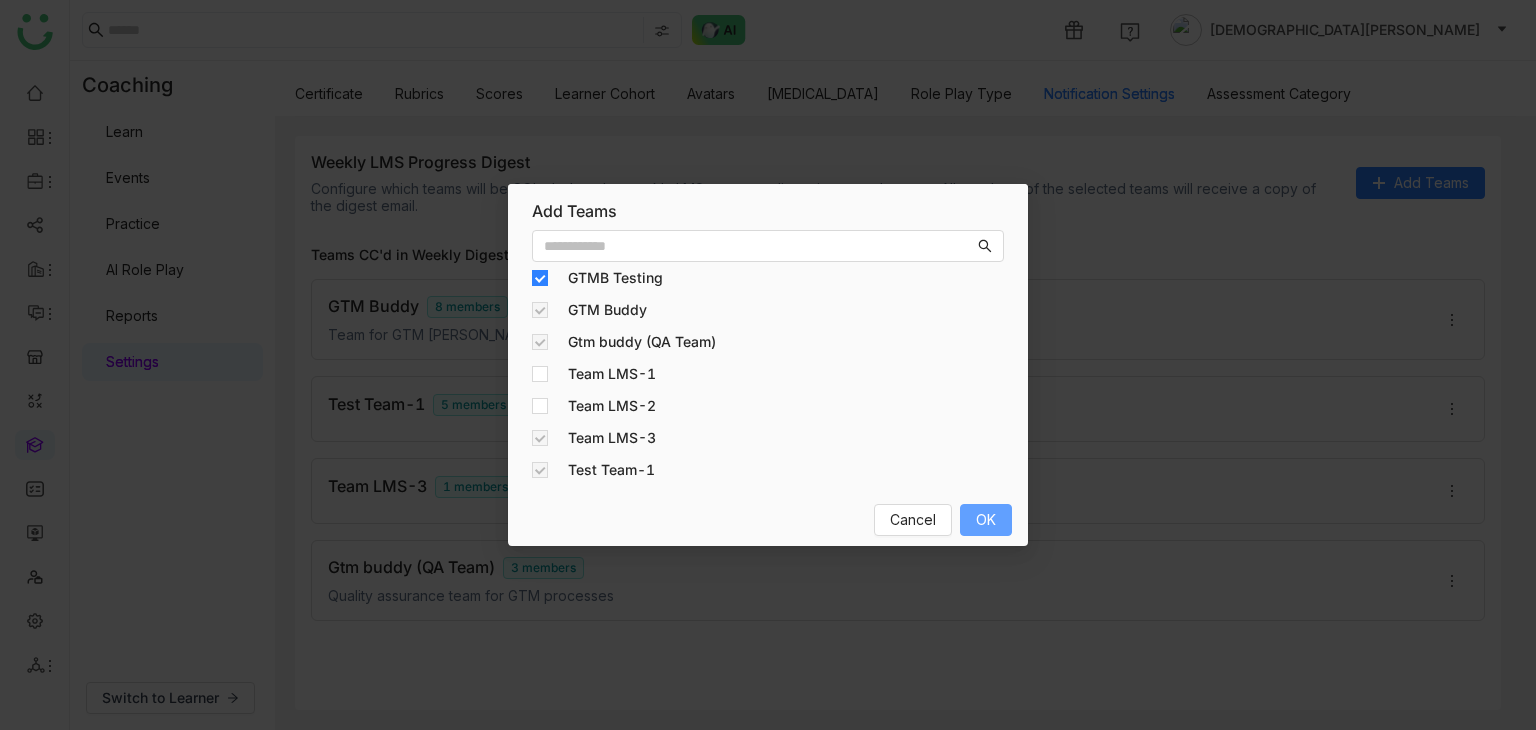 click on "OK" at bounding box center [986, 520] 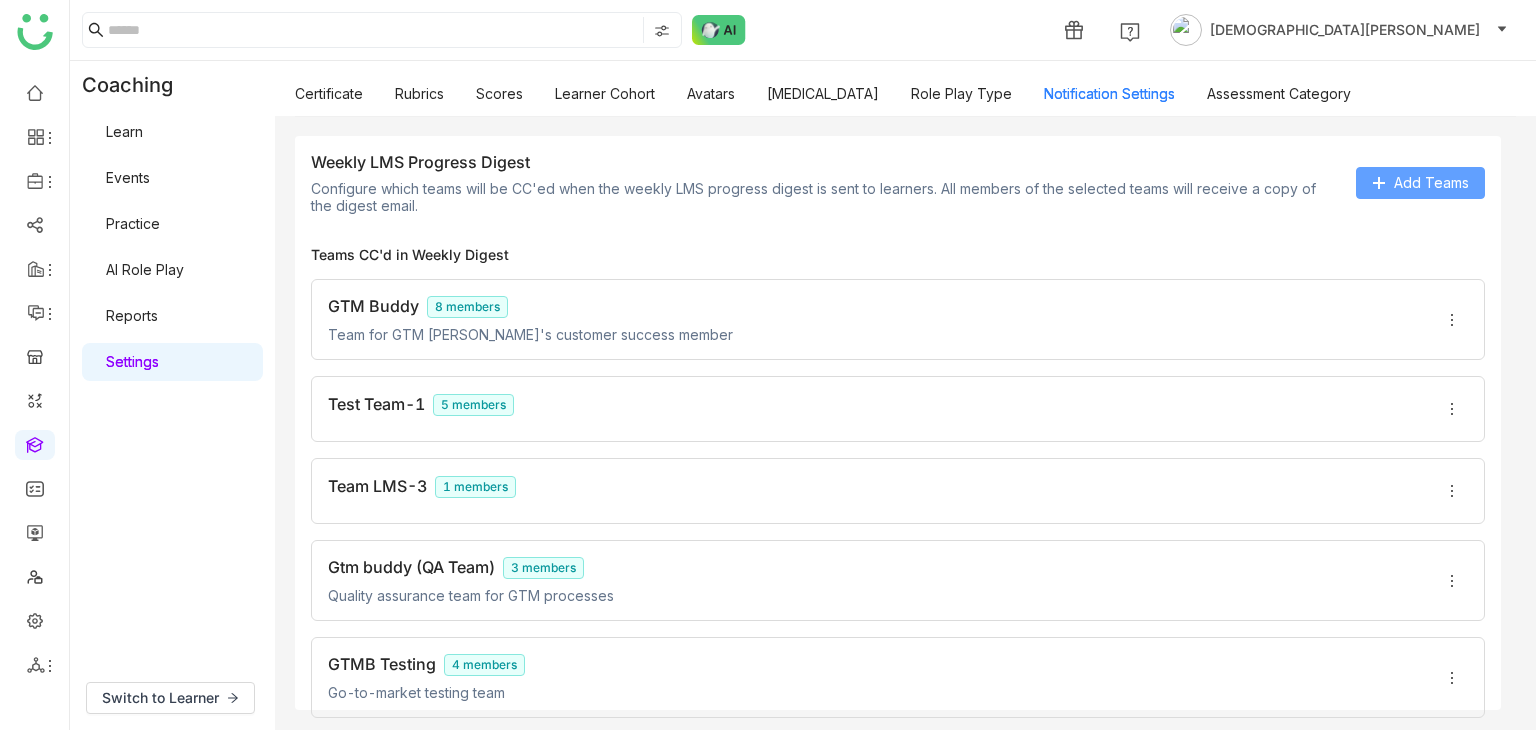 type 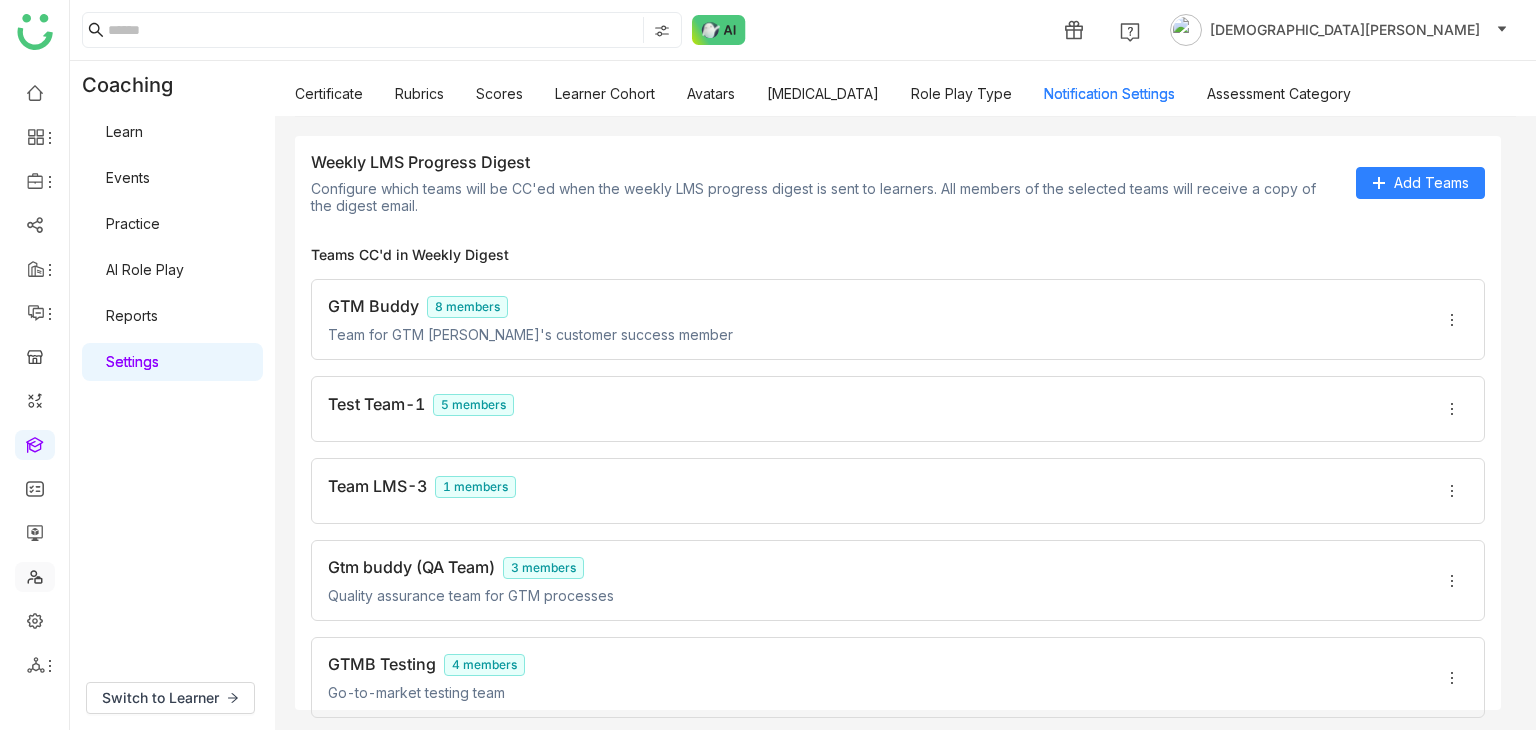 click at bounding box center (35, 575) 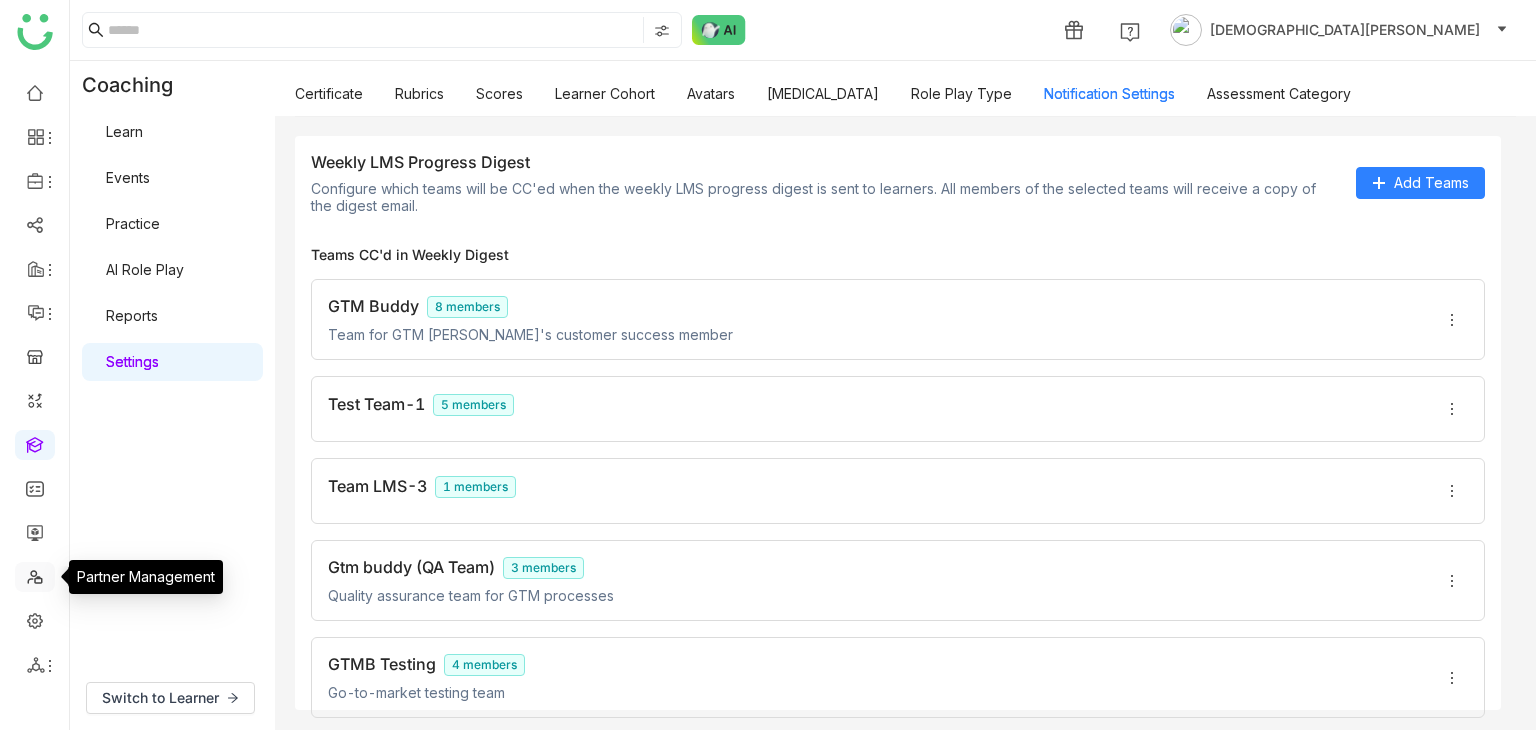 click at bounding box center (35, 575) 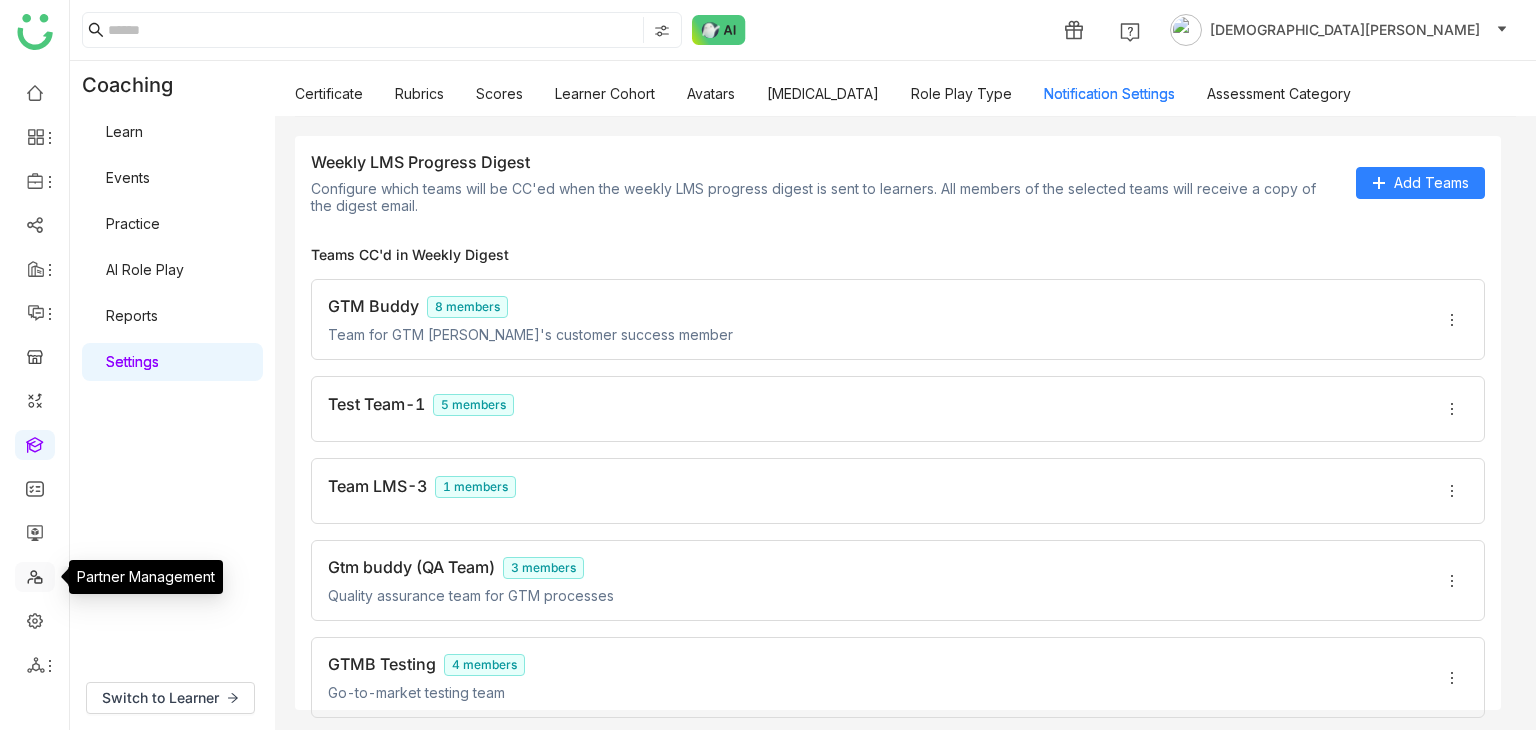click at bounding box center [35, 575] 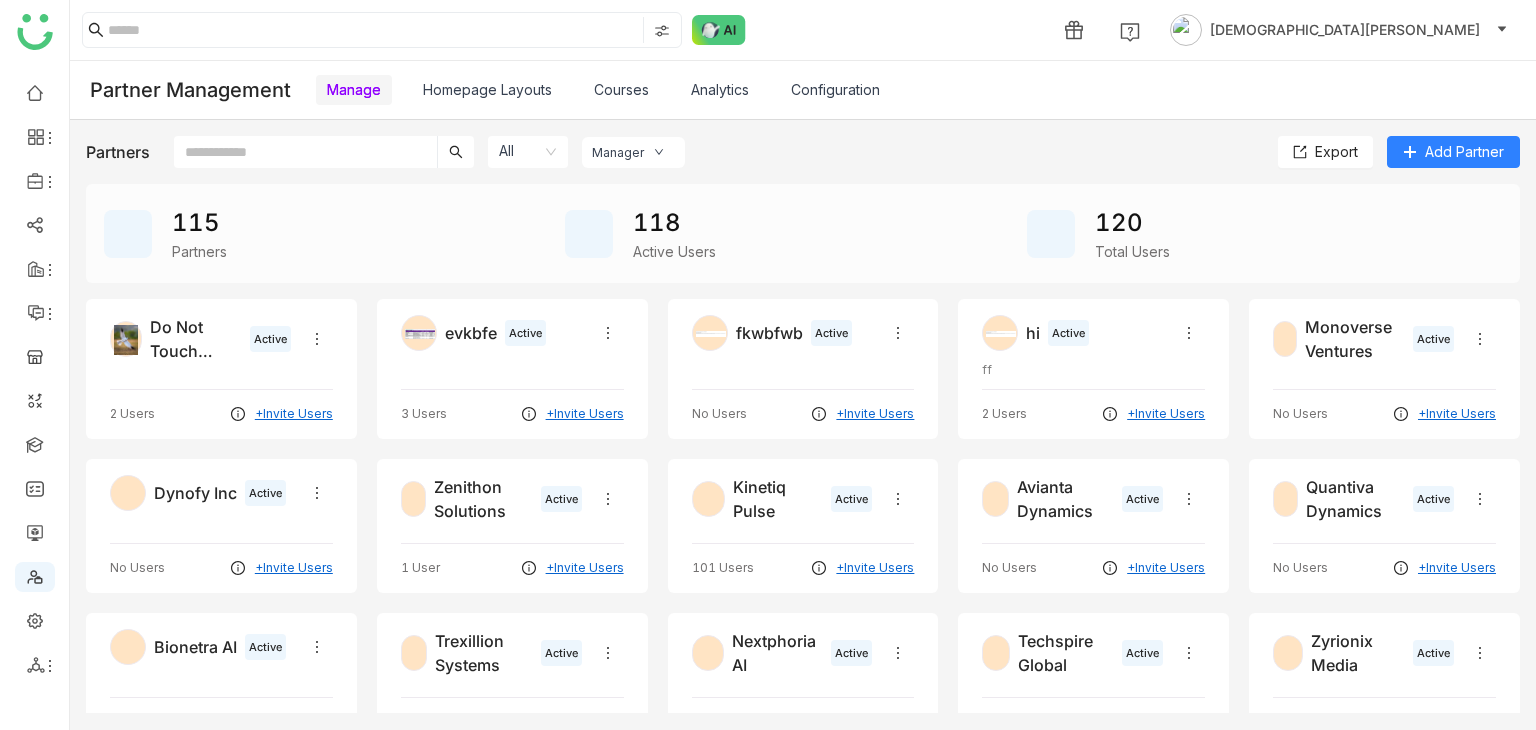 click on "Analytics" at bounding box center (720, 89) 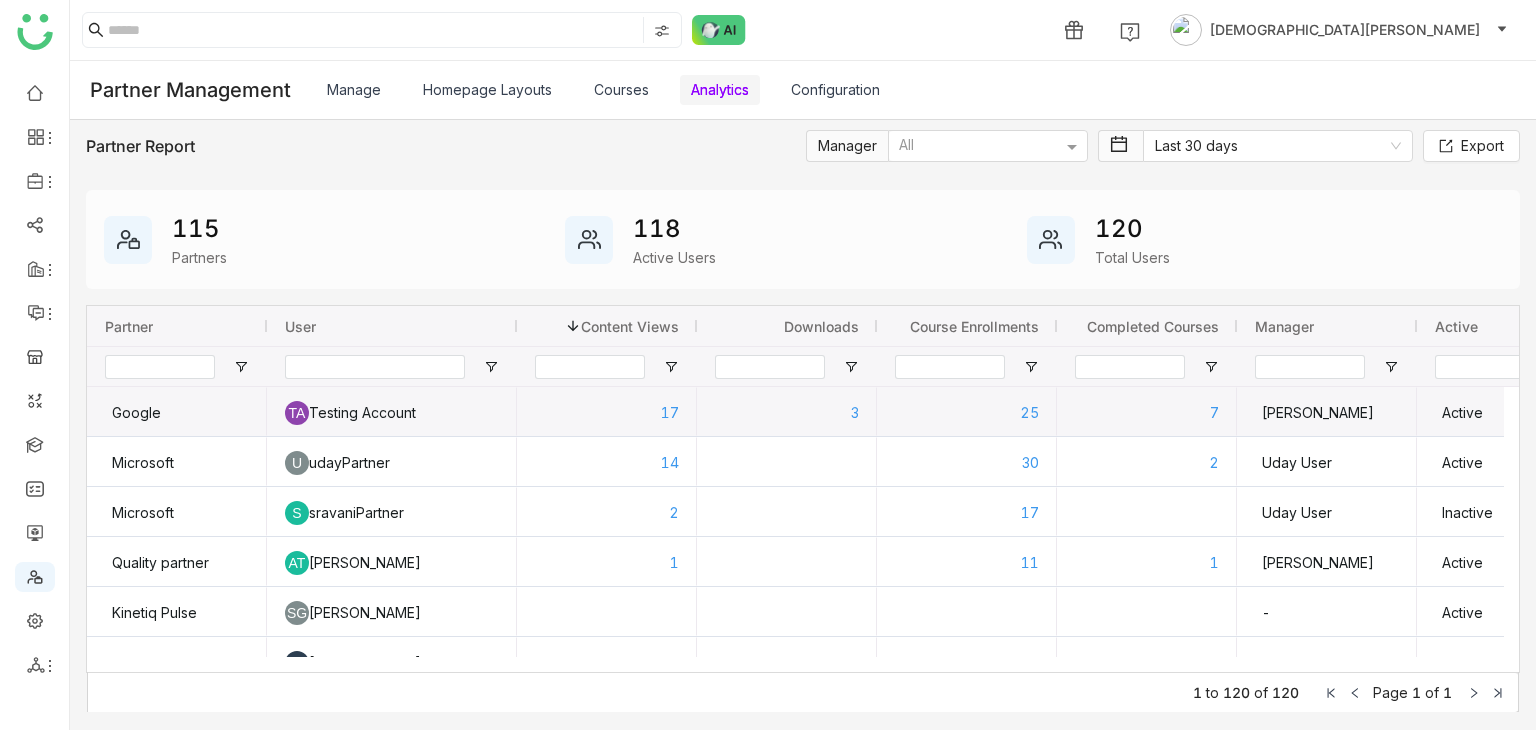 click on "7" 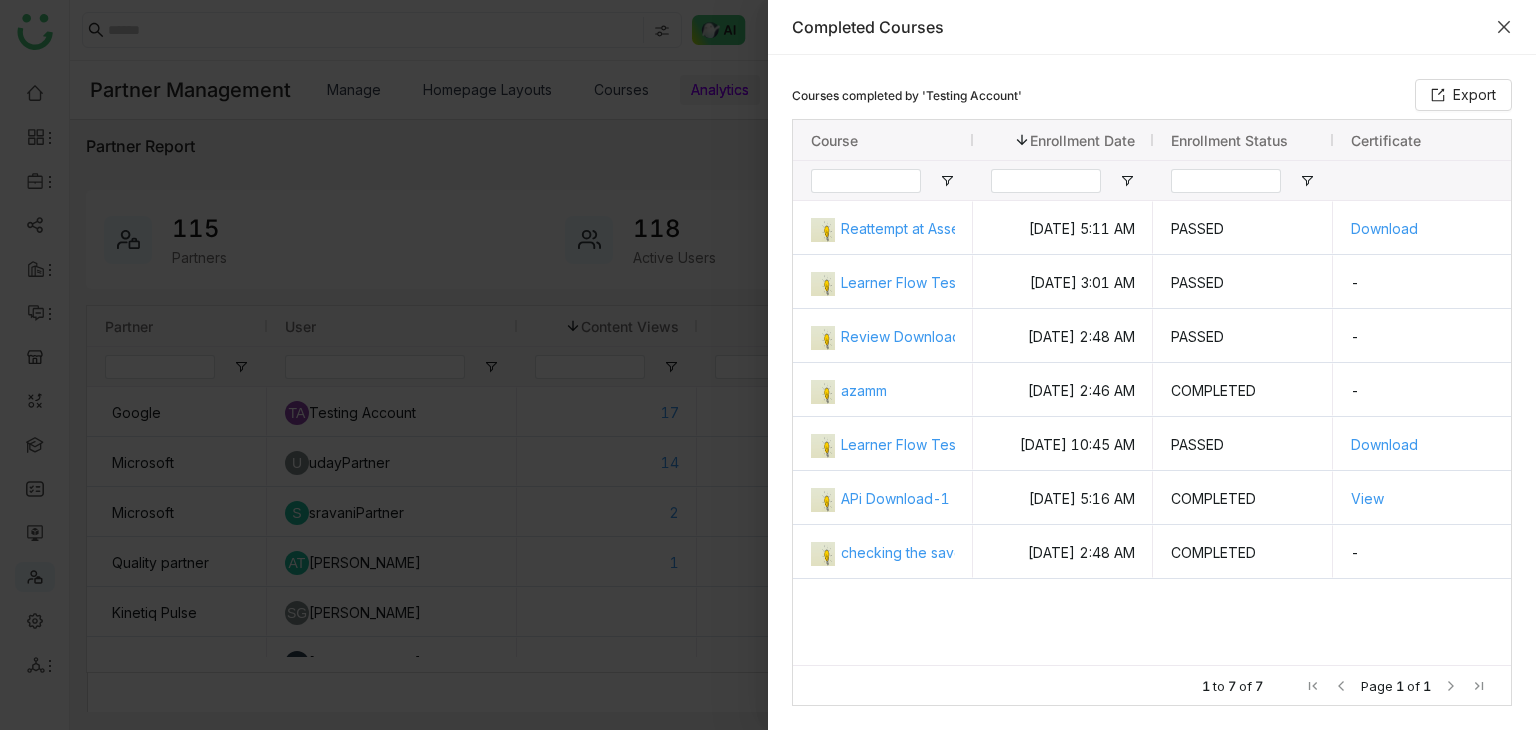 click 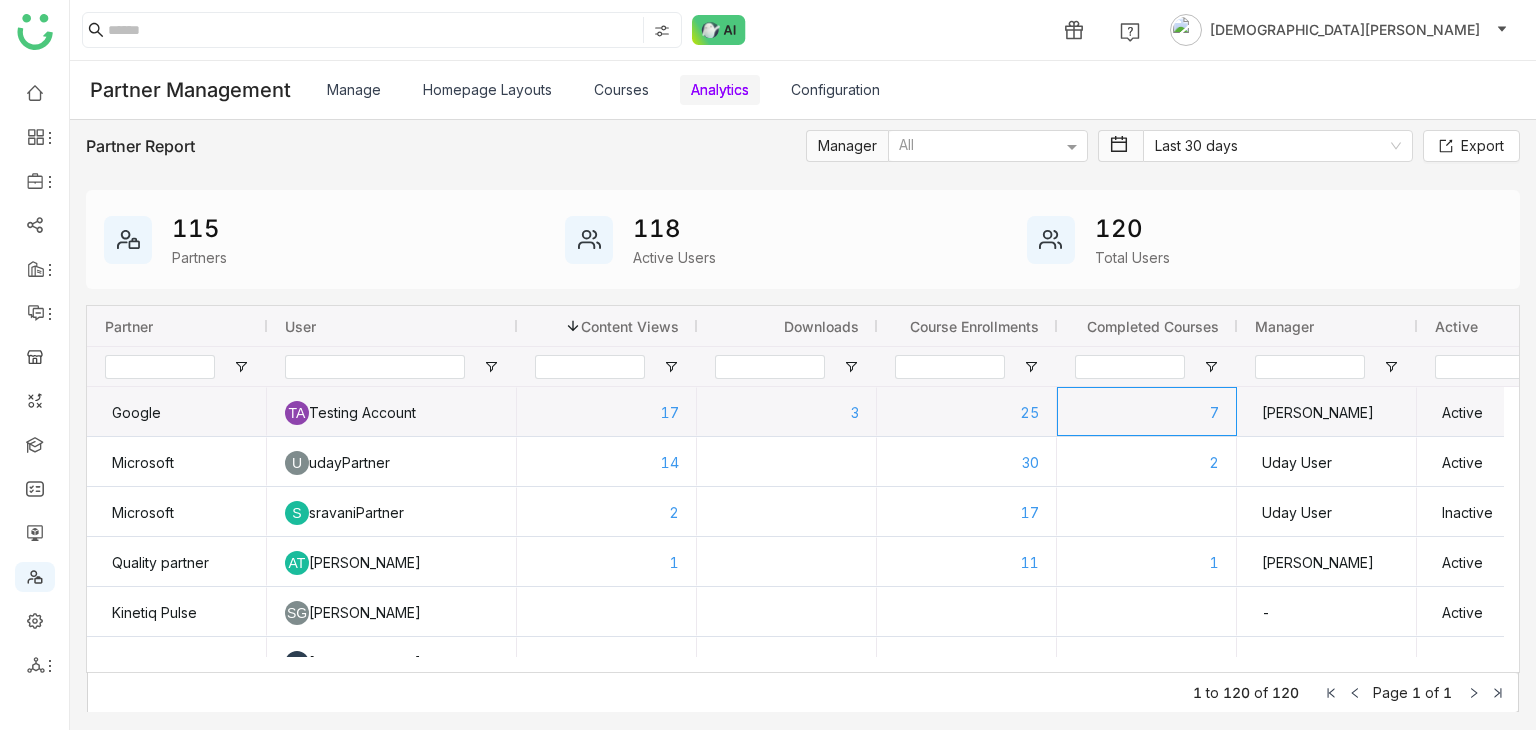 click on "7" 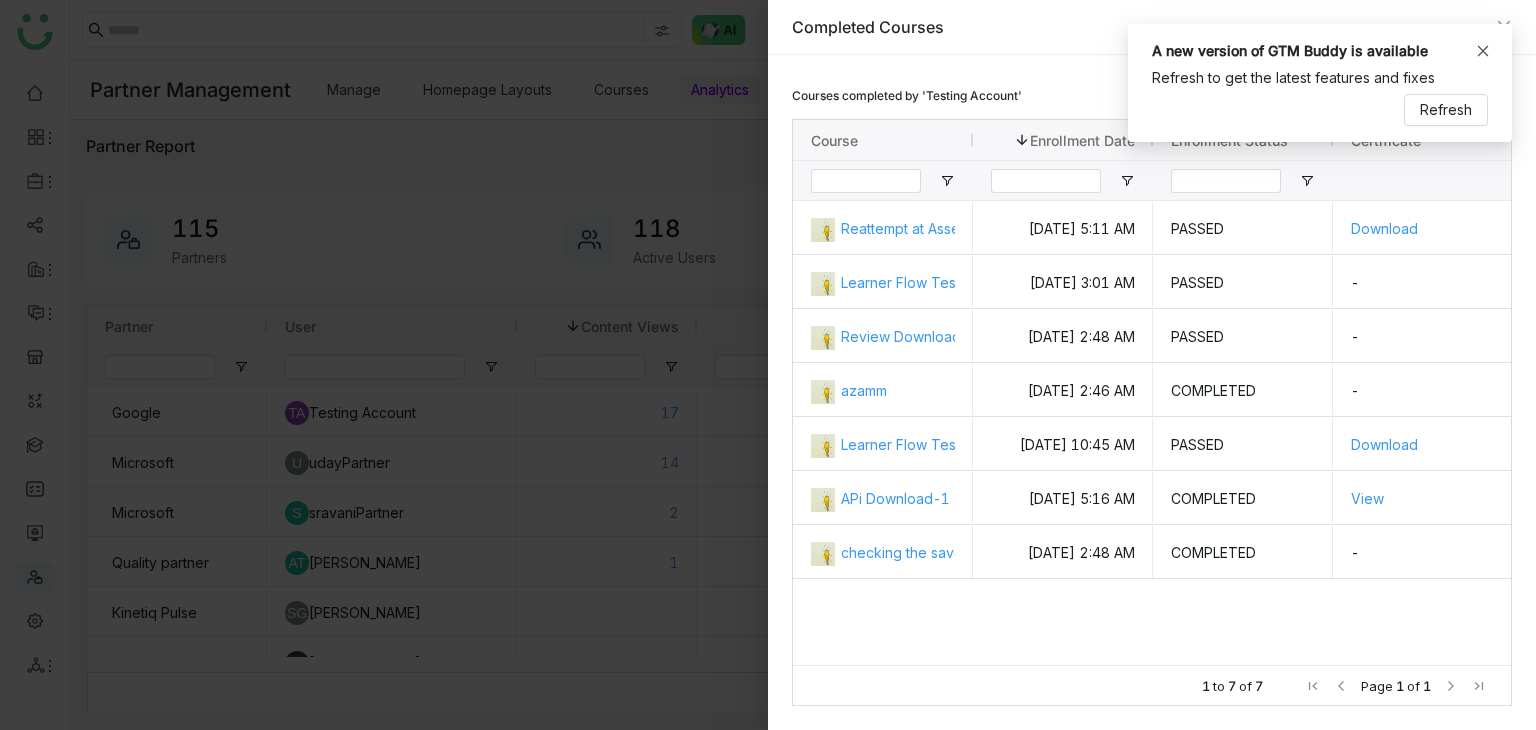 click 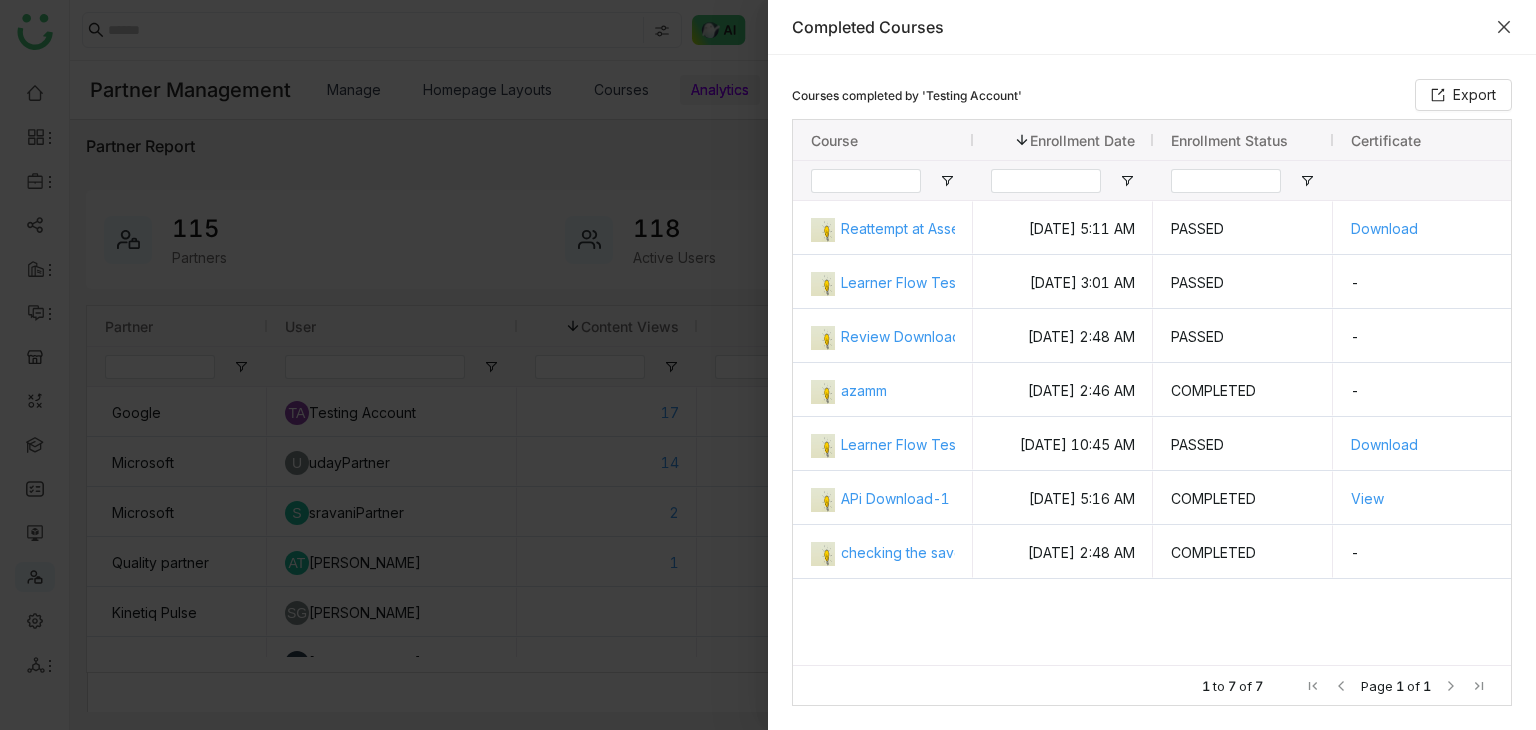 click 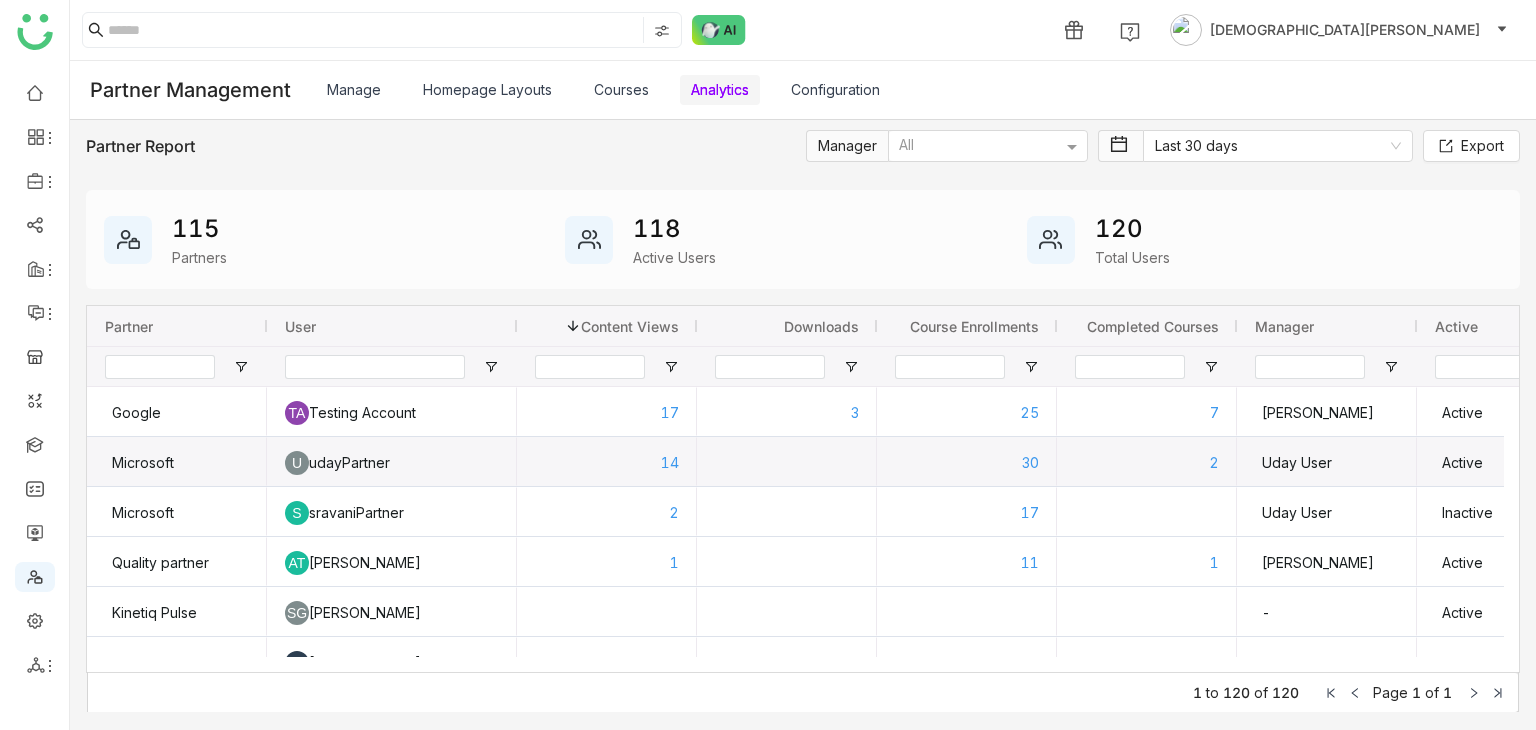 click on "2" 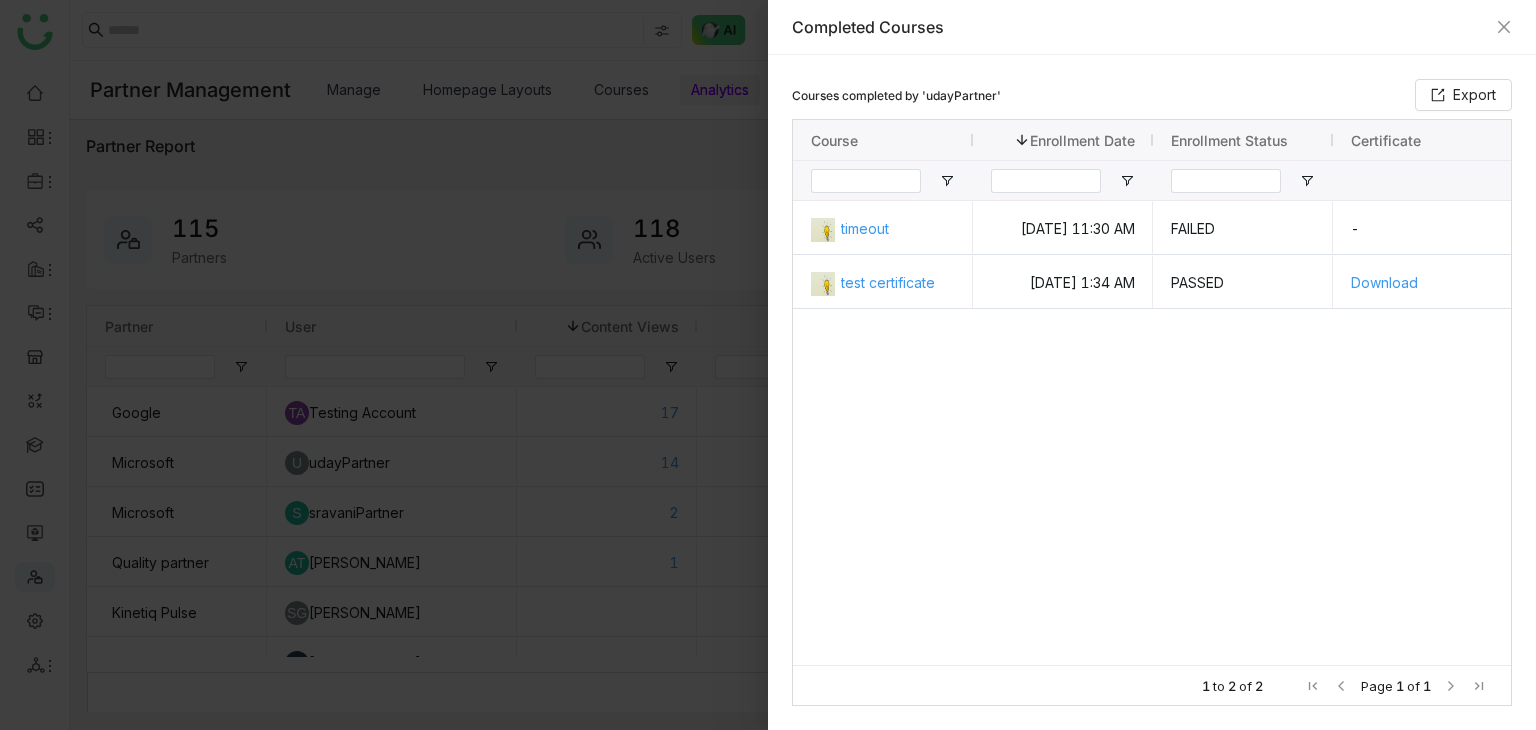 type 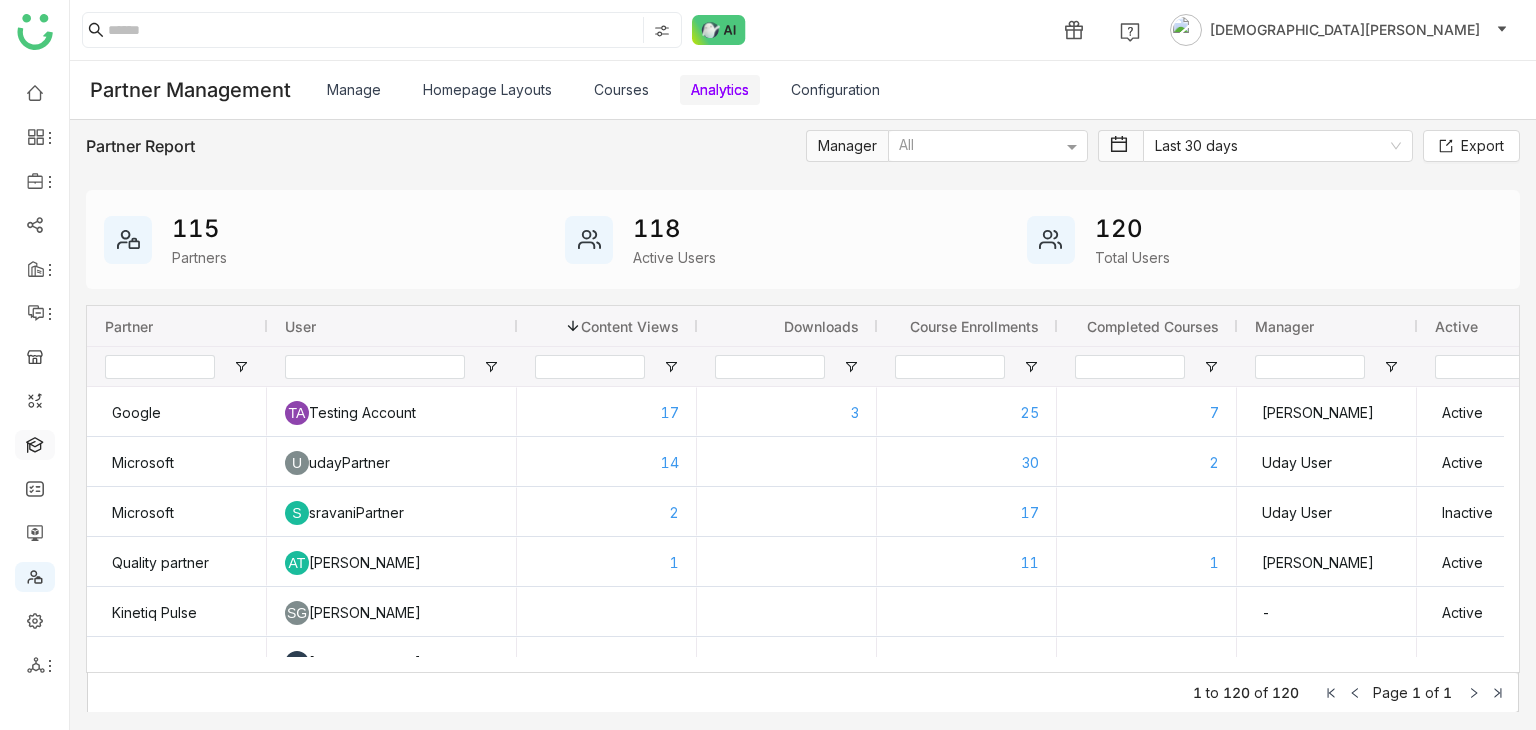 click at bounding box center (35, 443) 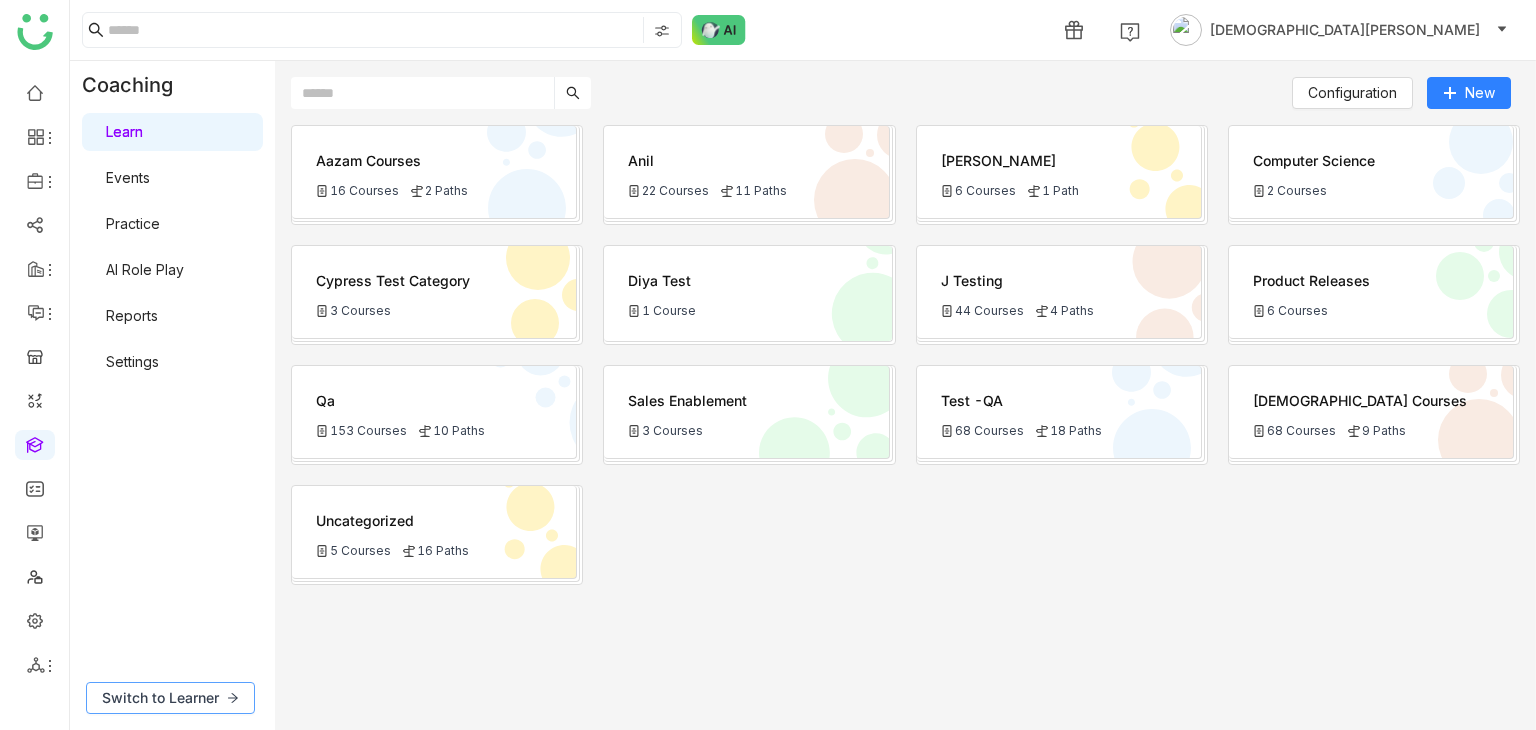 click on "Switch to Learner" 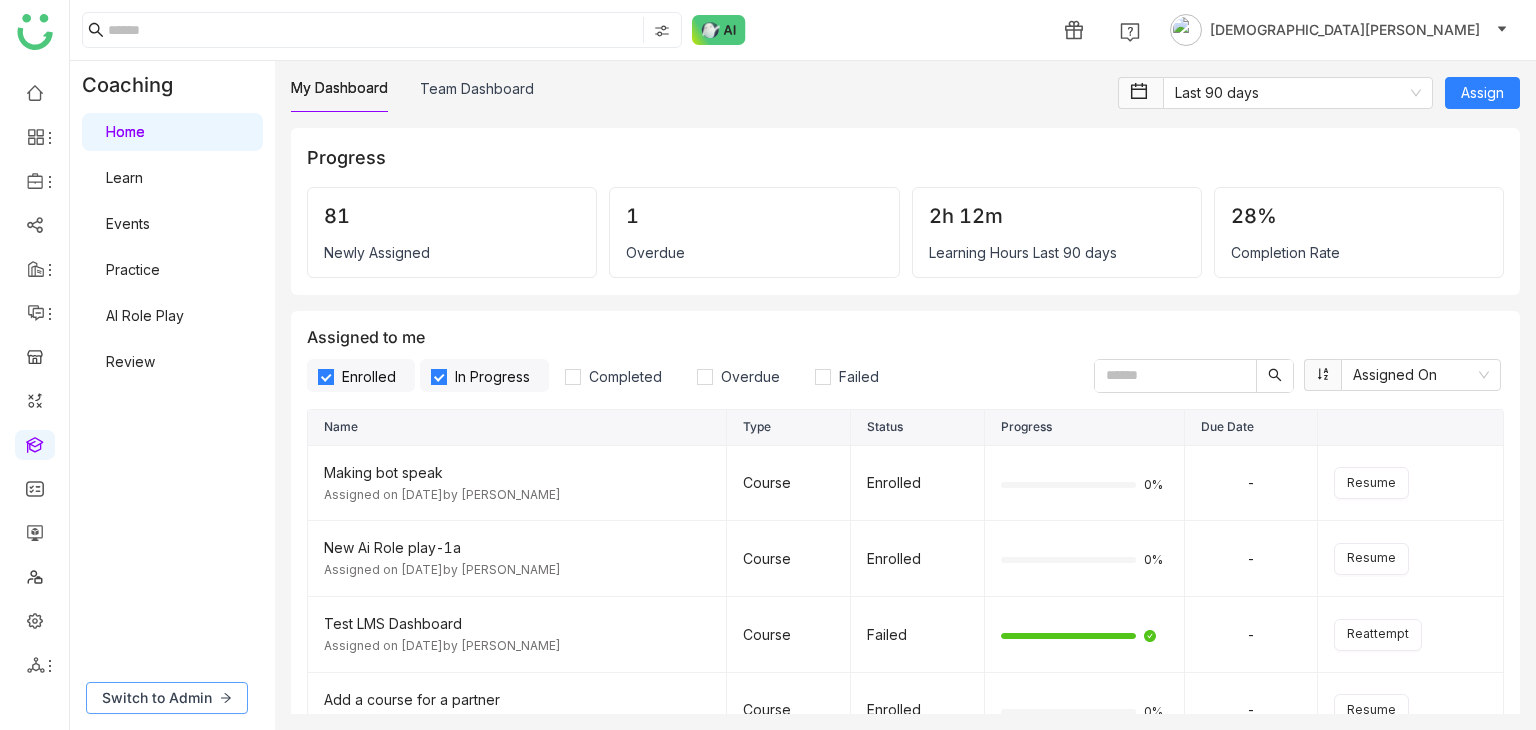 click on "Switch to Admin" 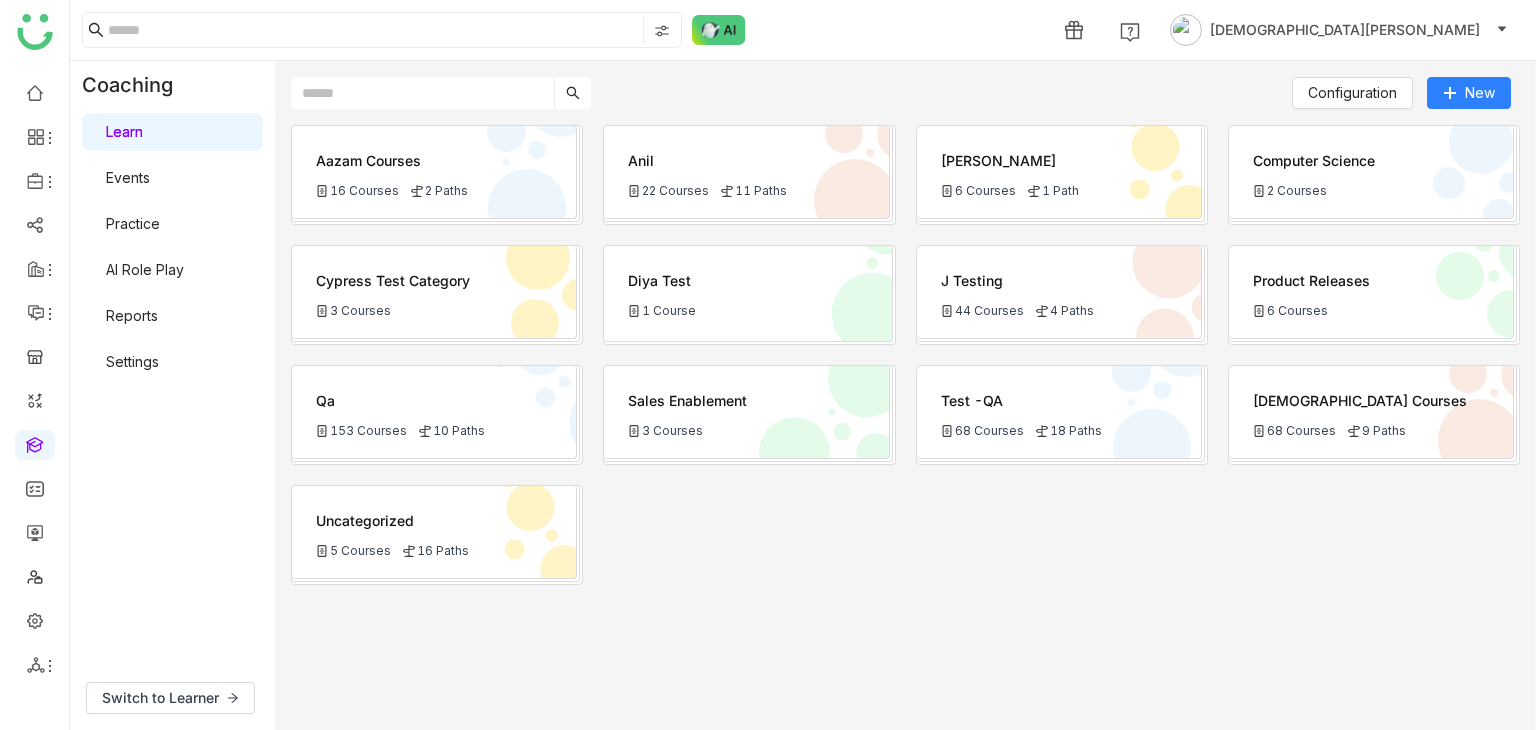 click on "Diya test
1 Course" 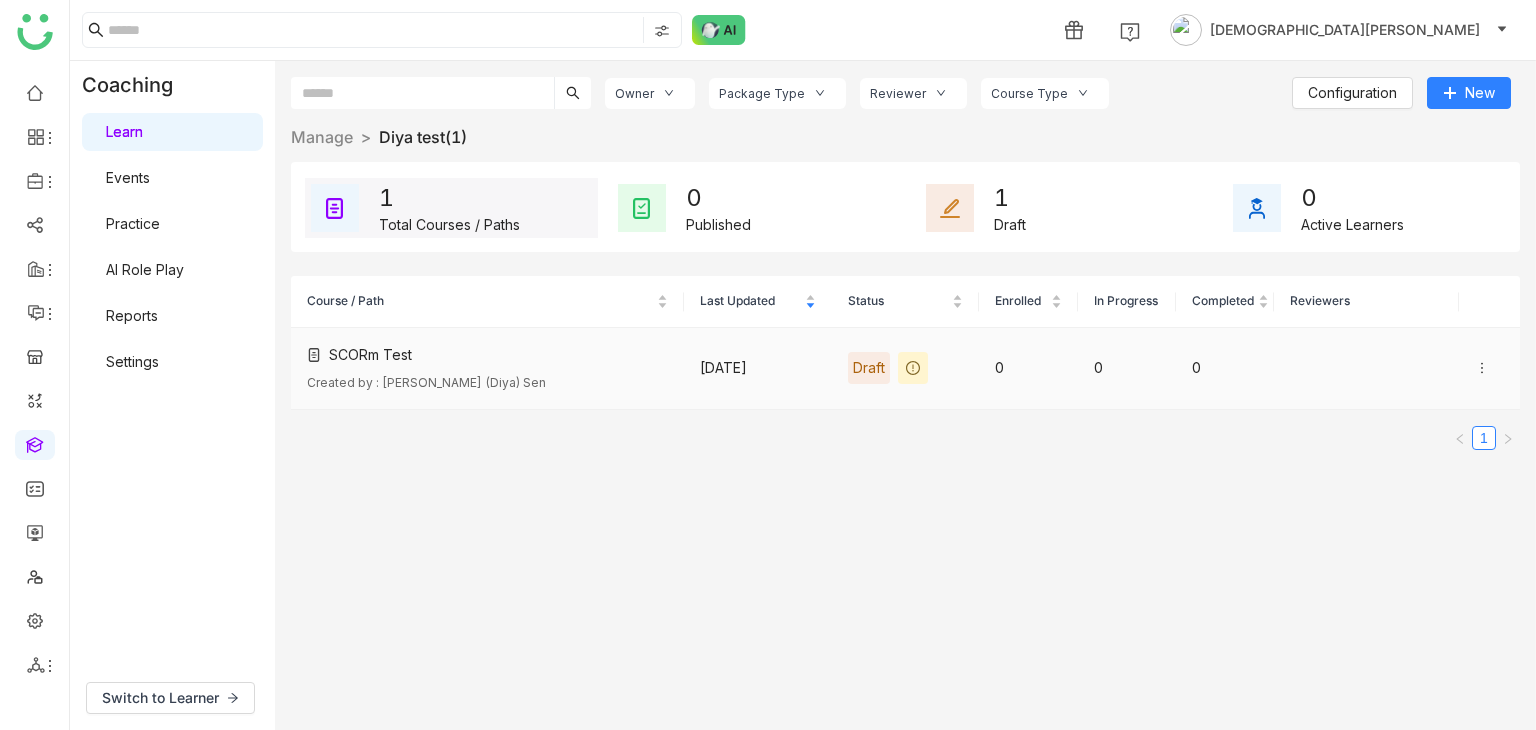 click 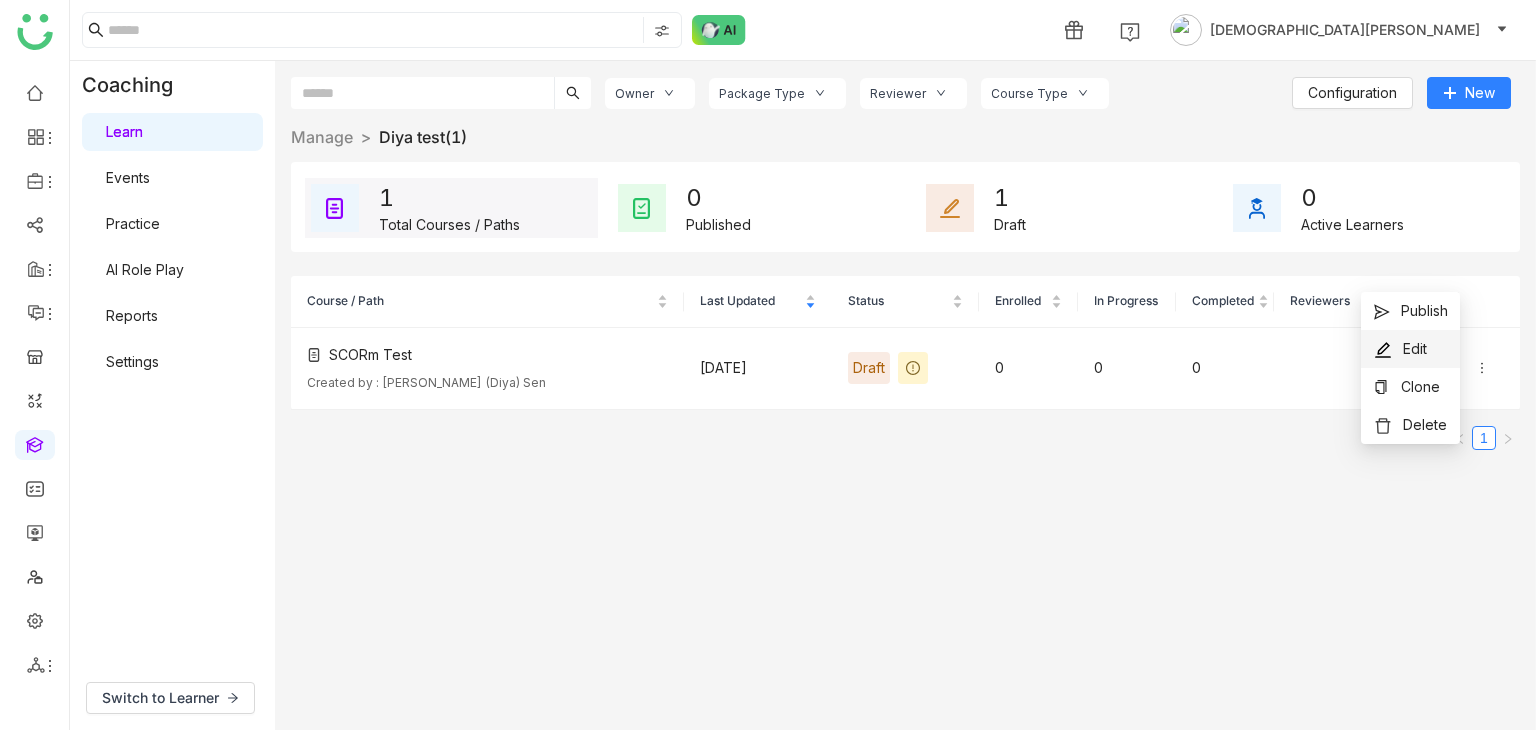 click on "Edit" at bounding box center (1410, 349) 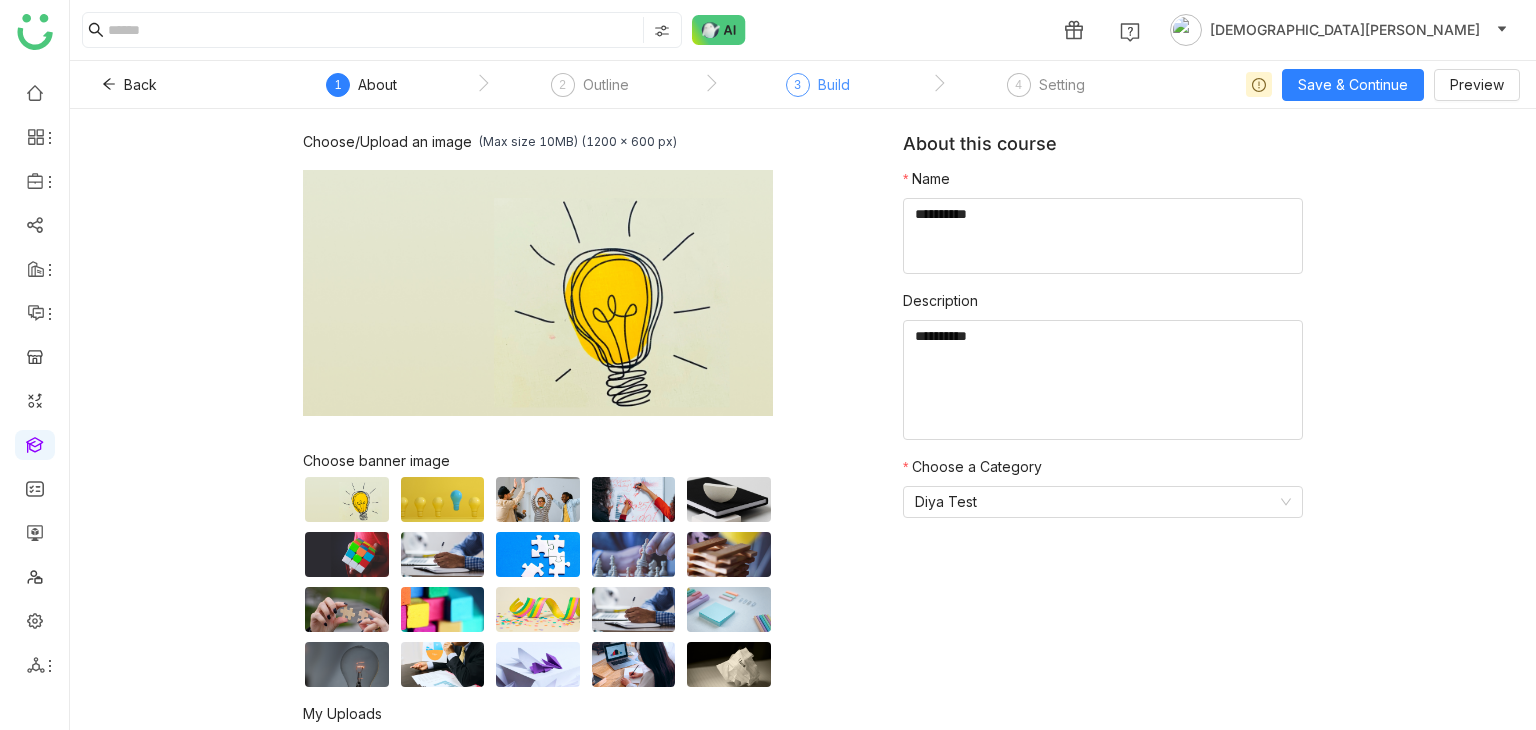 click on "Build" 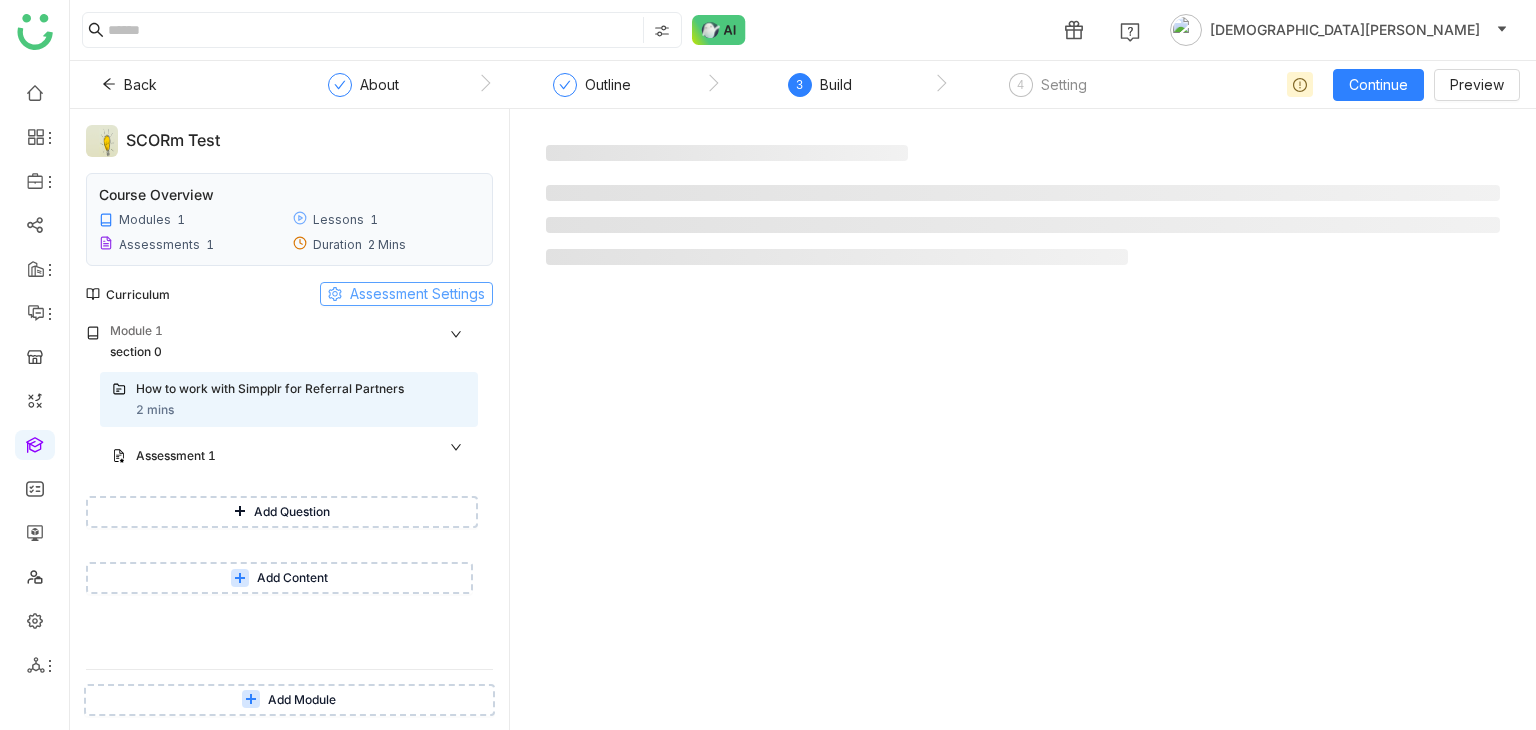 scroll, scrollTop: 0, scrollLeft: 0, axis: both 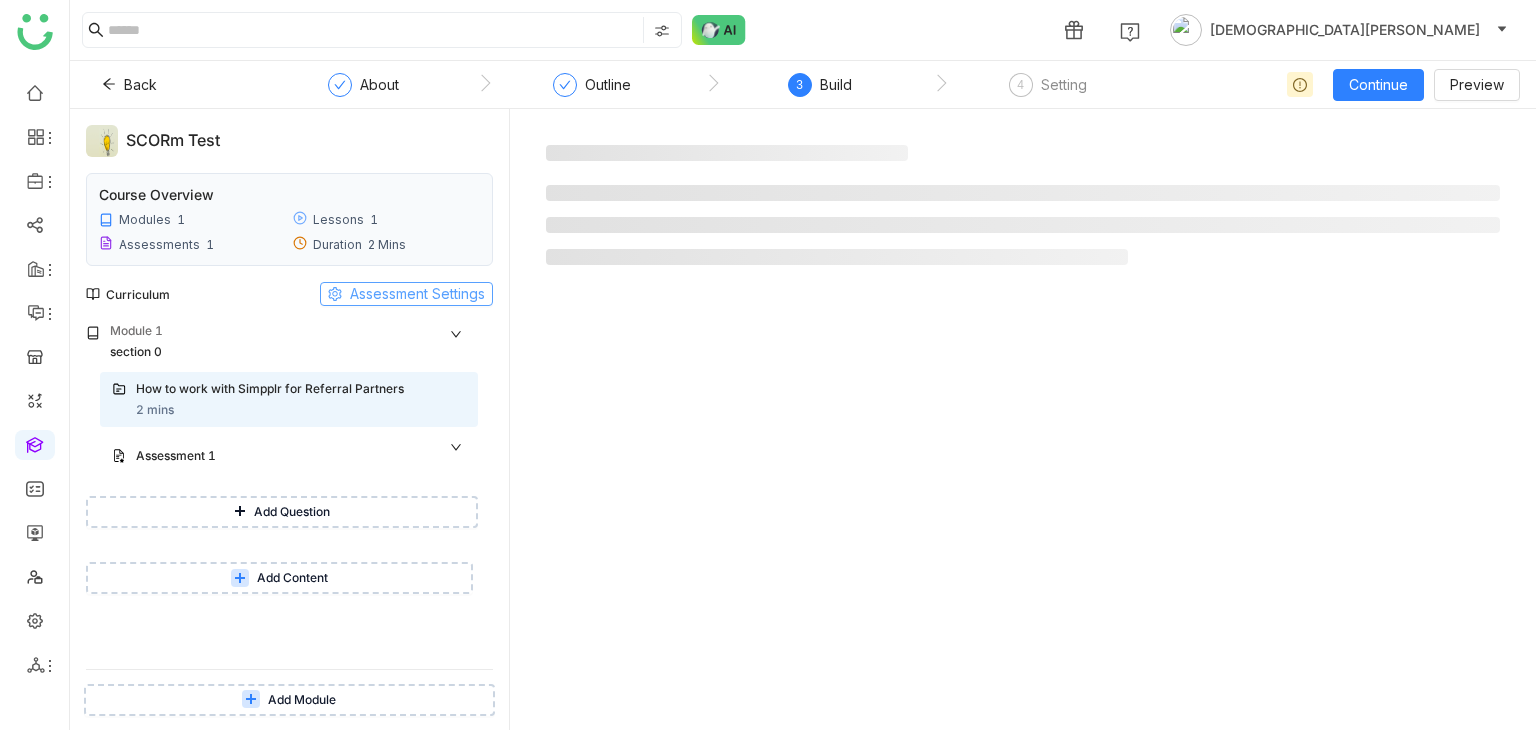 click on "Assessment Settings" 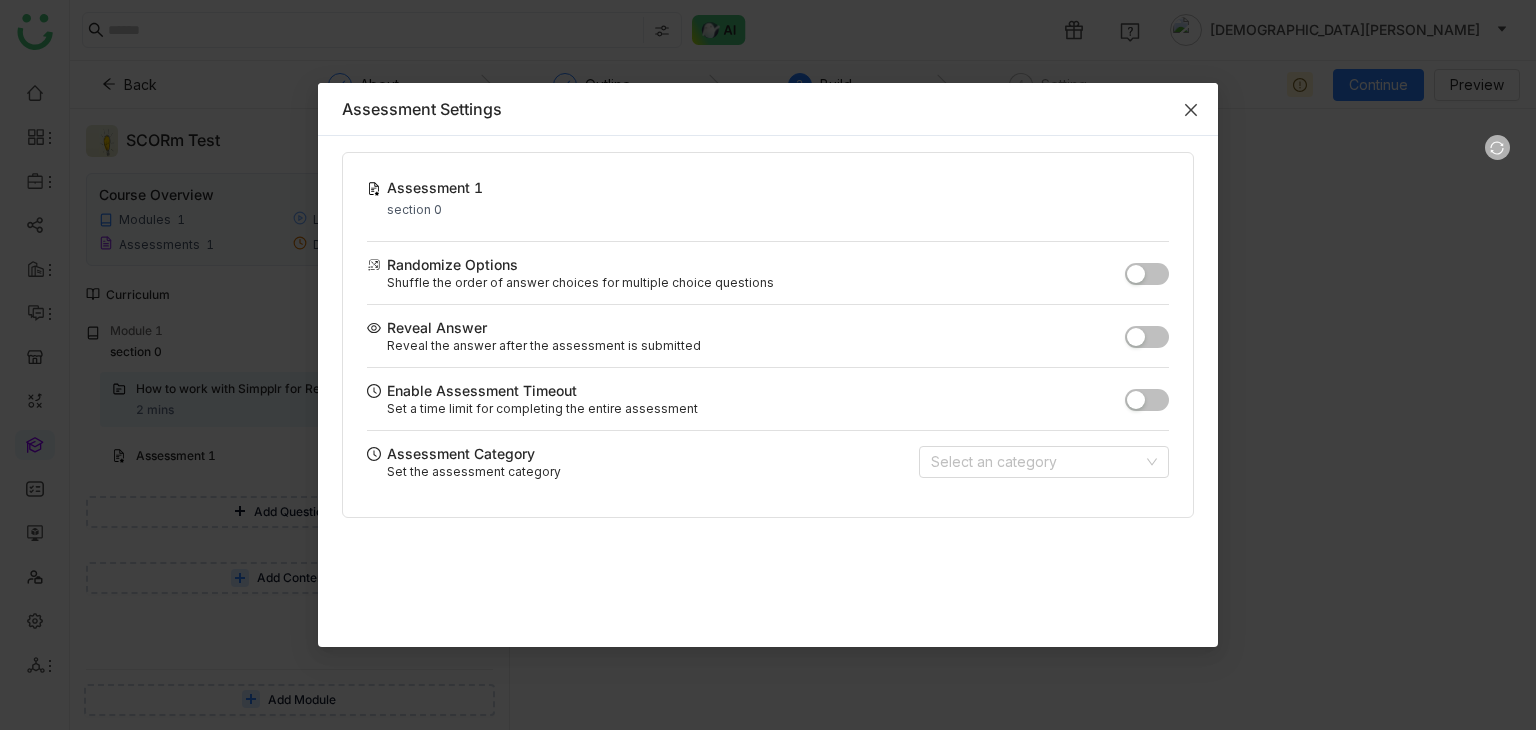 click at bounding box center [1191, 110] 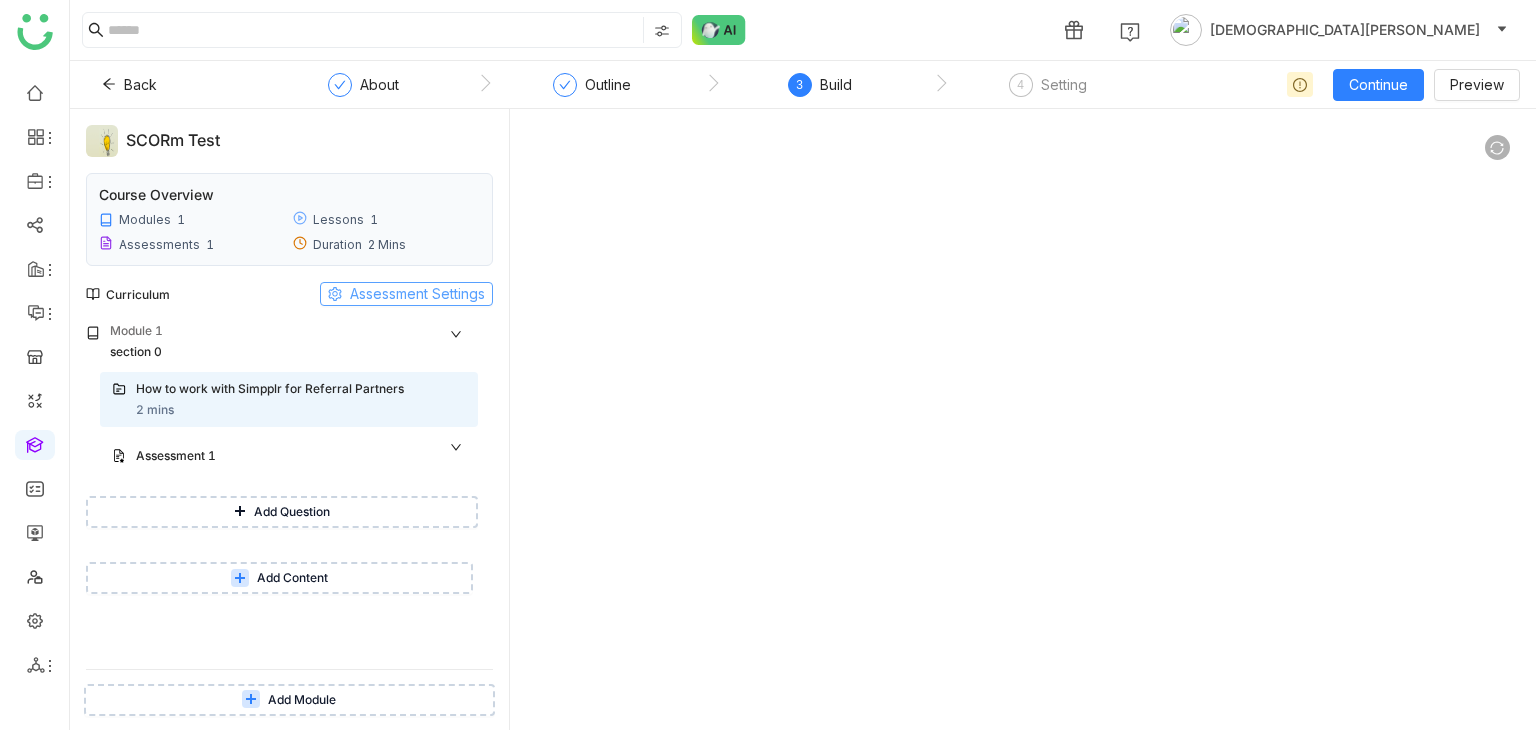 click on "Assessment Settings" 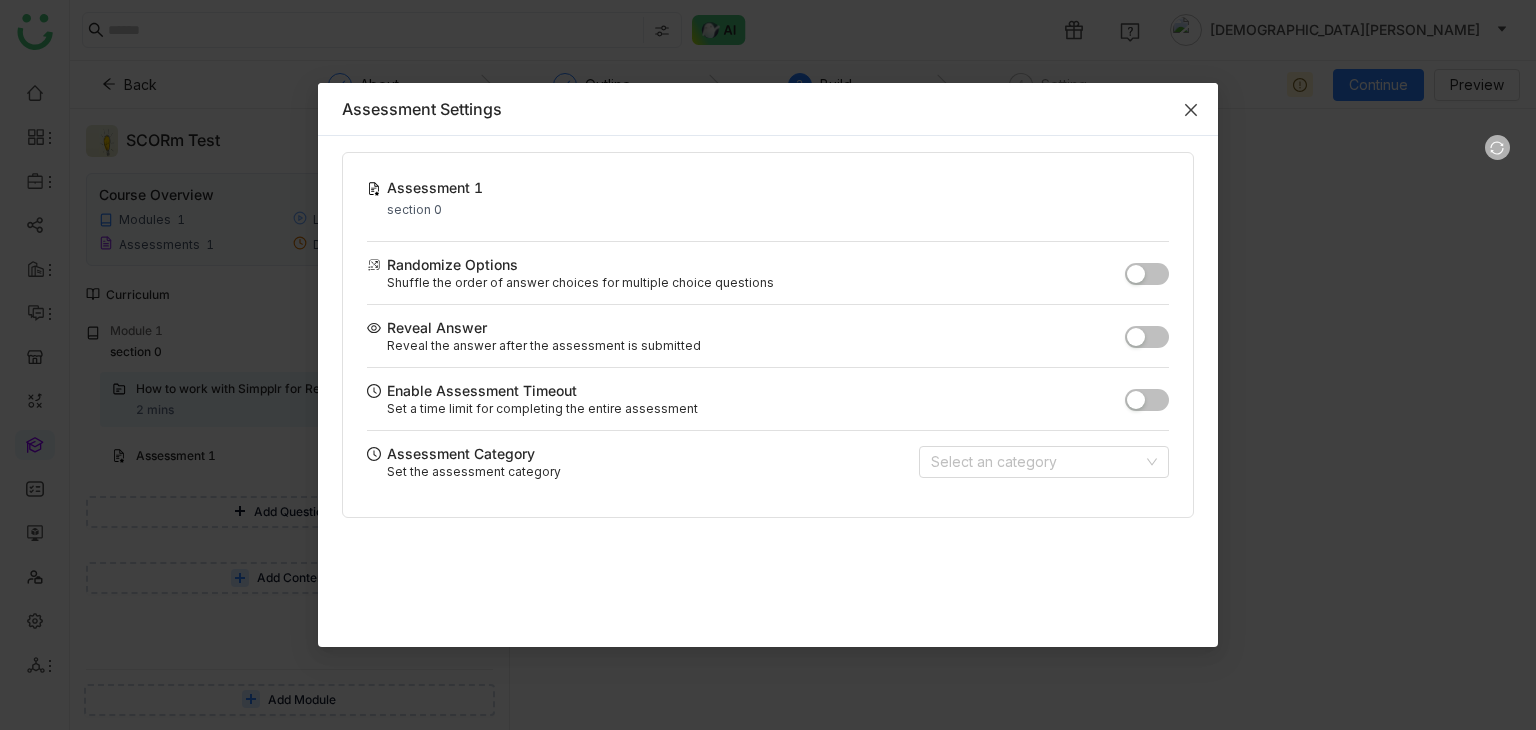 scroll, scrollTop: 0, scrollLeft: 0, axis: both 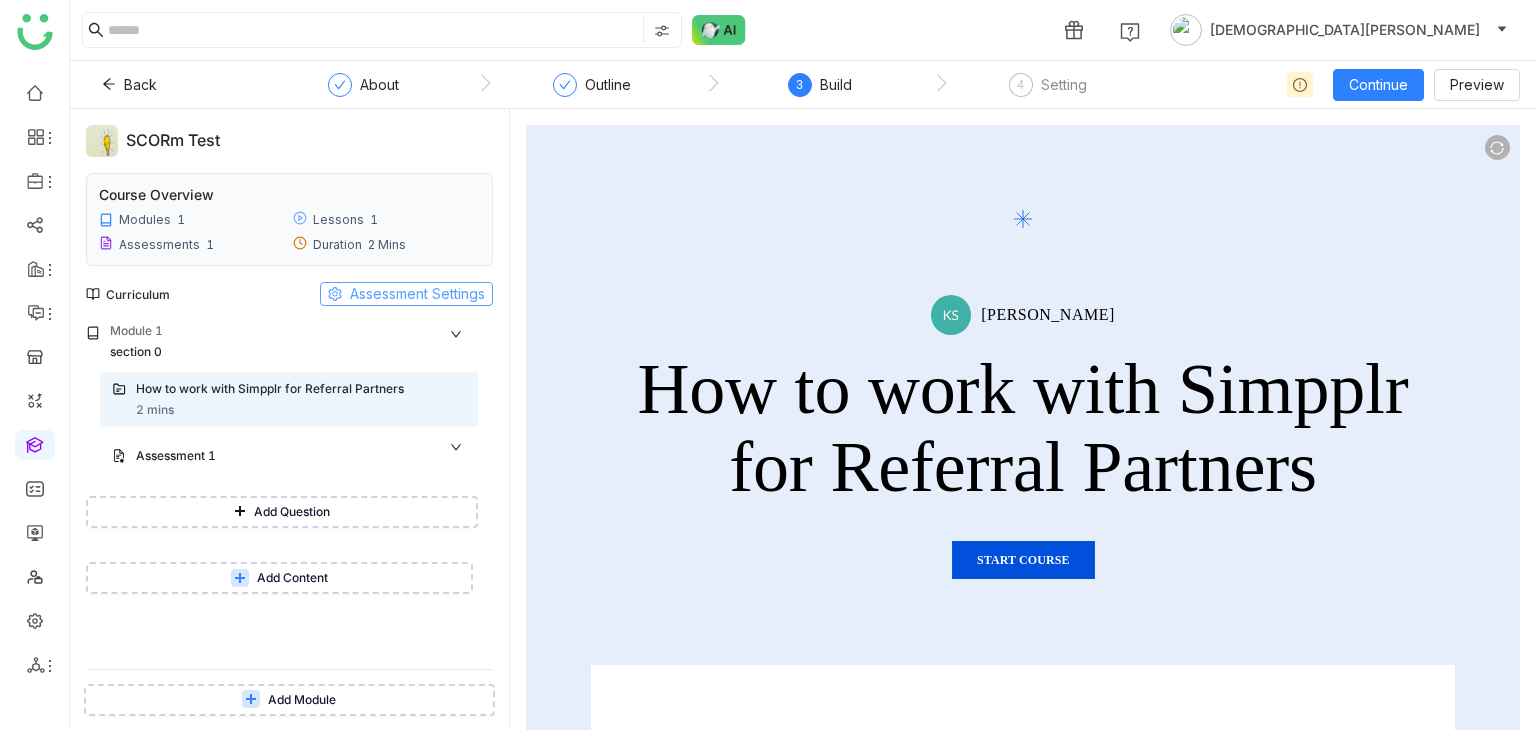 click on "Assessment Settings" 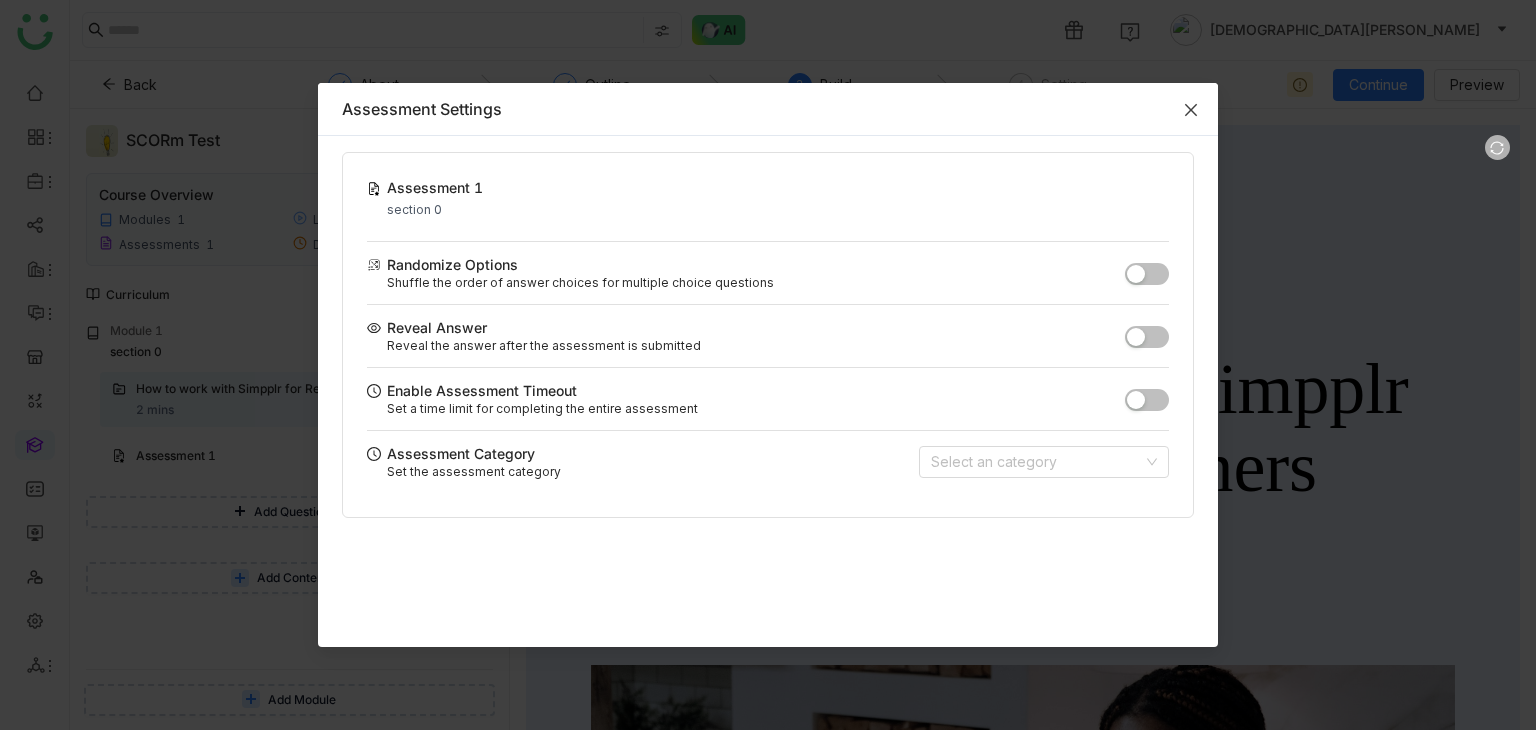 click 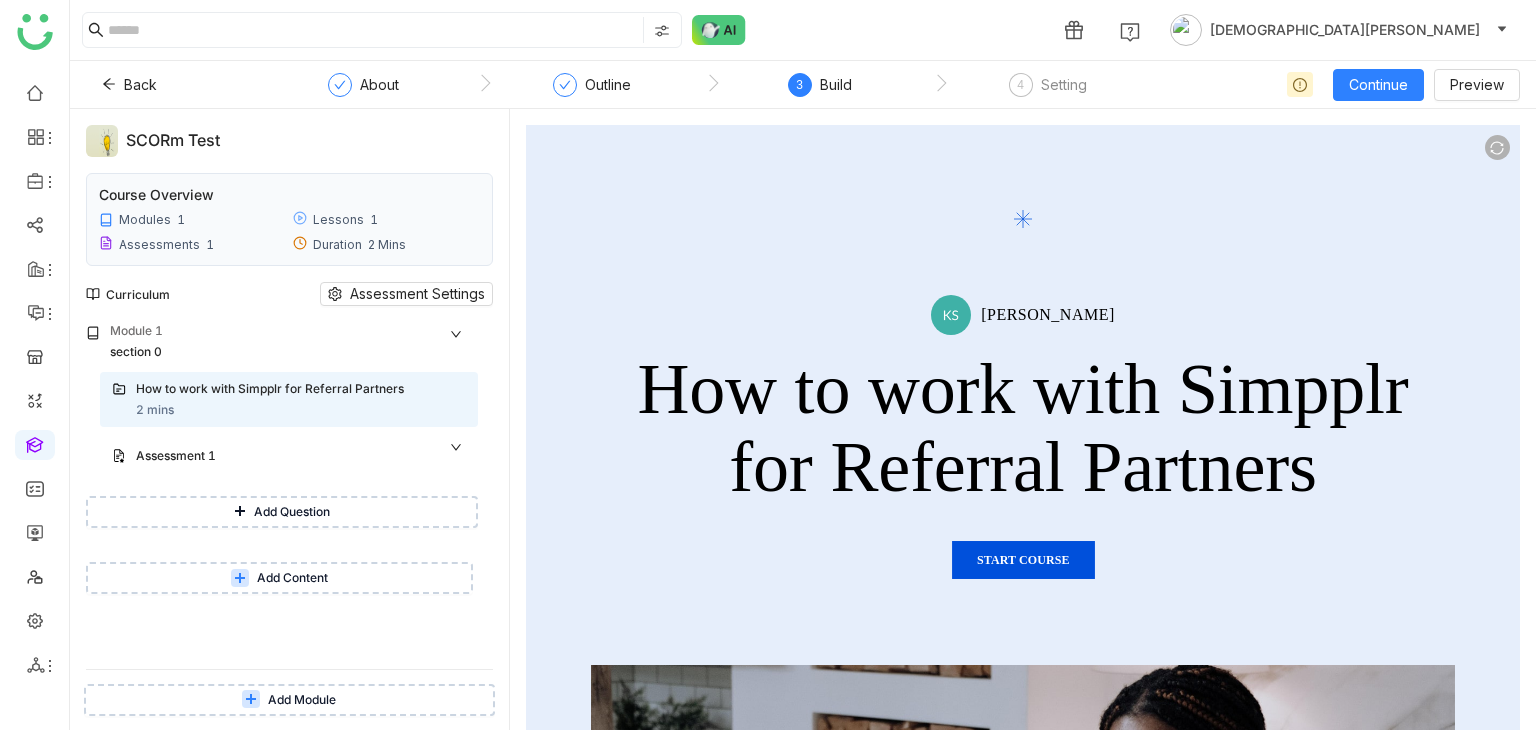 click on "Add Content" at bounding box center [279, 578] 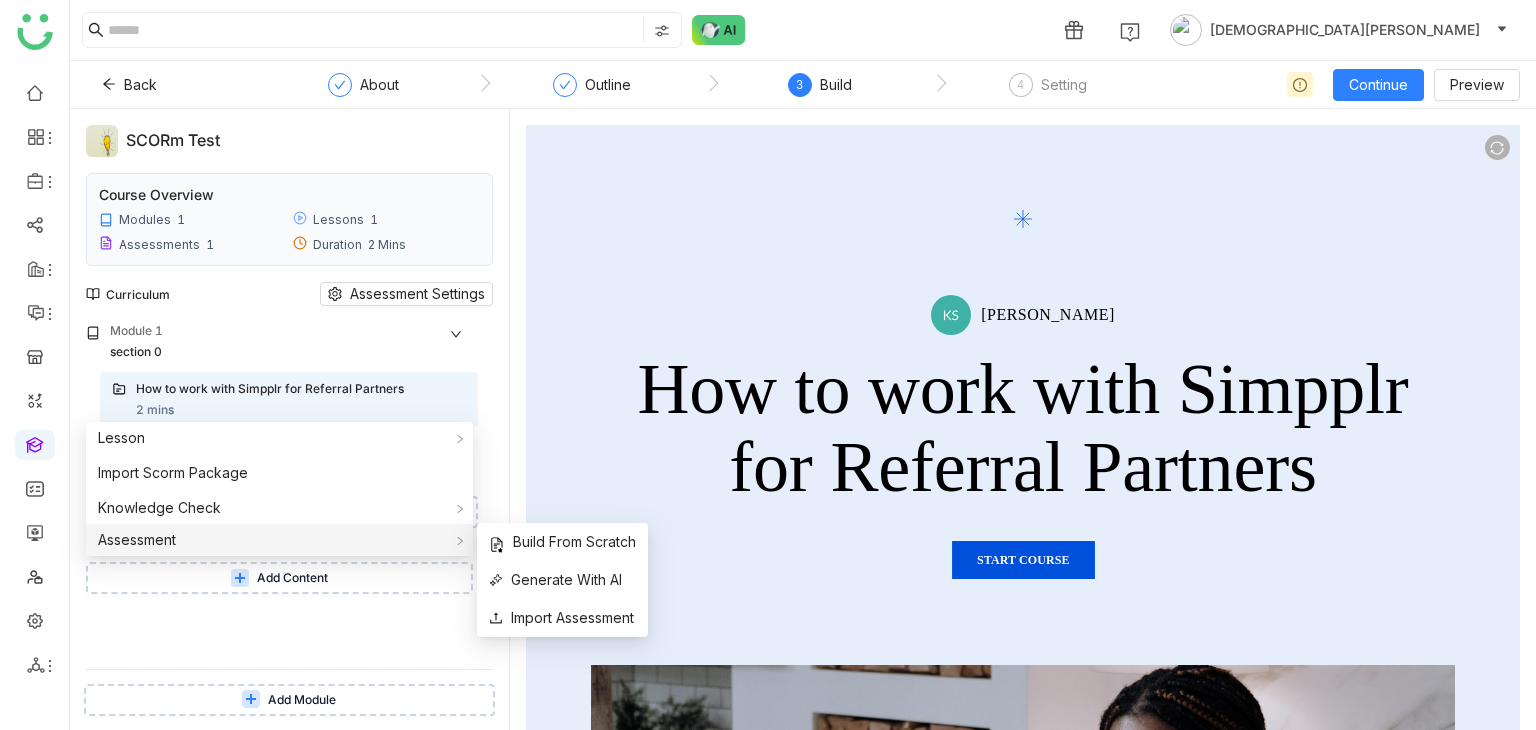 click on "Assessment" at bounding box center (279, 540) 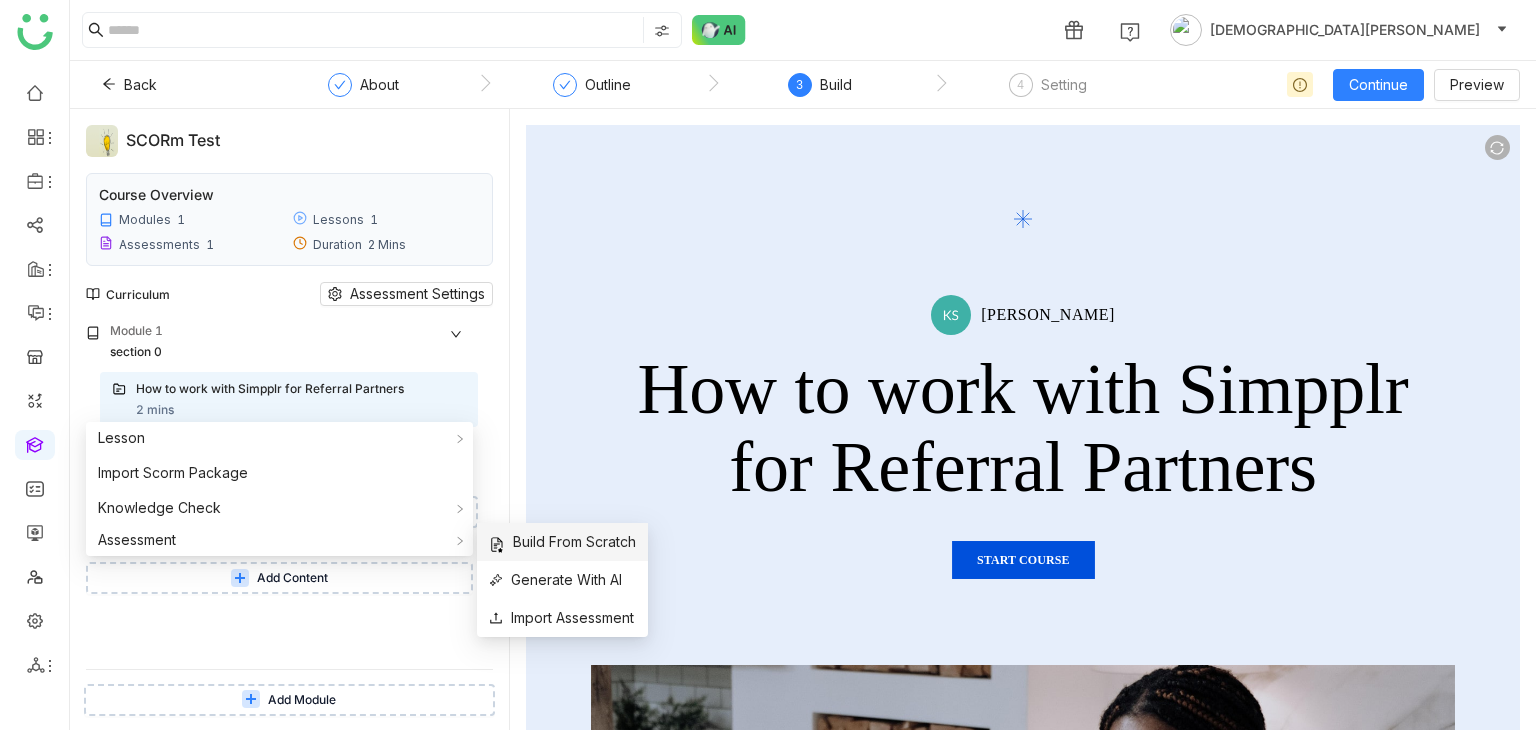 click on "Build From Scratch" at bounding box center (562, 542) 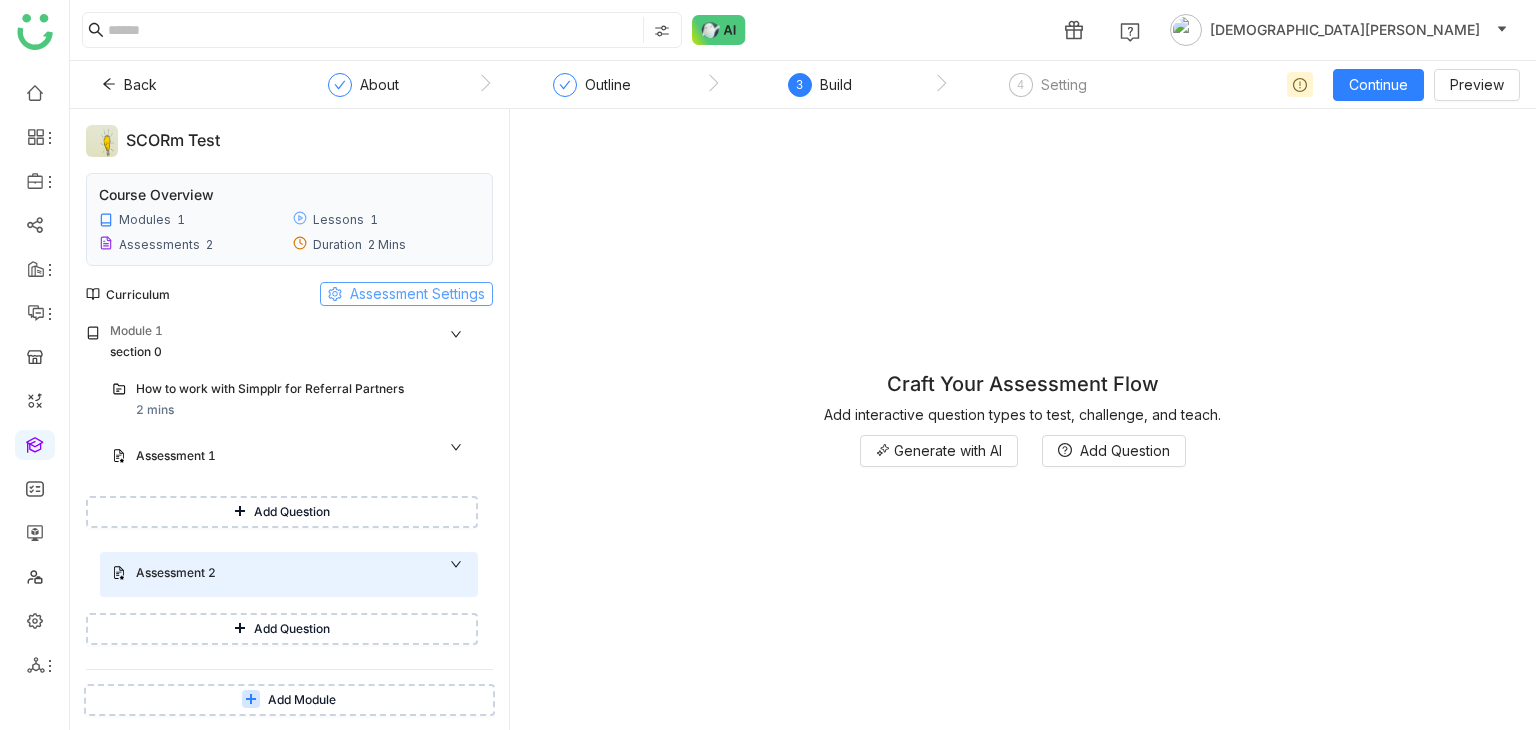 click on "Assessment Settings" 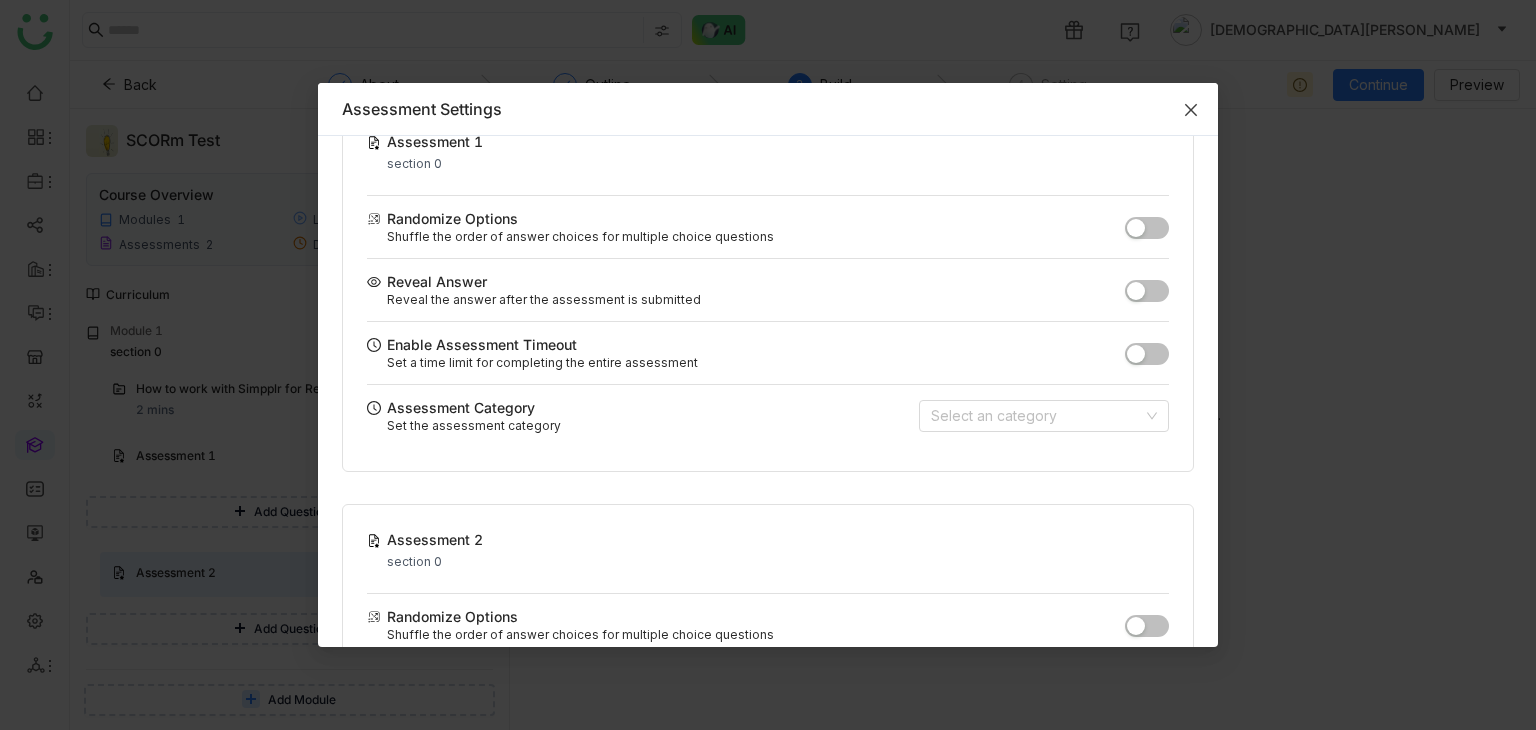 scroll, scrollTop: 0, scrollLeft: 0, axis: both 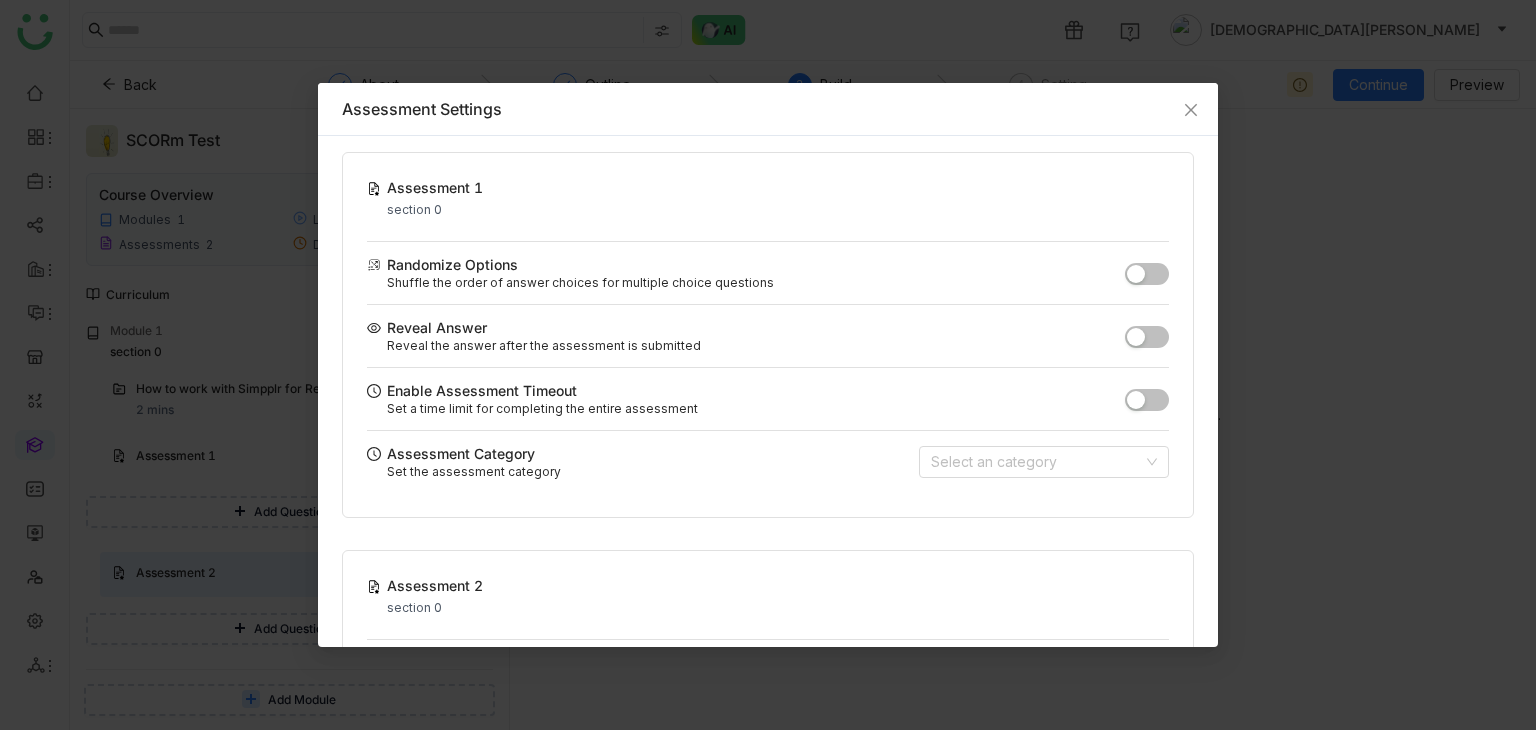 click at bounding box center [1136, 274] 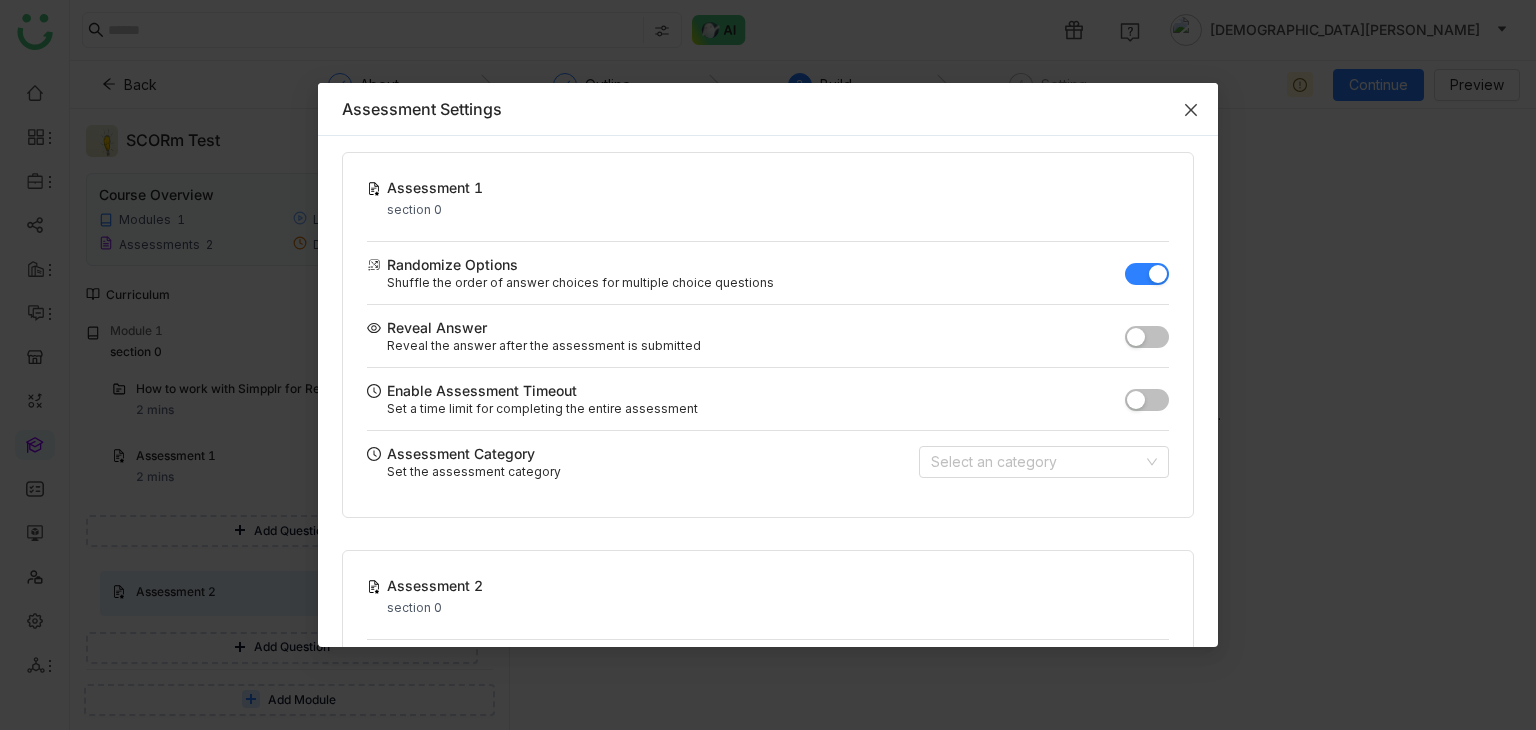 click at bounding box center (1191, 110) 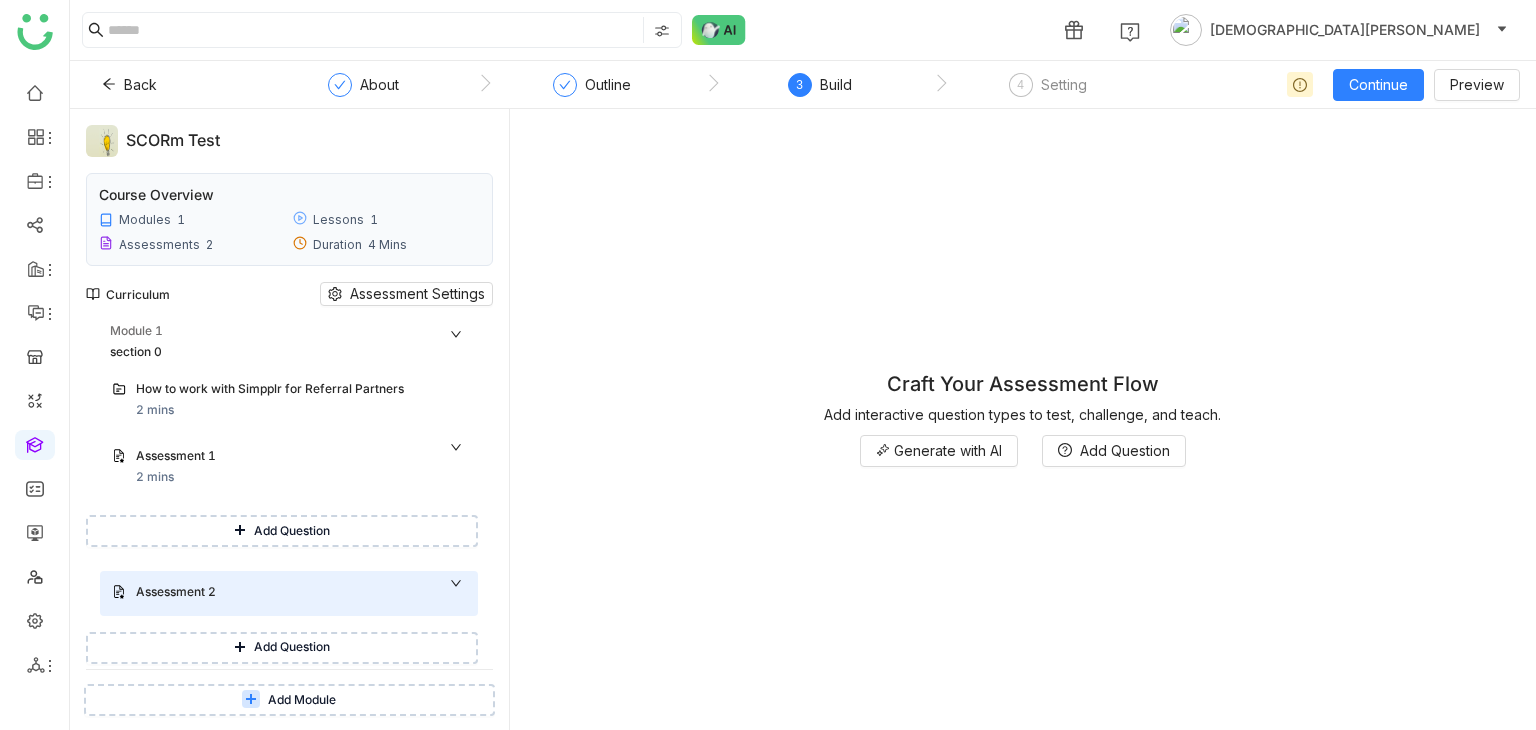 click on "Add Question" at bounding box center (292, 531) 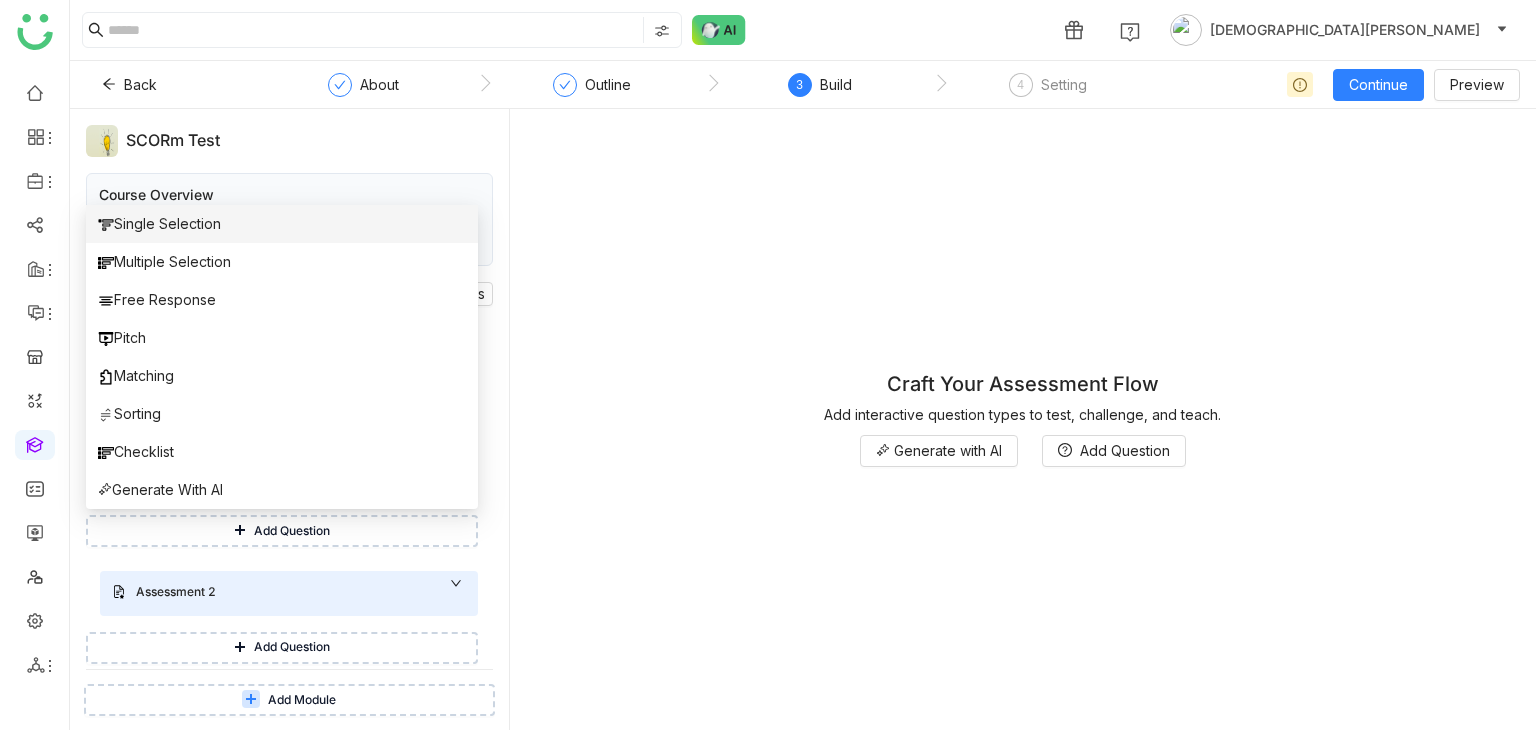 click on "Single Selection" at bounding box center [159, 224] 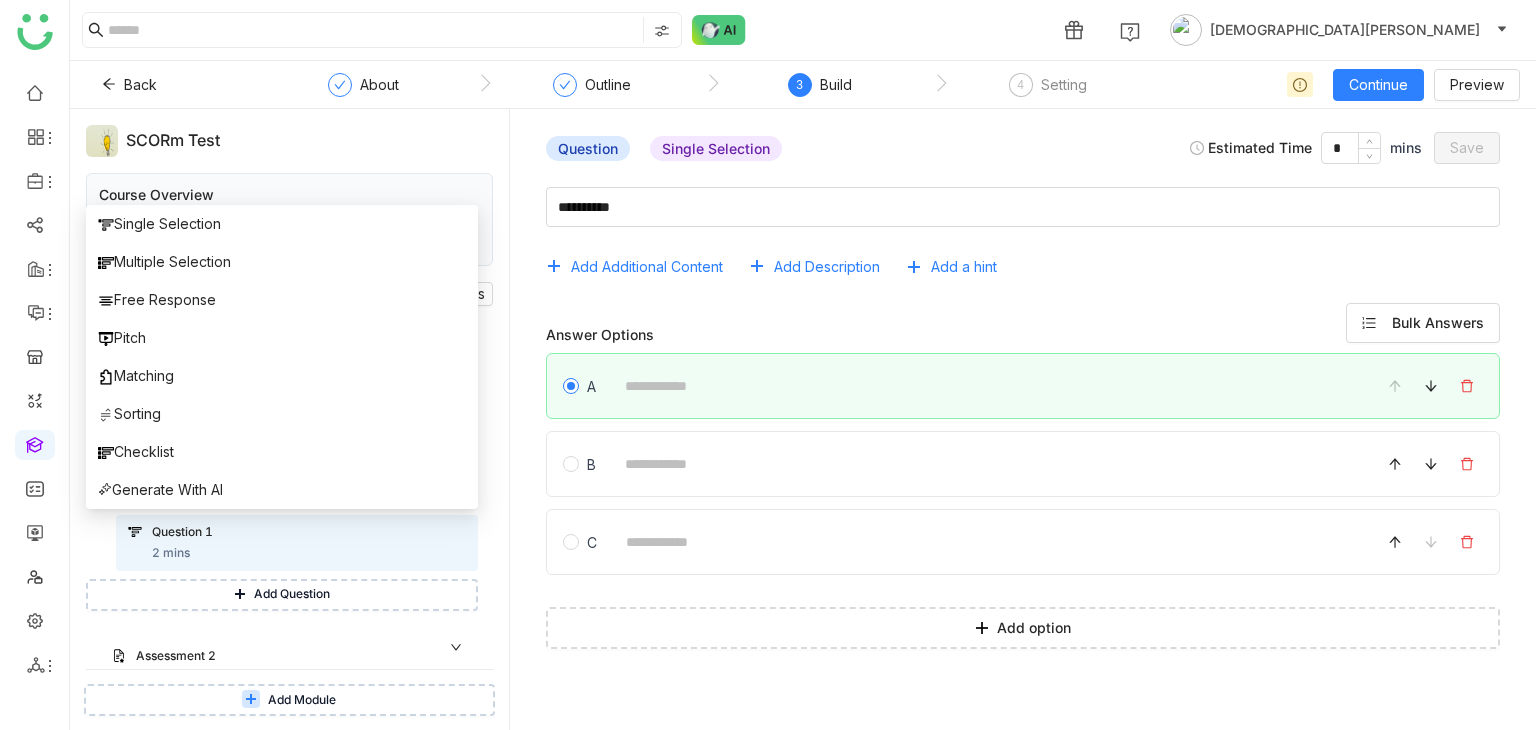 click on "Add Additional Content   Add Description   Add a hint" 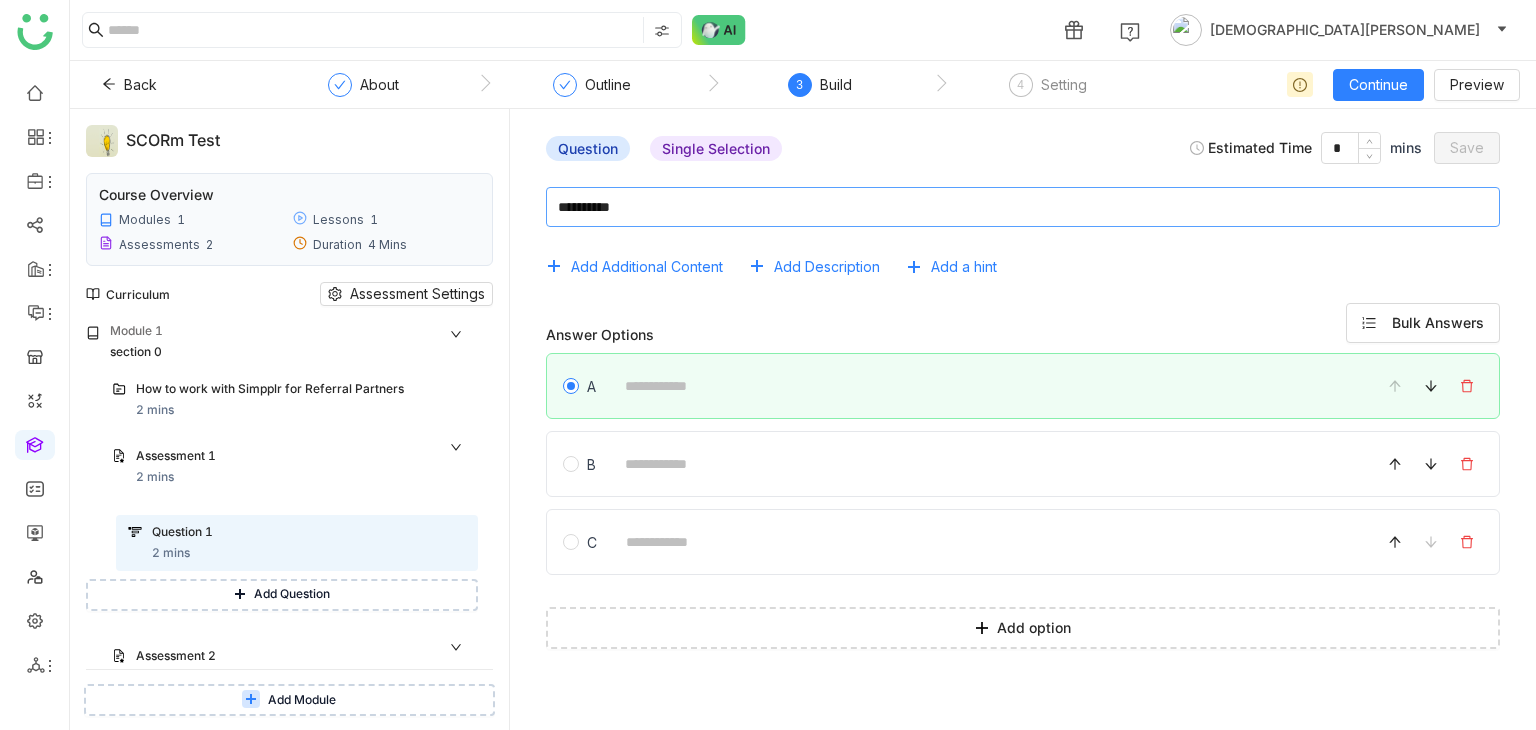 click 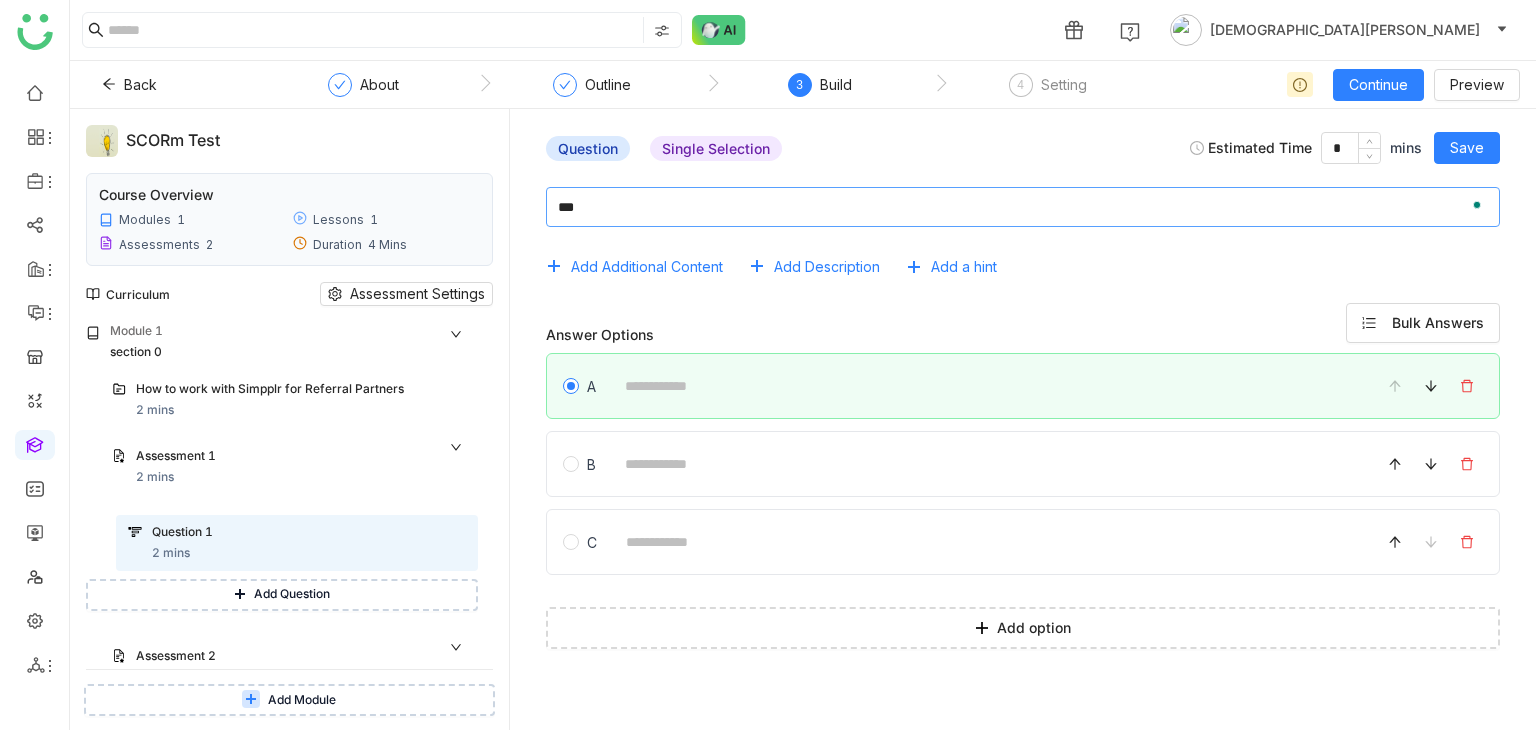 type on "***" 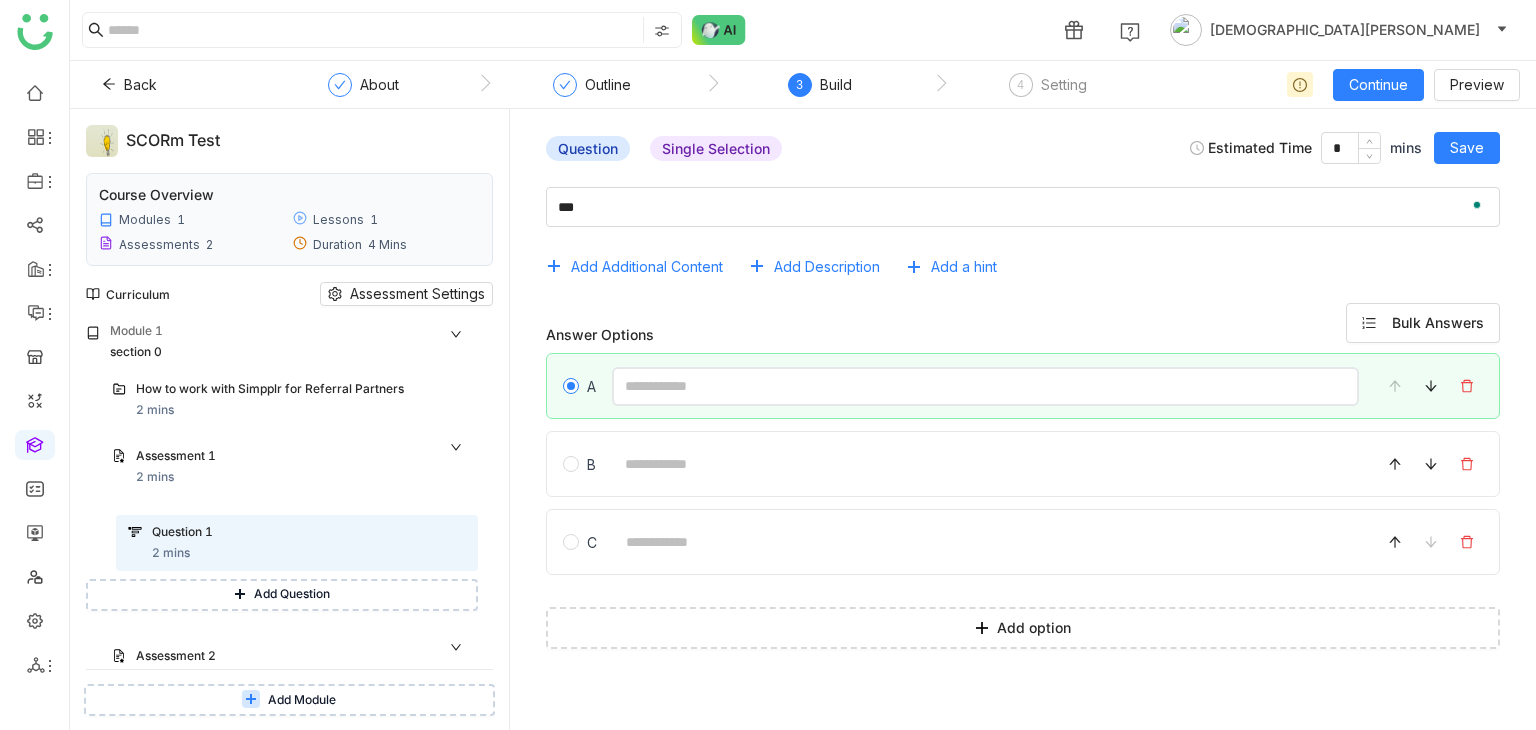 click at bounding box center (985, 386) 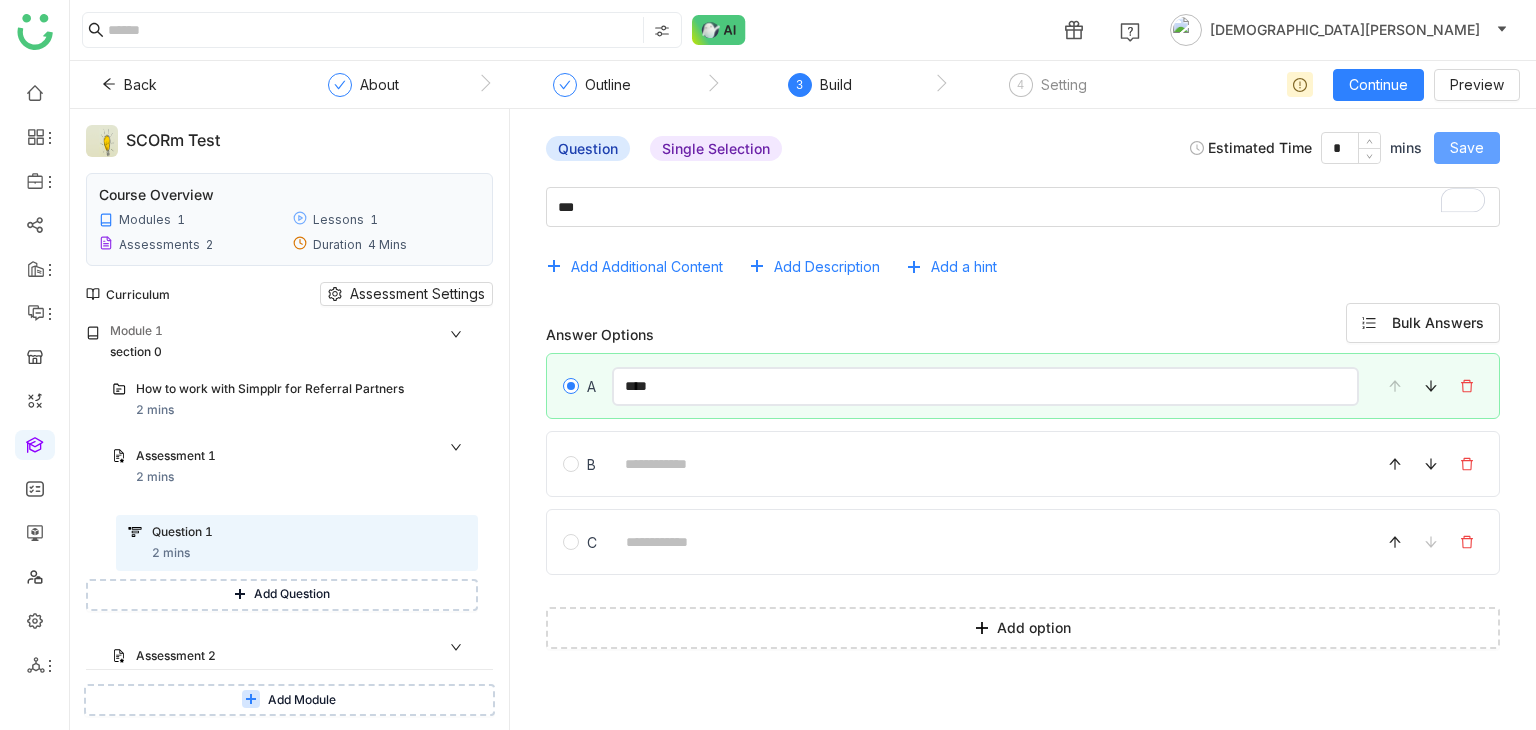 type on "****" 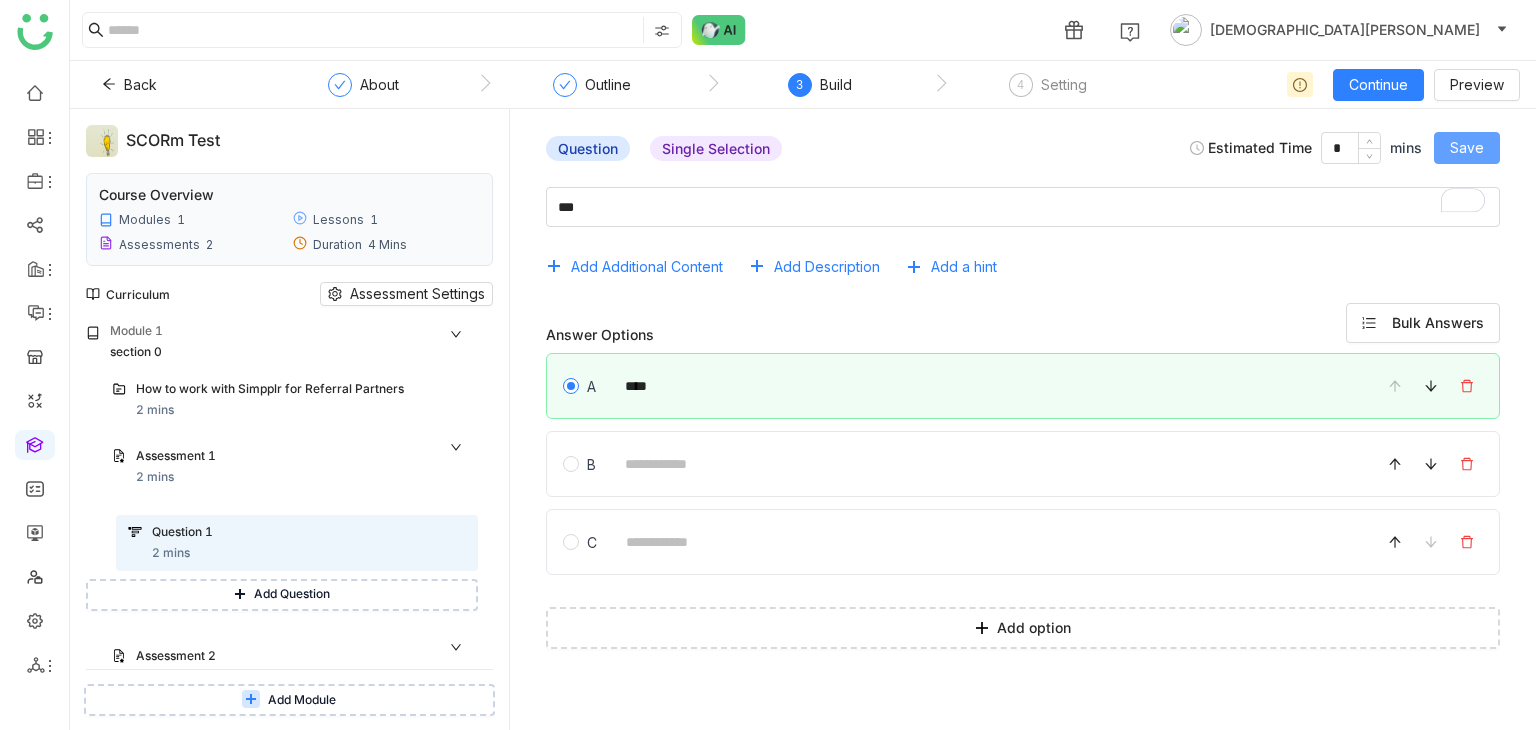 click on "Save" 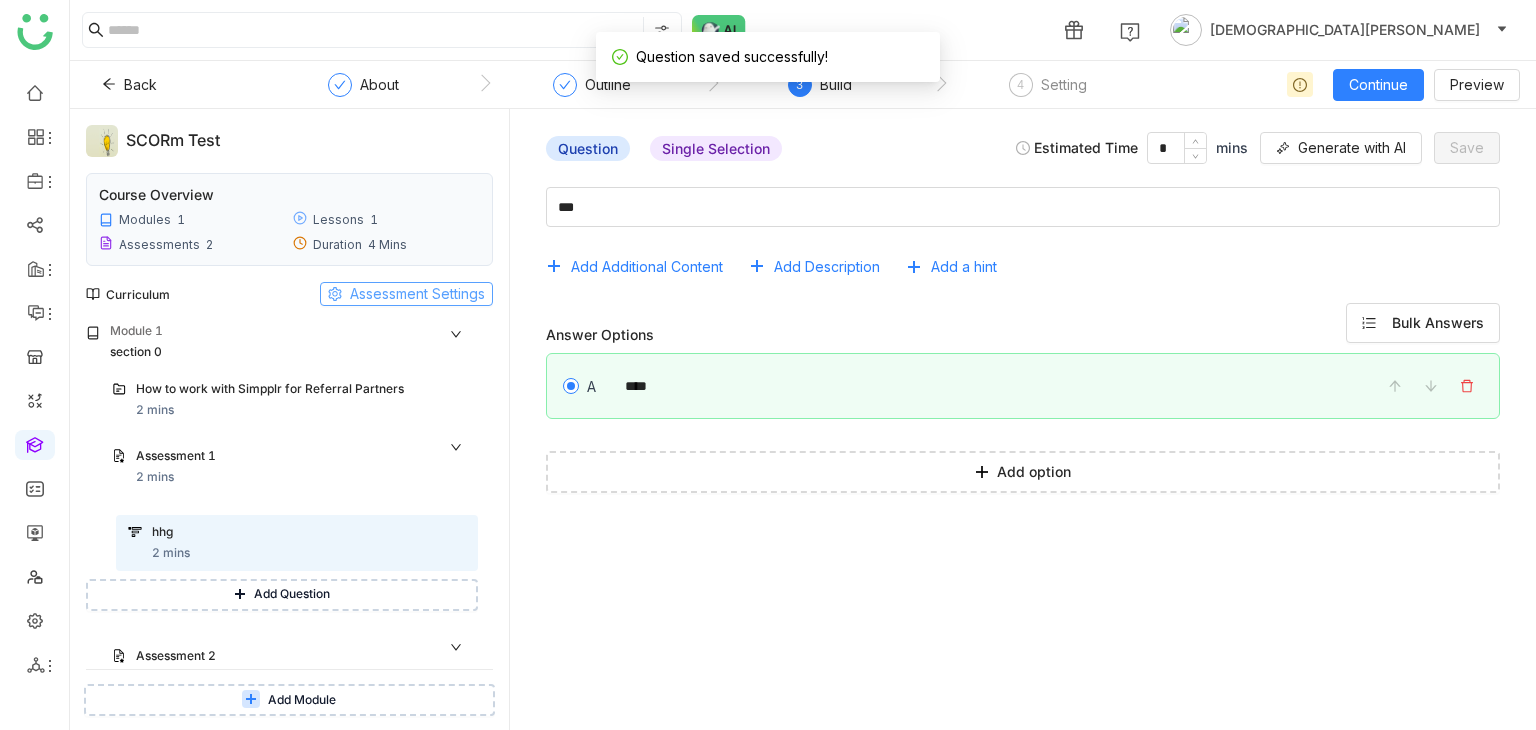 click on "Assessment Settings" 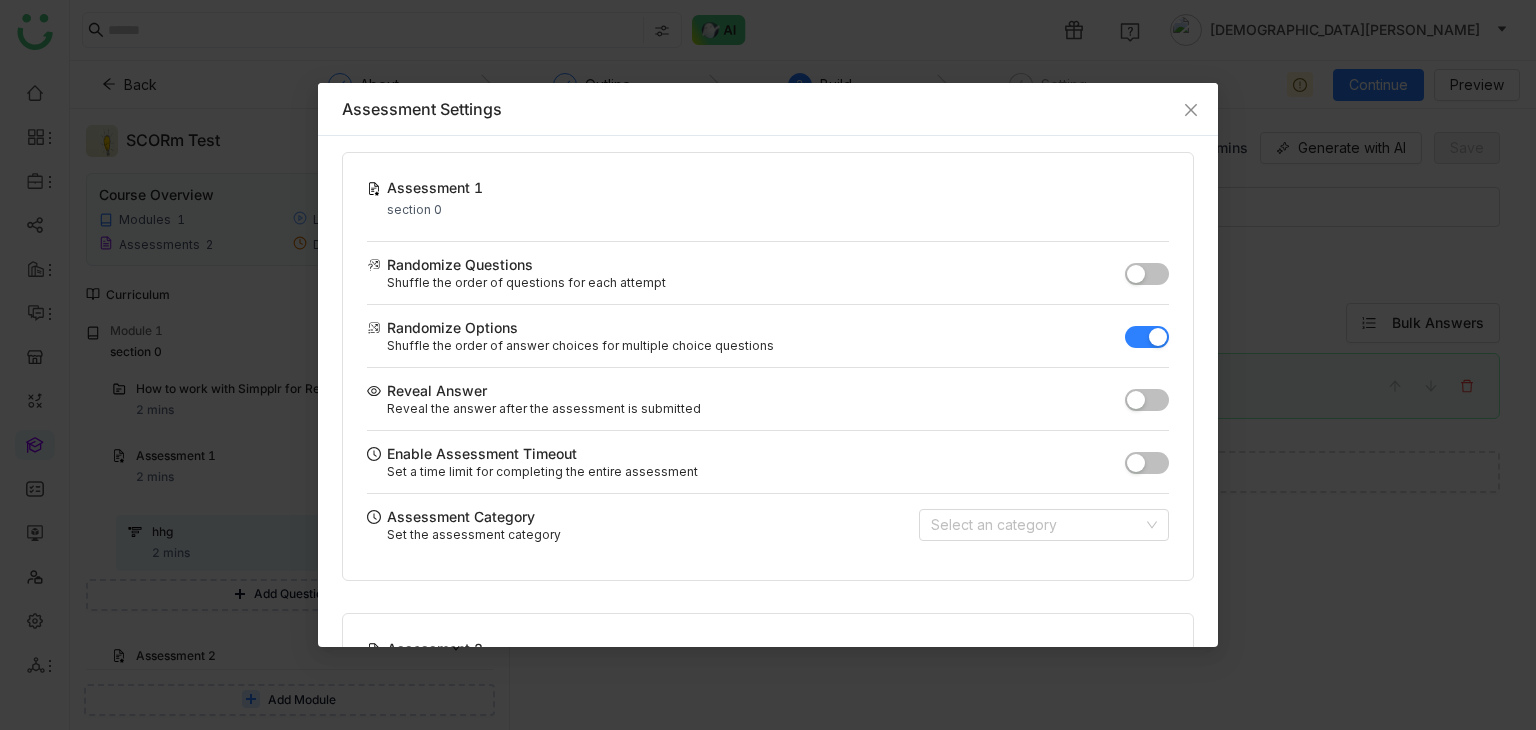 click at bounding box center (1136, 274) 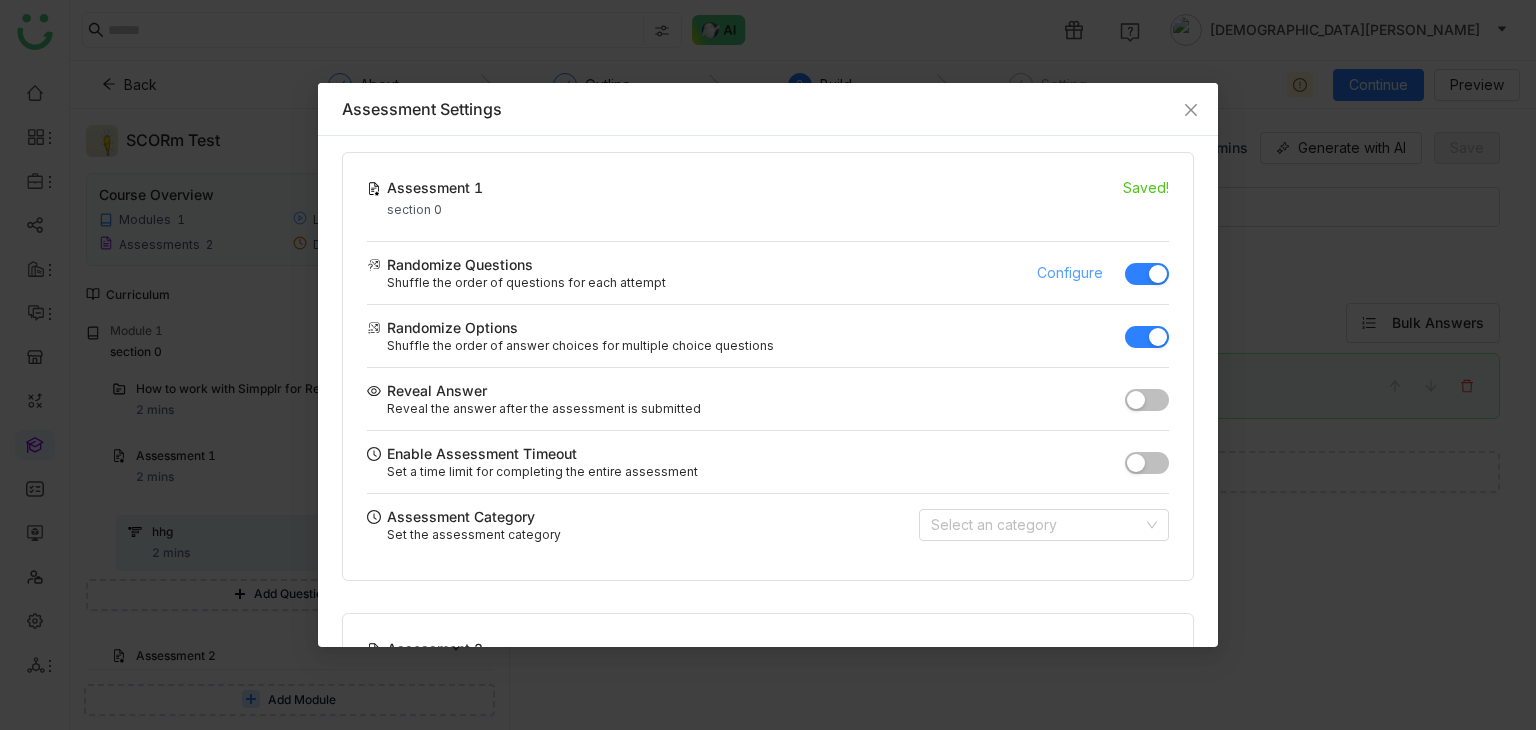 click on "Configure" at bounding box center [1070, 273] 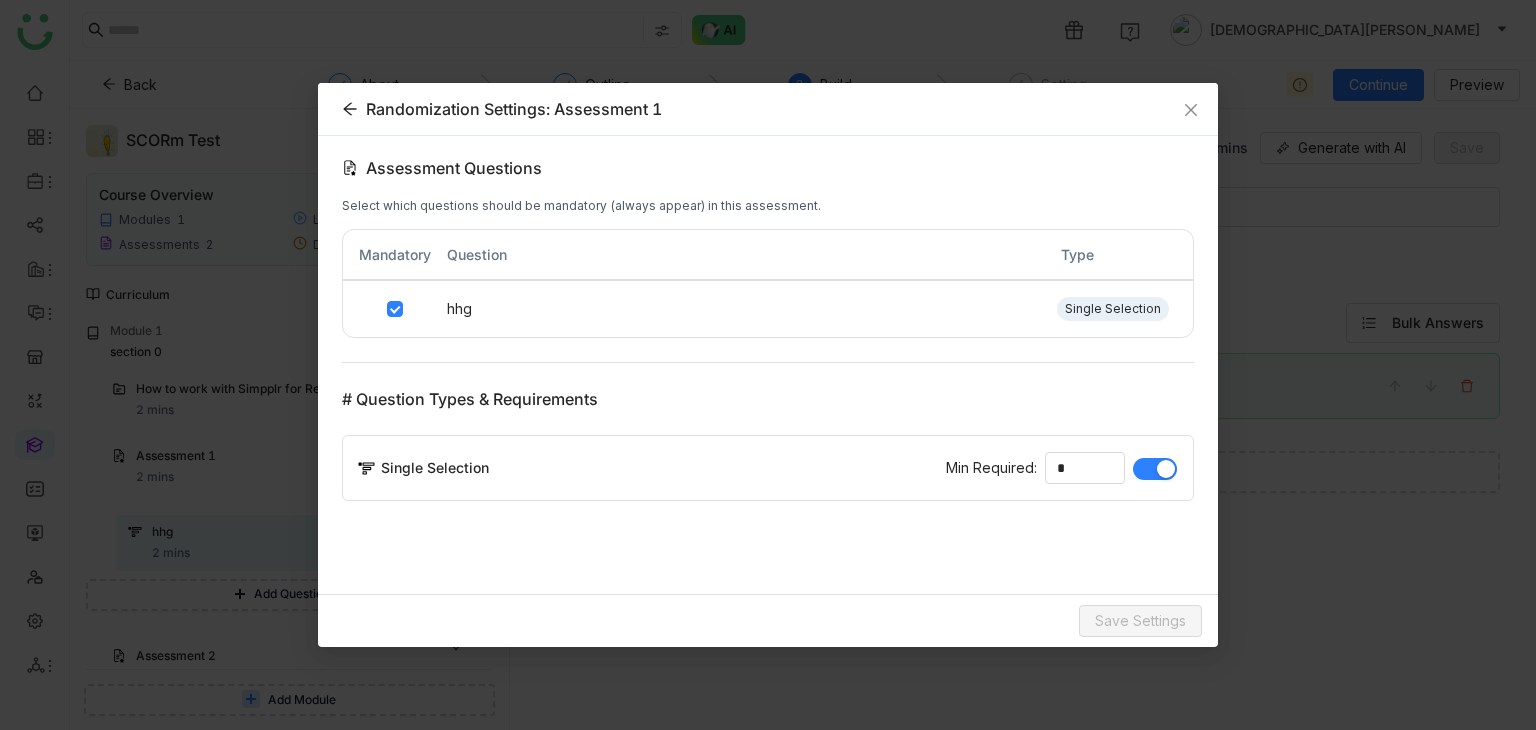 click 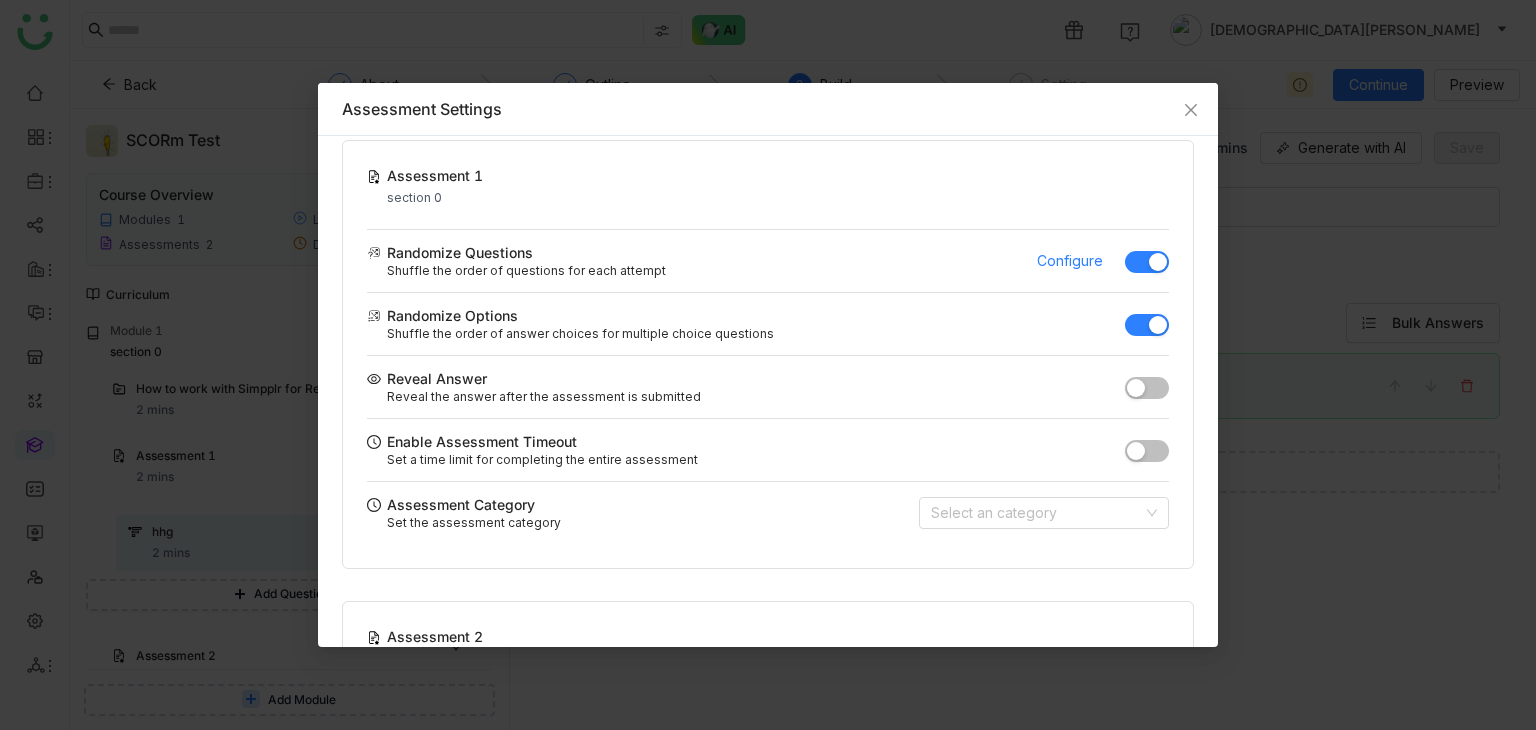 scroll, scrollTop: 0, scrollLeft: 0, axis: both 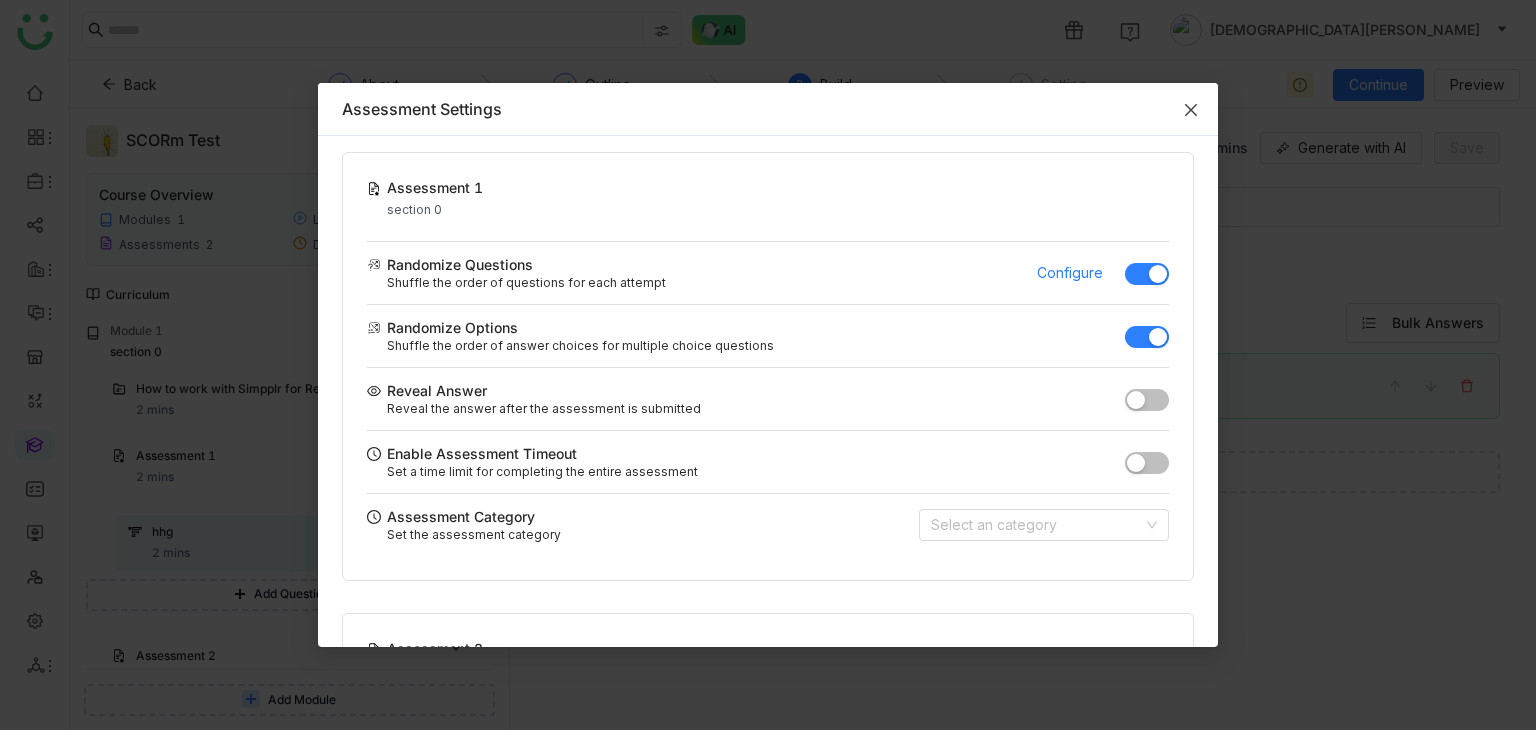 click at bounding box center (1191, 110) 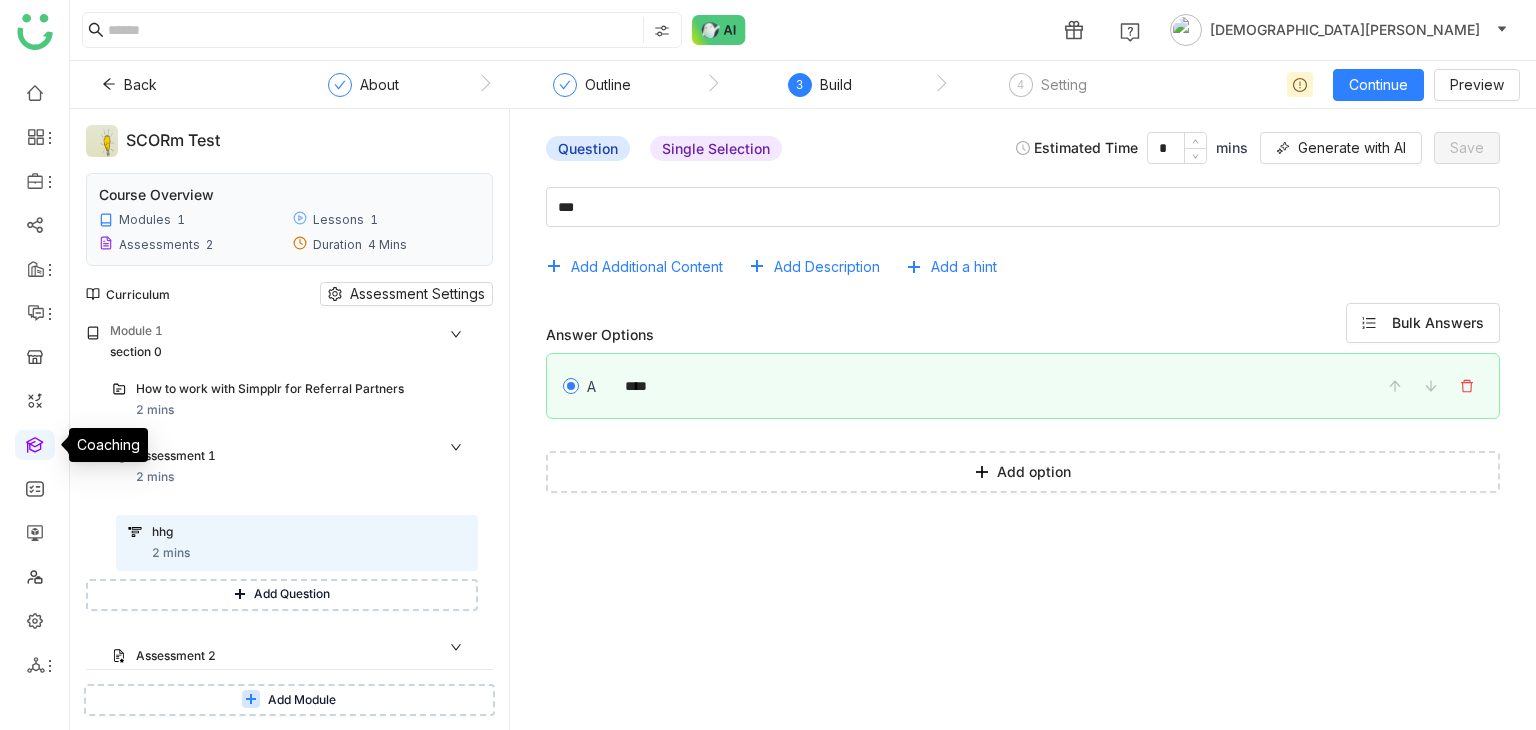 click at bounding box center [35, 443] 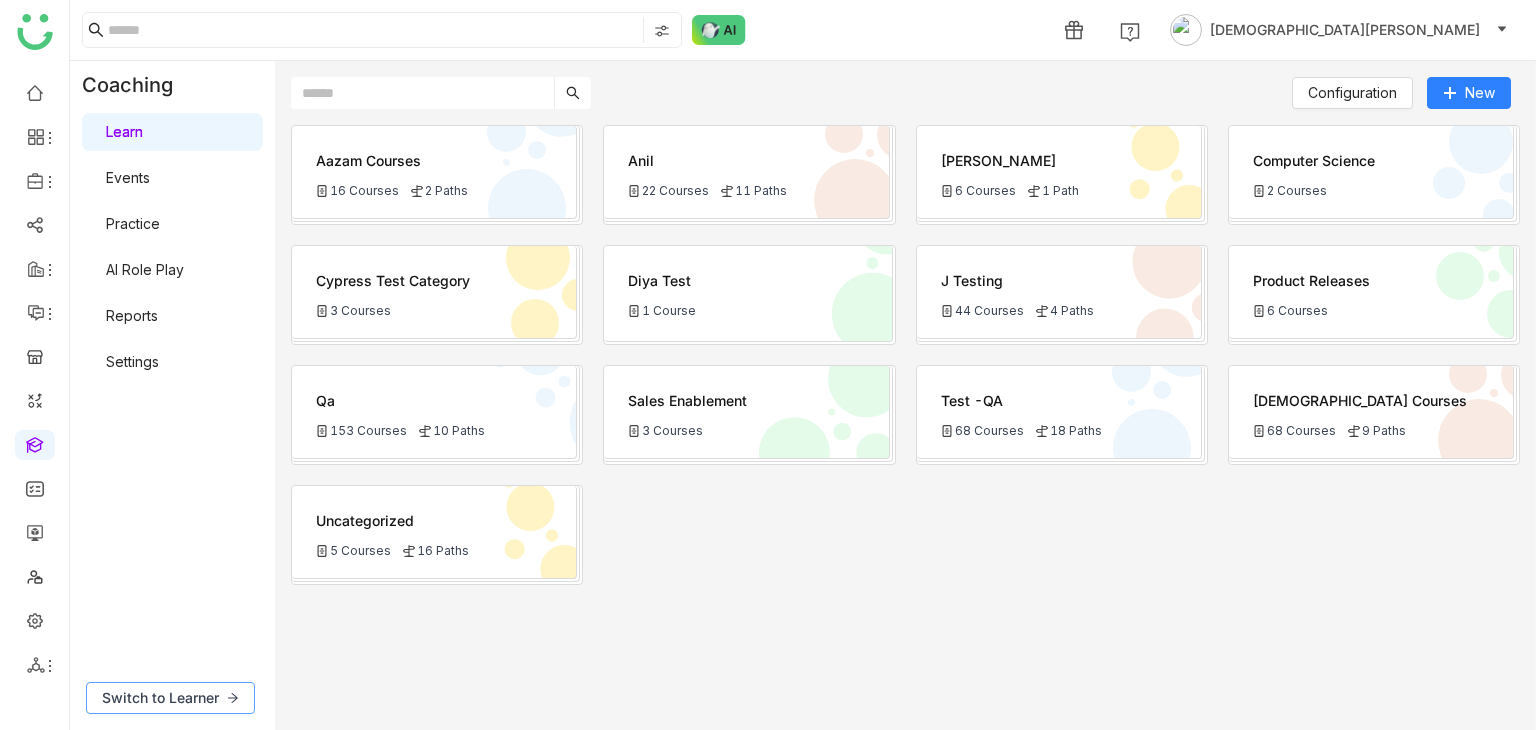 drag, startPoint x: 220, startPoint y: 699, endPoint x: 222, endPoint y: 683, distance: 16.124516 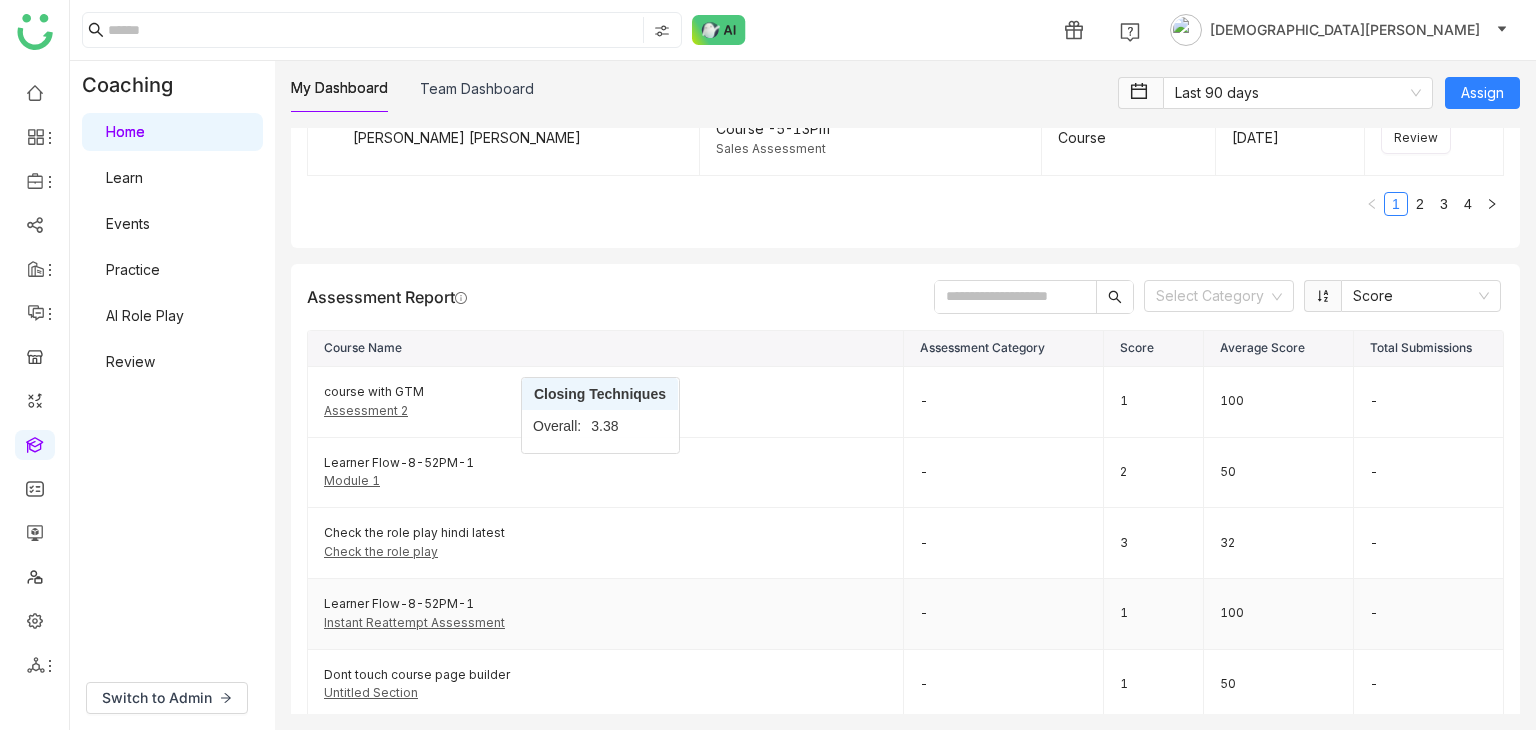 scroll, scrollTop: 2755, scrollLeft: 0, axis: vertical 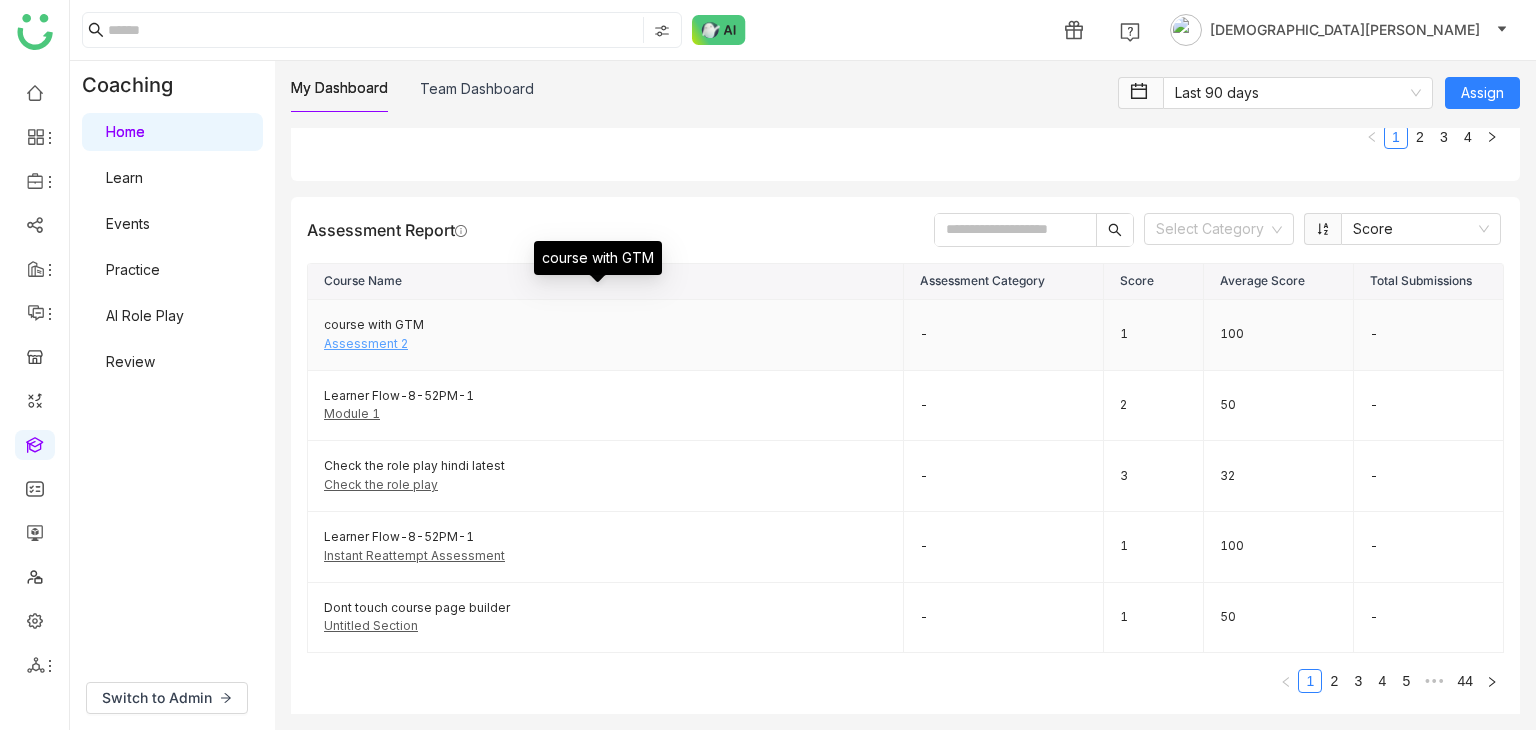 click on "Assessment 2" 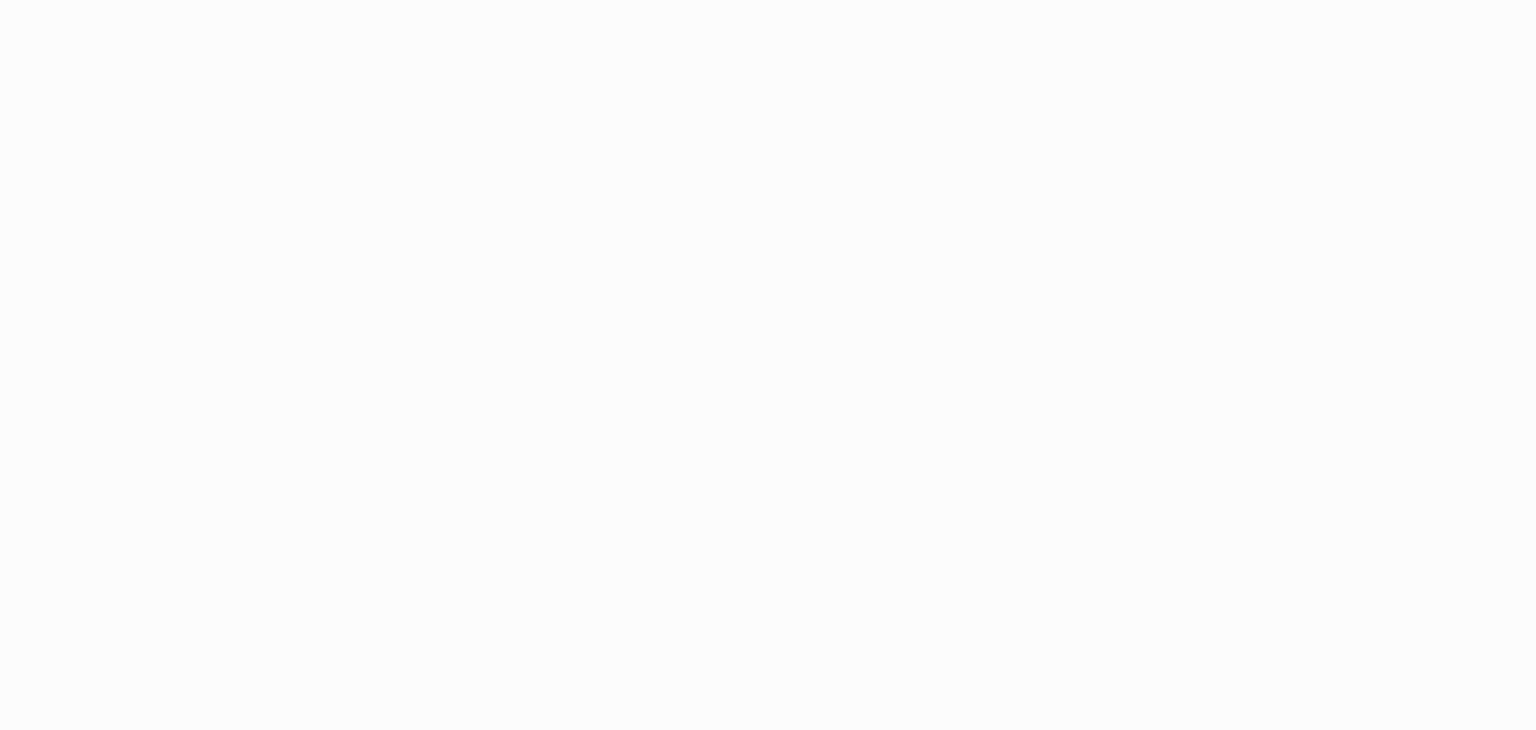 scroll, scrollTop: 0, scrollLeft: 0, axis: both 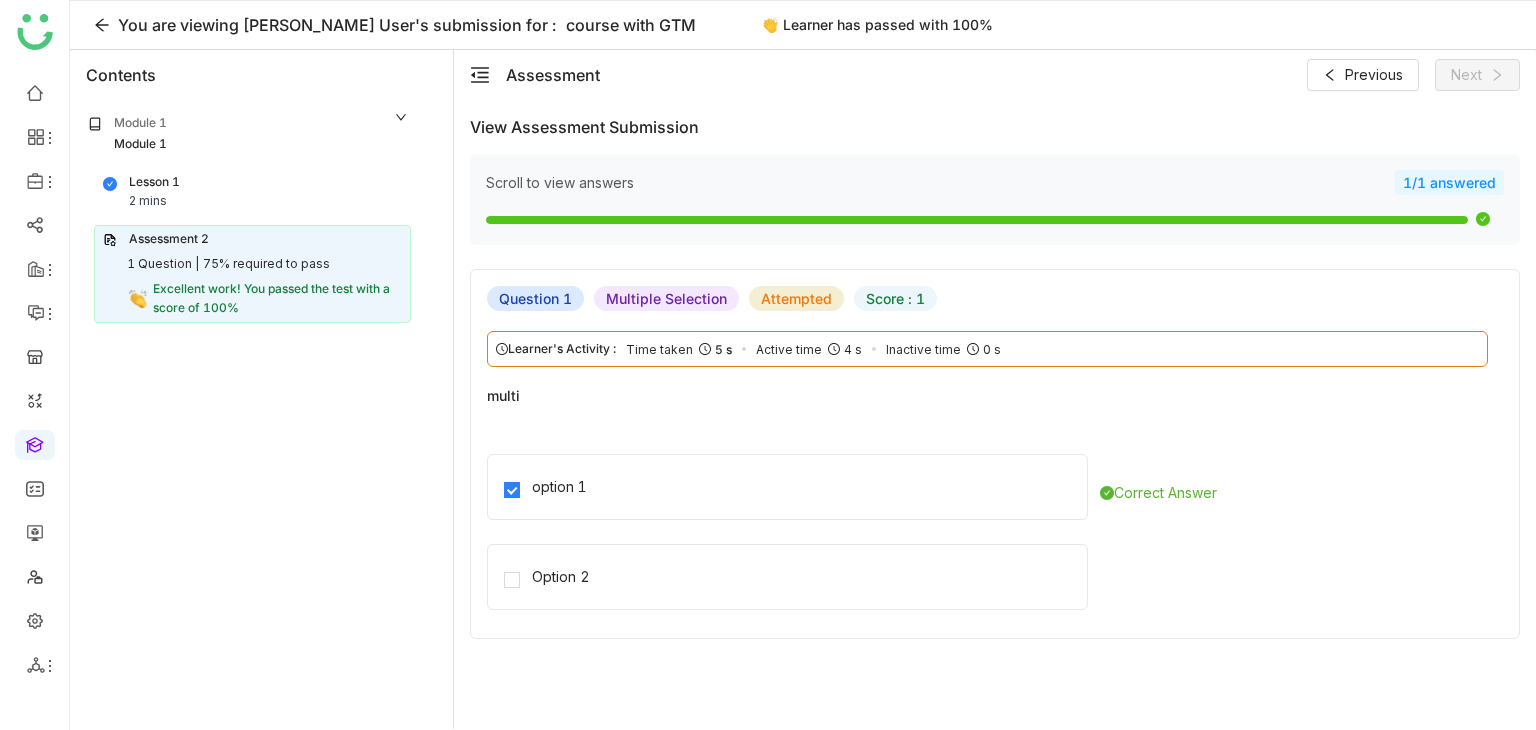 click on "You are viewing Uday User's submission for :   course with GTM    👏 Learner has passed with 100%" 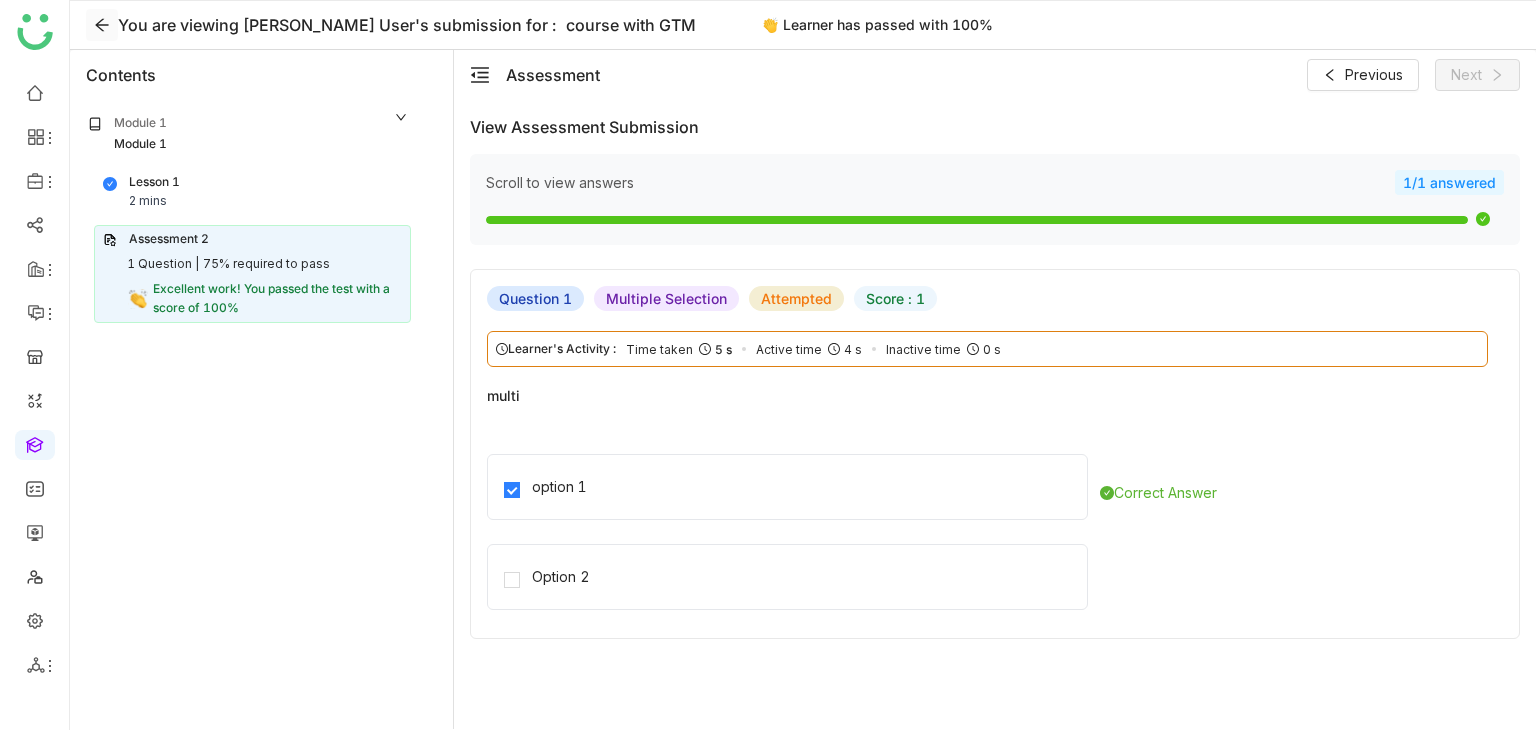 click 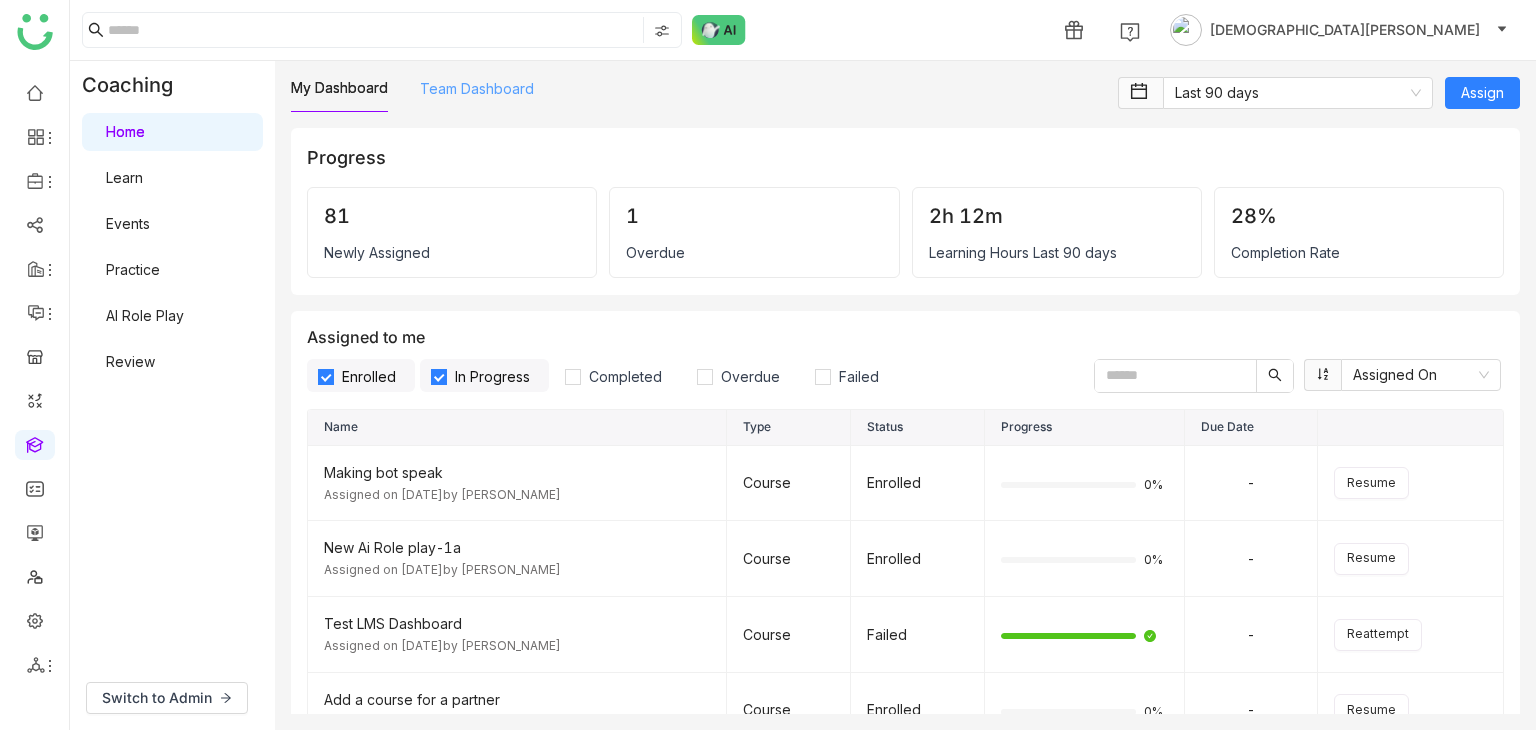 click on "Team Dashboard" at bounding box center [477, 88] 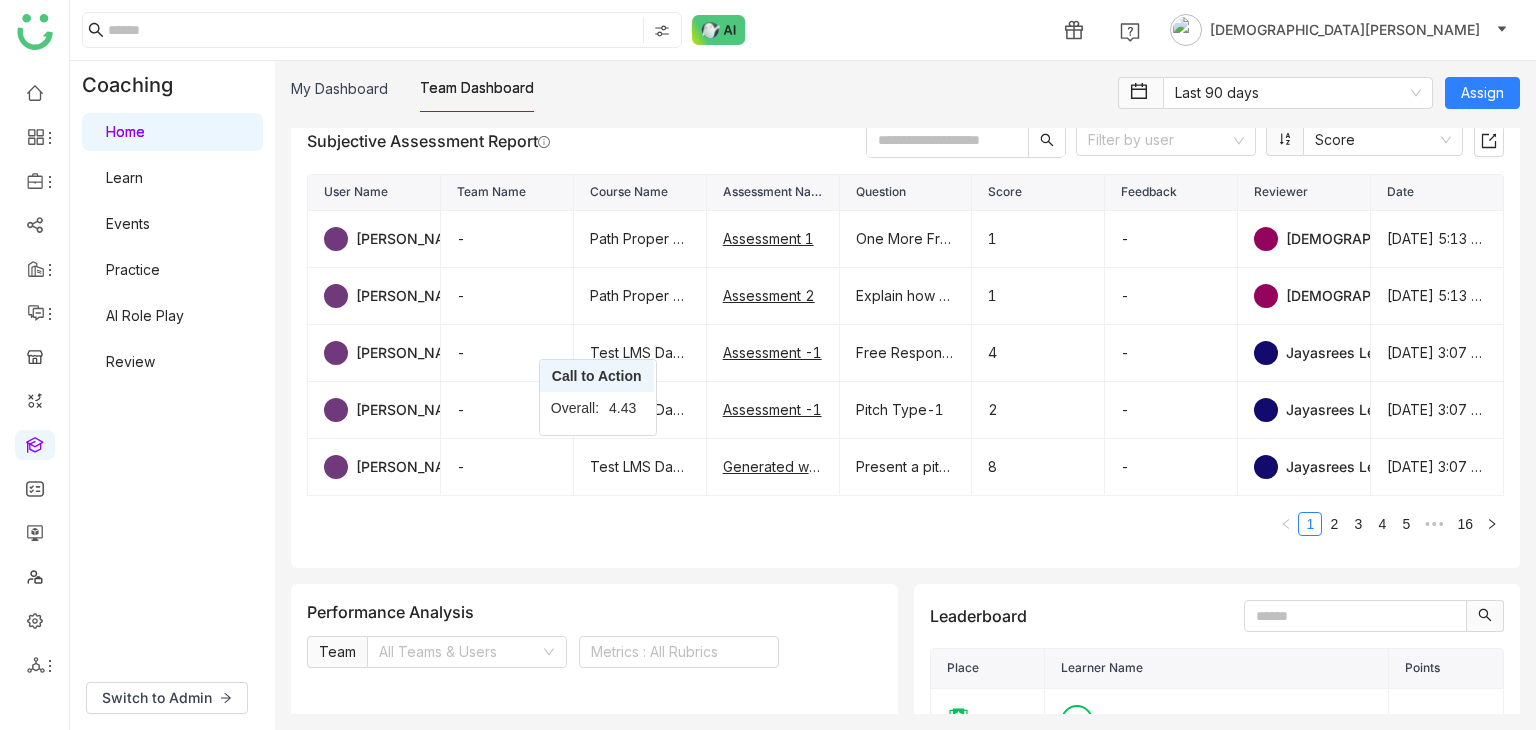 scroll, scrollTop: 2919, scrollLeft: 0, axis: vertical 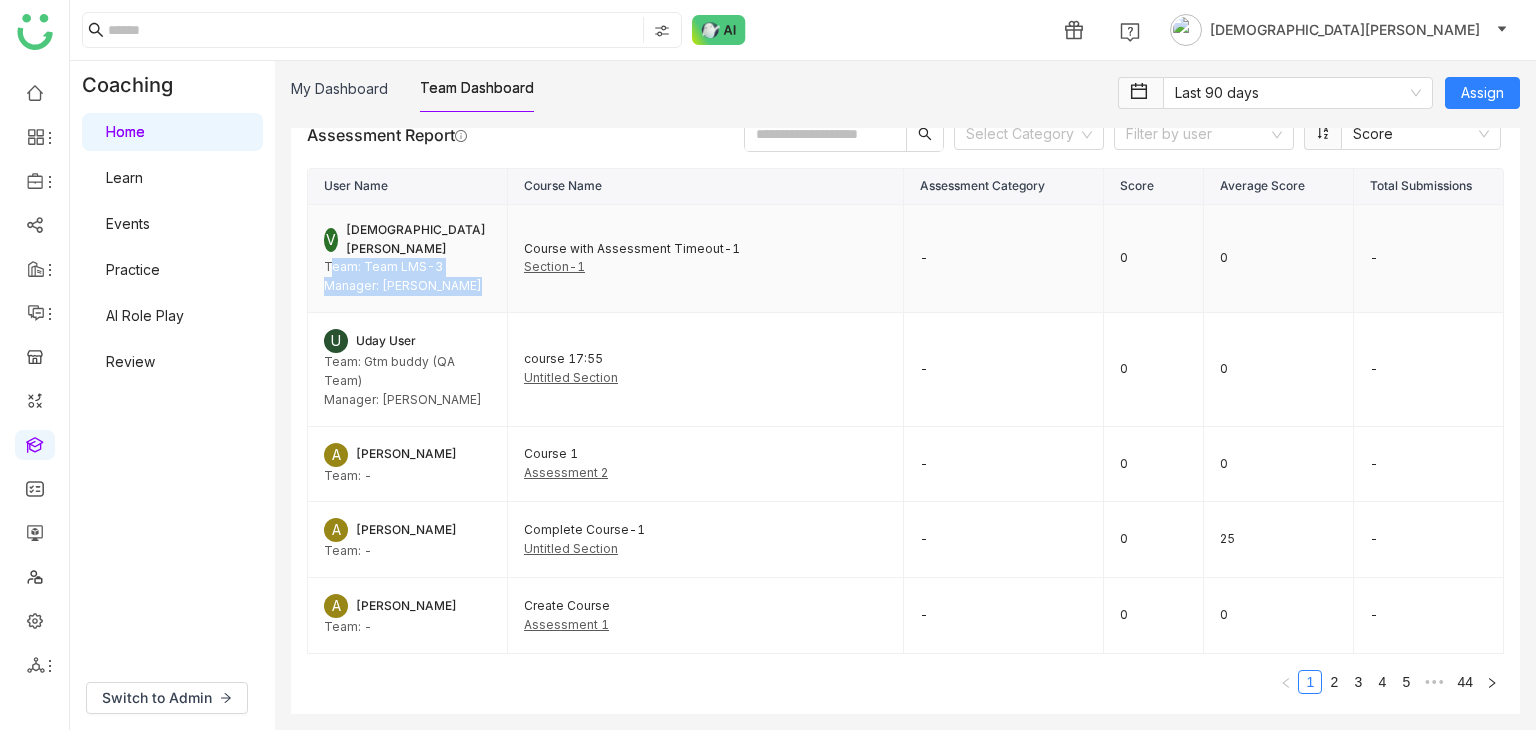 drag, startPoint x: 323, startPoint y: 257, endPoint x: 493, endPoint y: 269, distance: 170.423 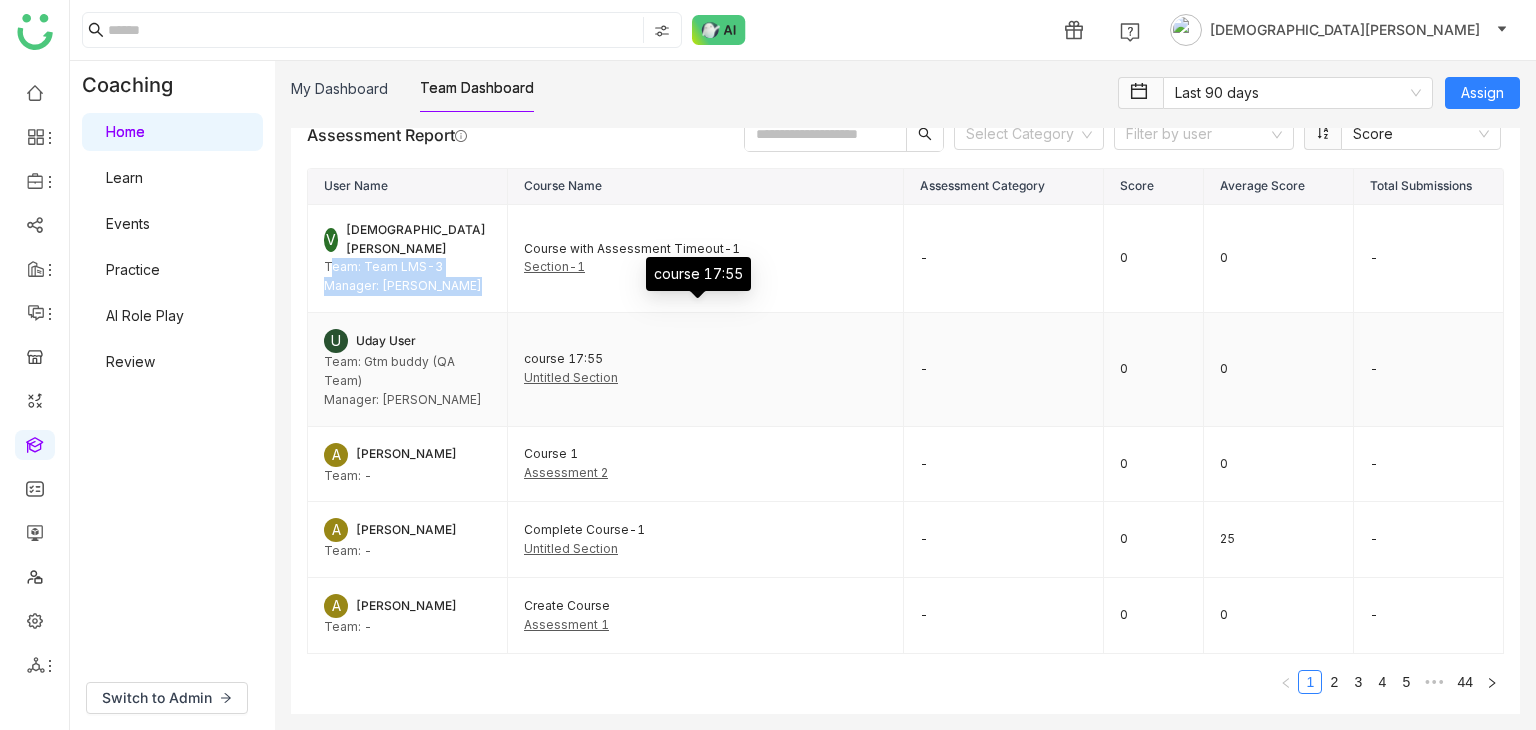 scroll, scrollTop: 3678, scrollLeft: 0, axis: vertical 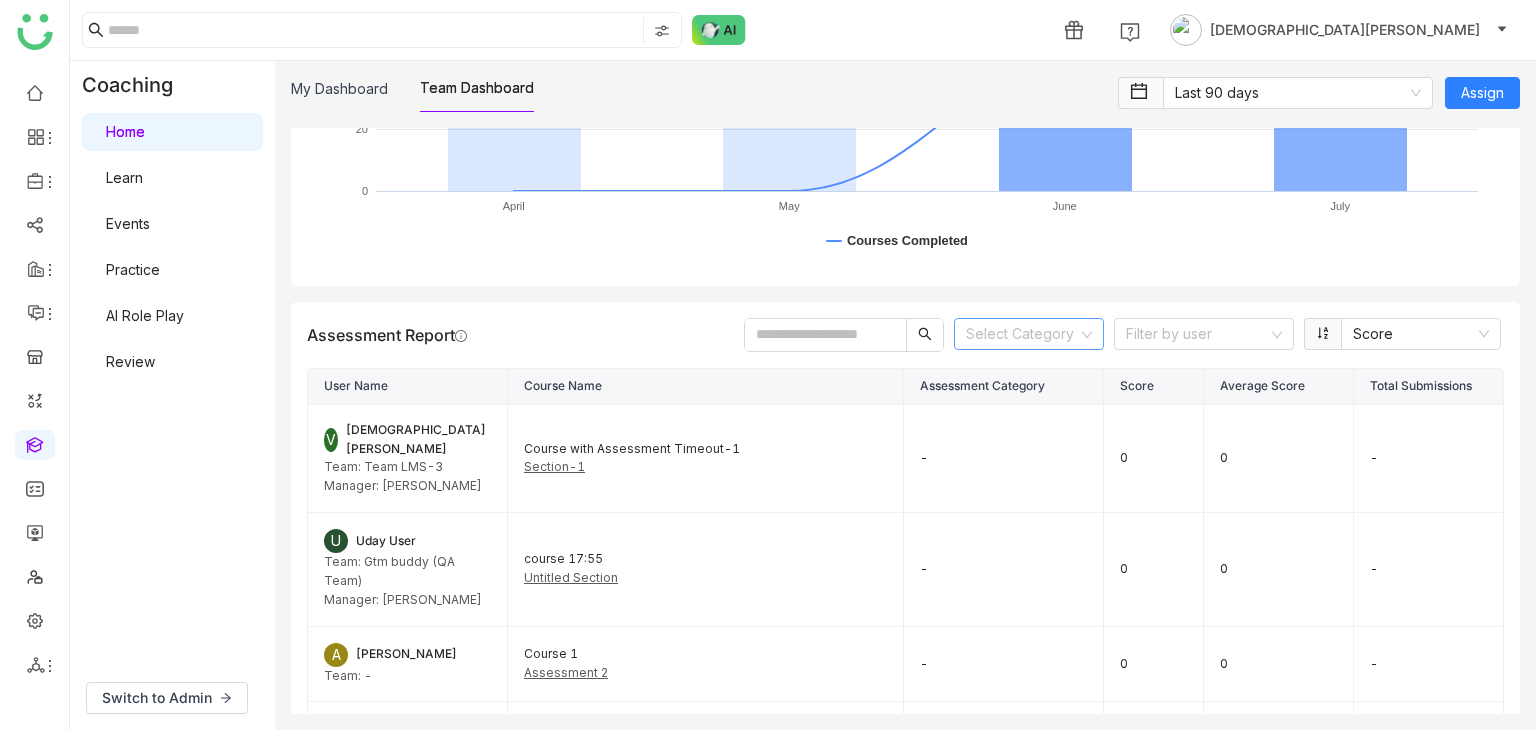 click 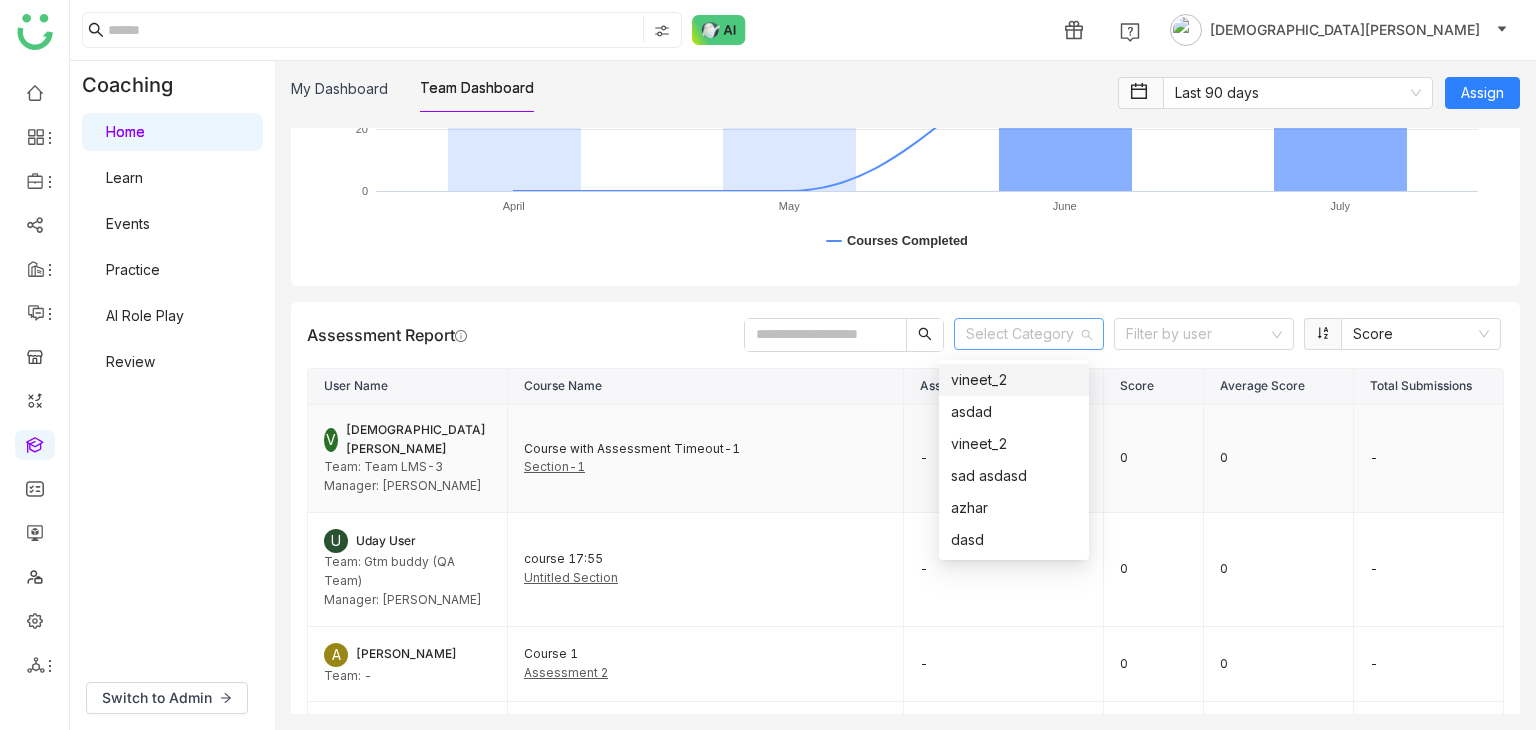 click on "0" 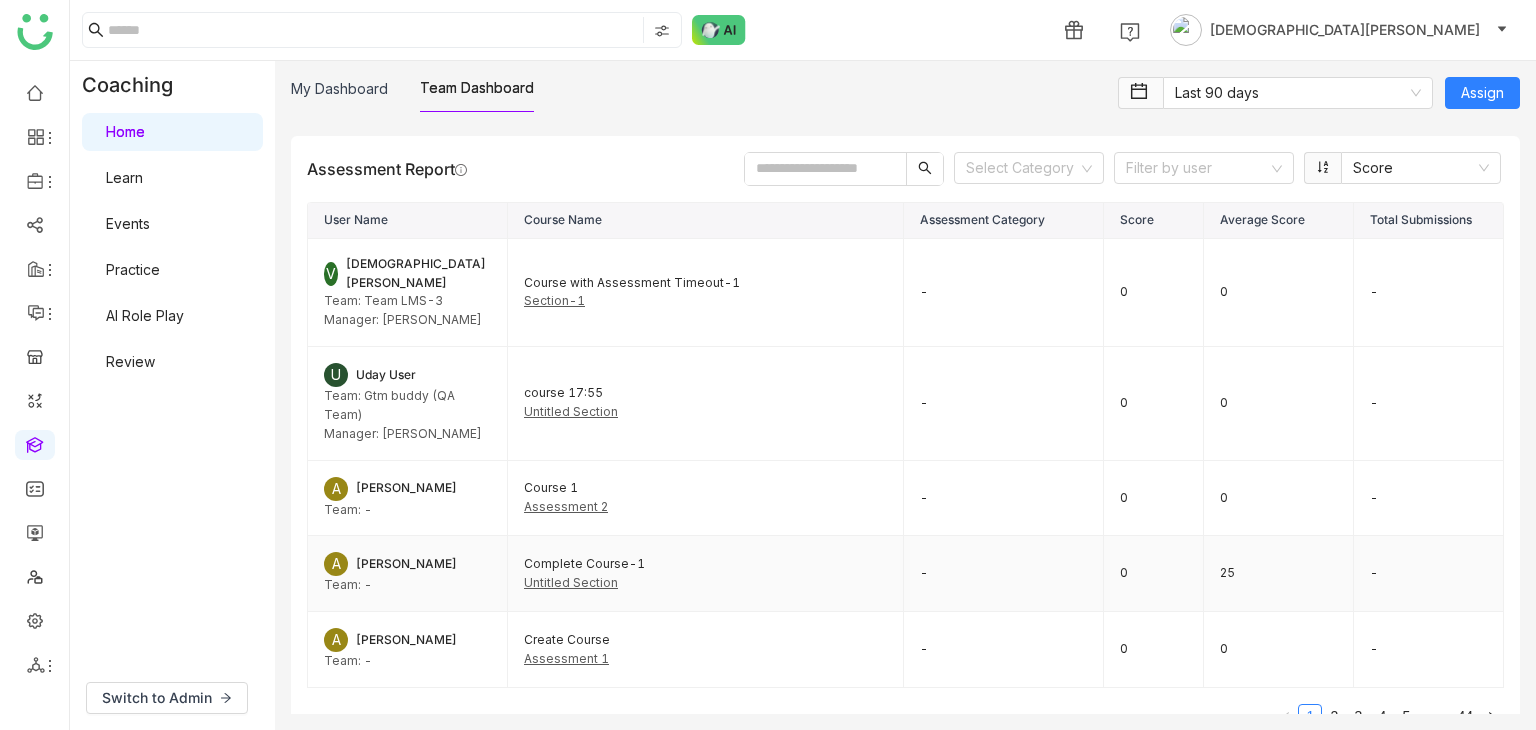 scroll, scrollTop: 3878, scrollLeft: 0, axis: vertical 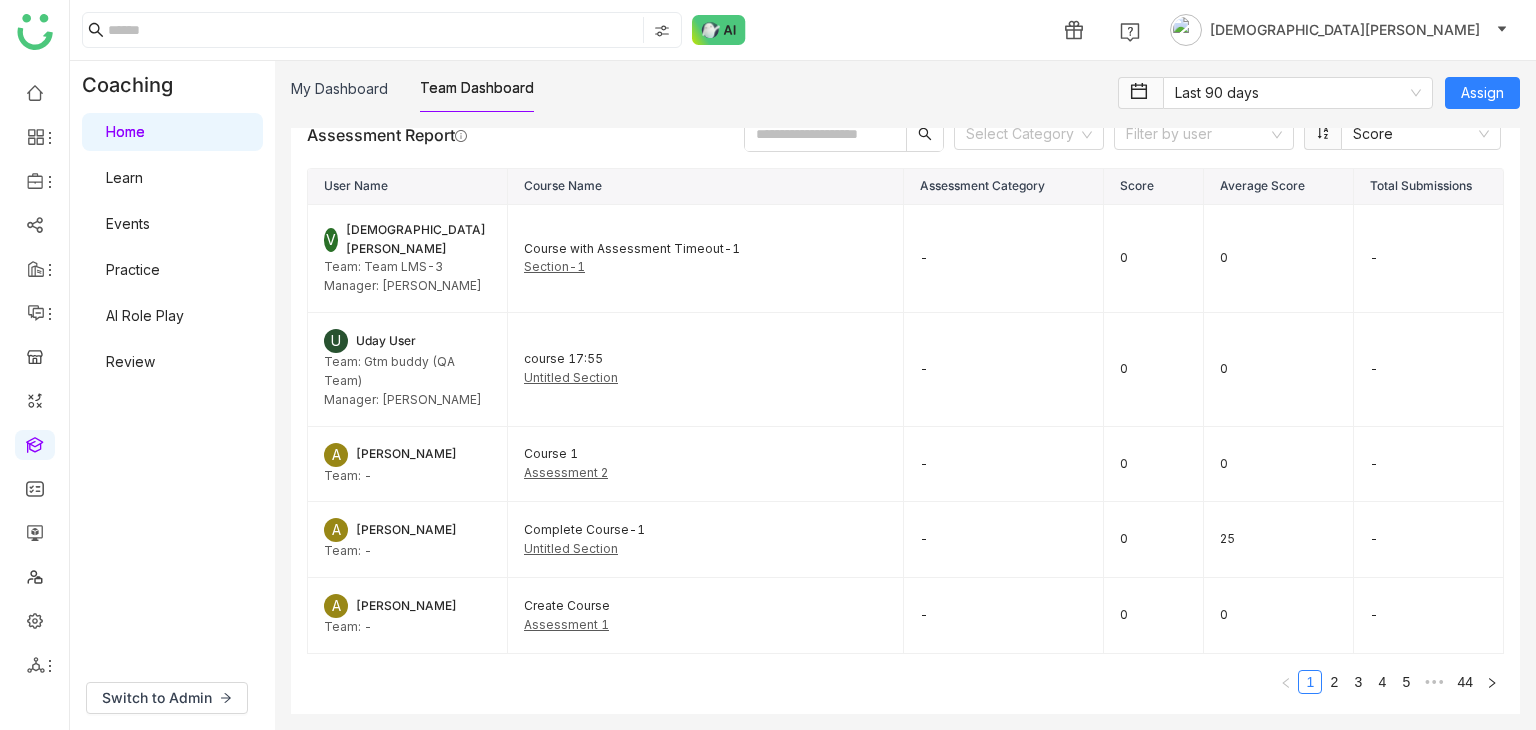 click on "Switch to Admin" 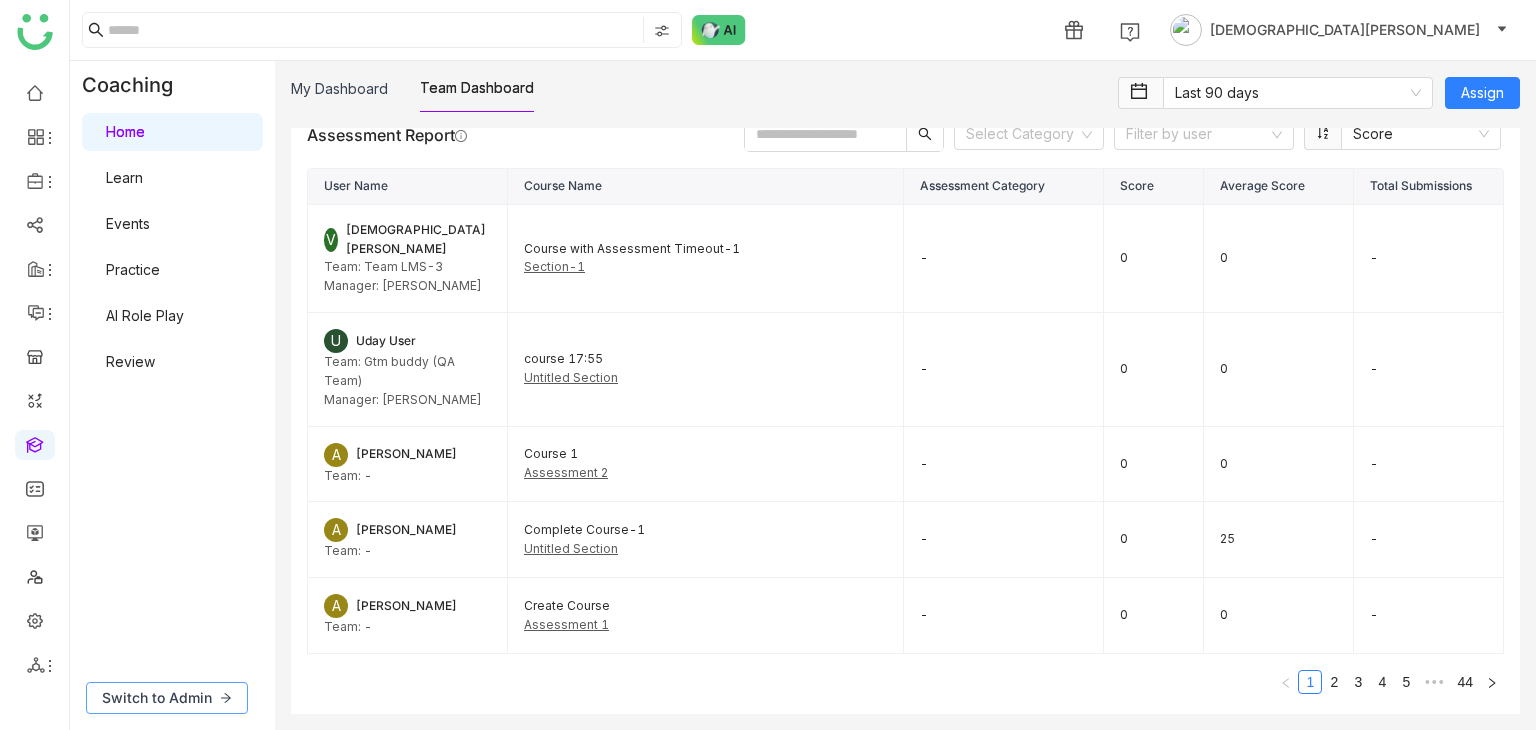 click on "Switch to Admin" 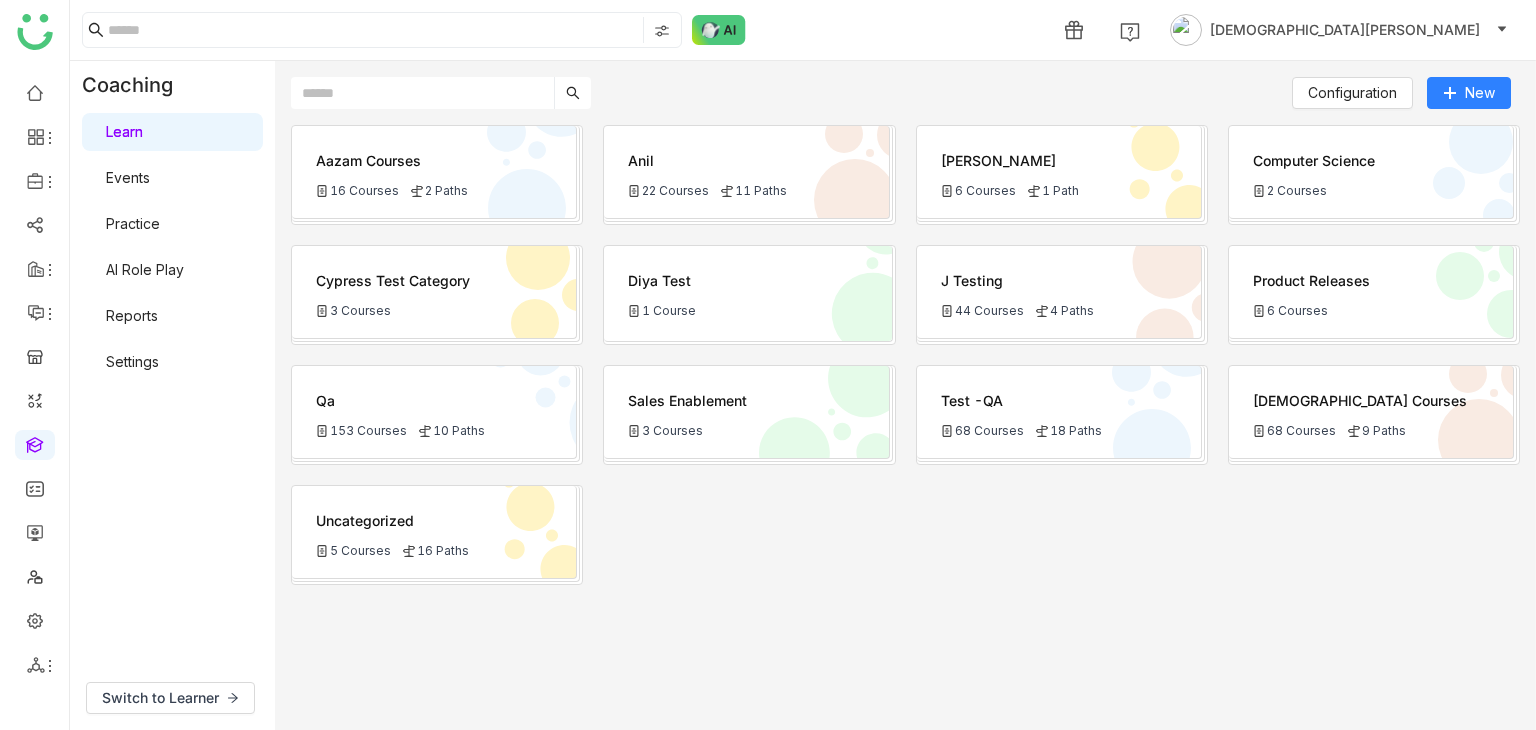 click on "Sales Enablement
3 Courses" 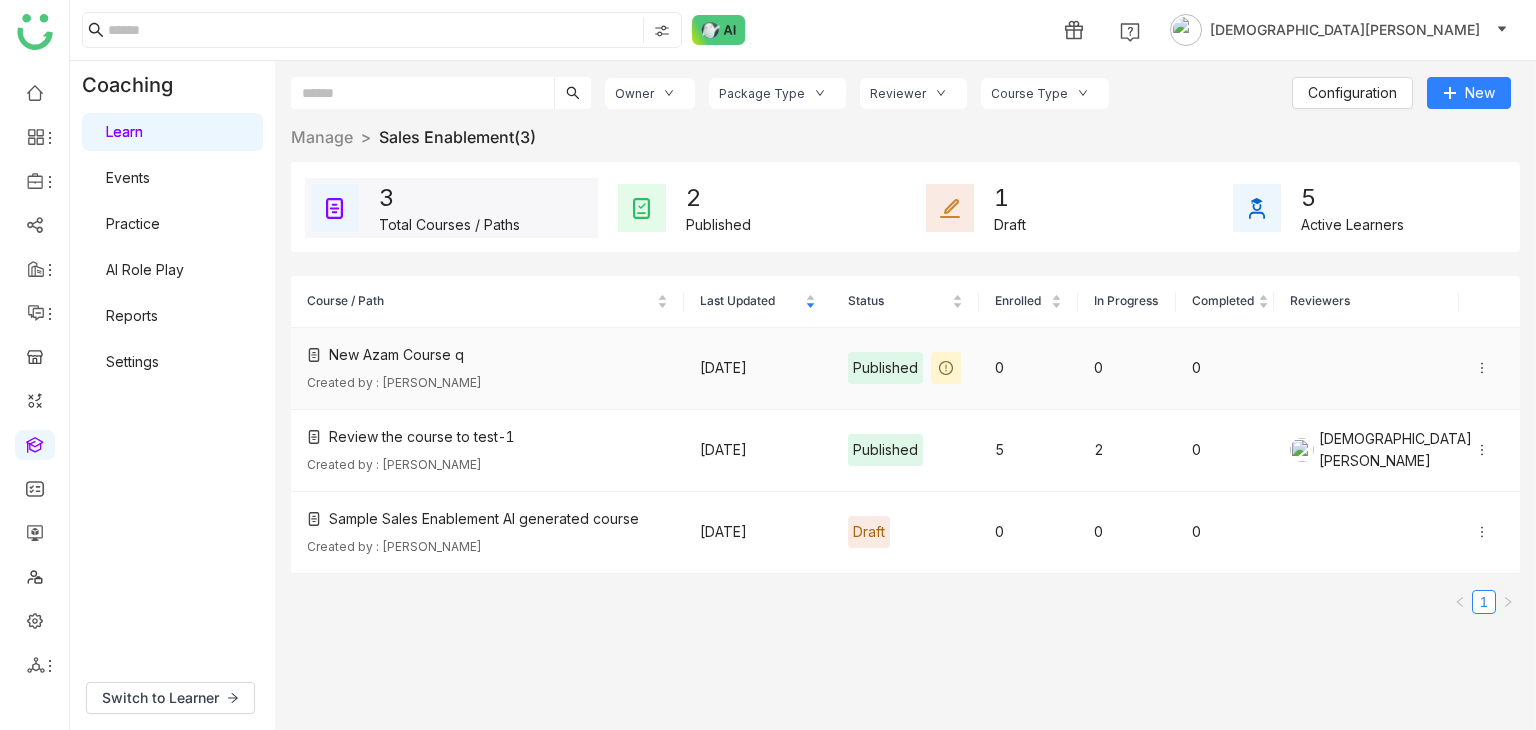click 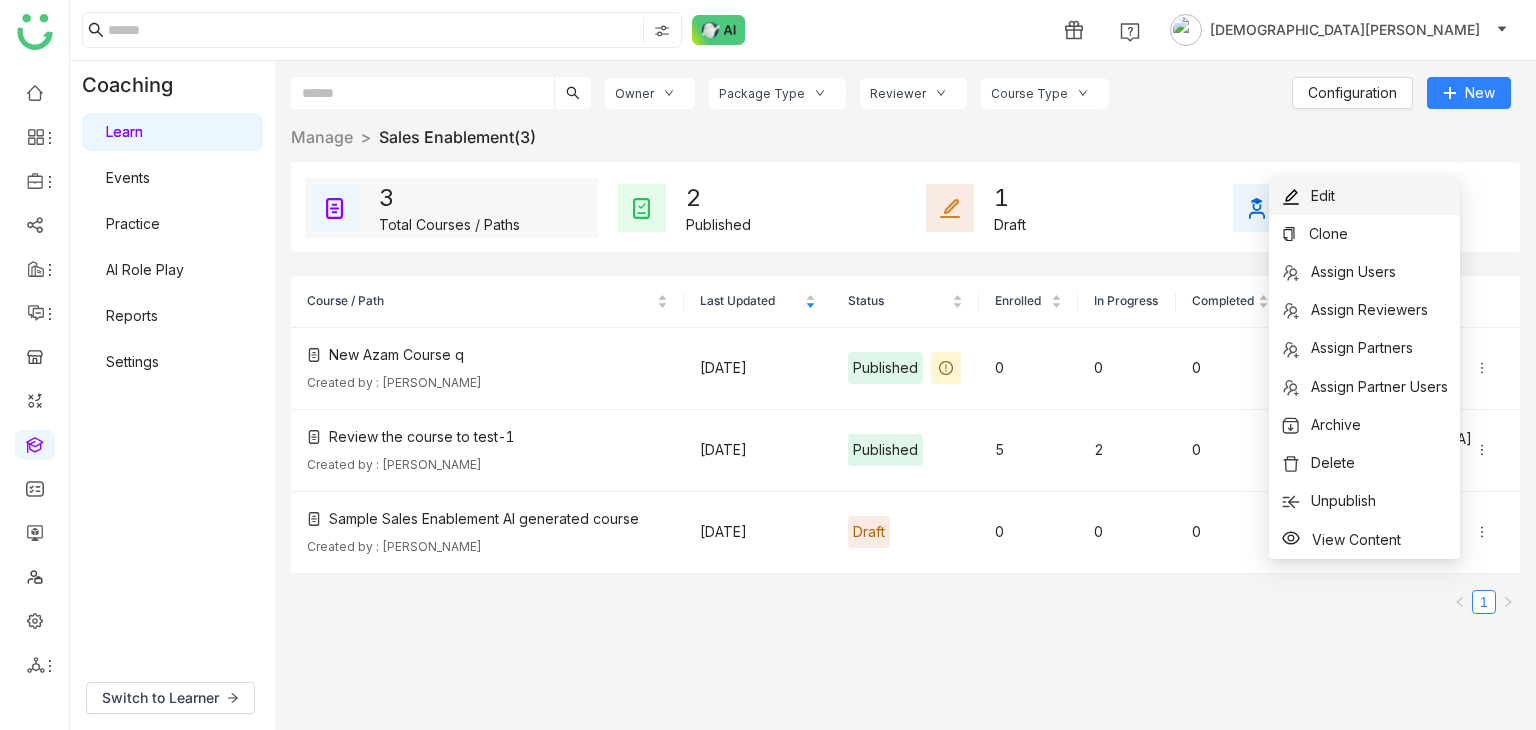 click on "Edit" at bounding box center (1323, 195) 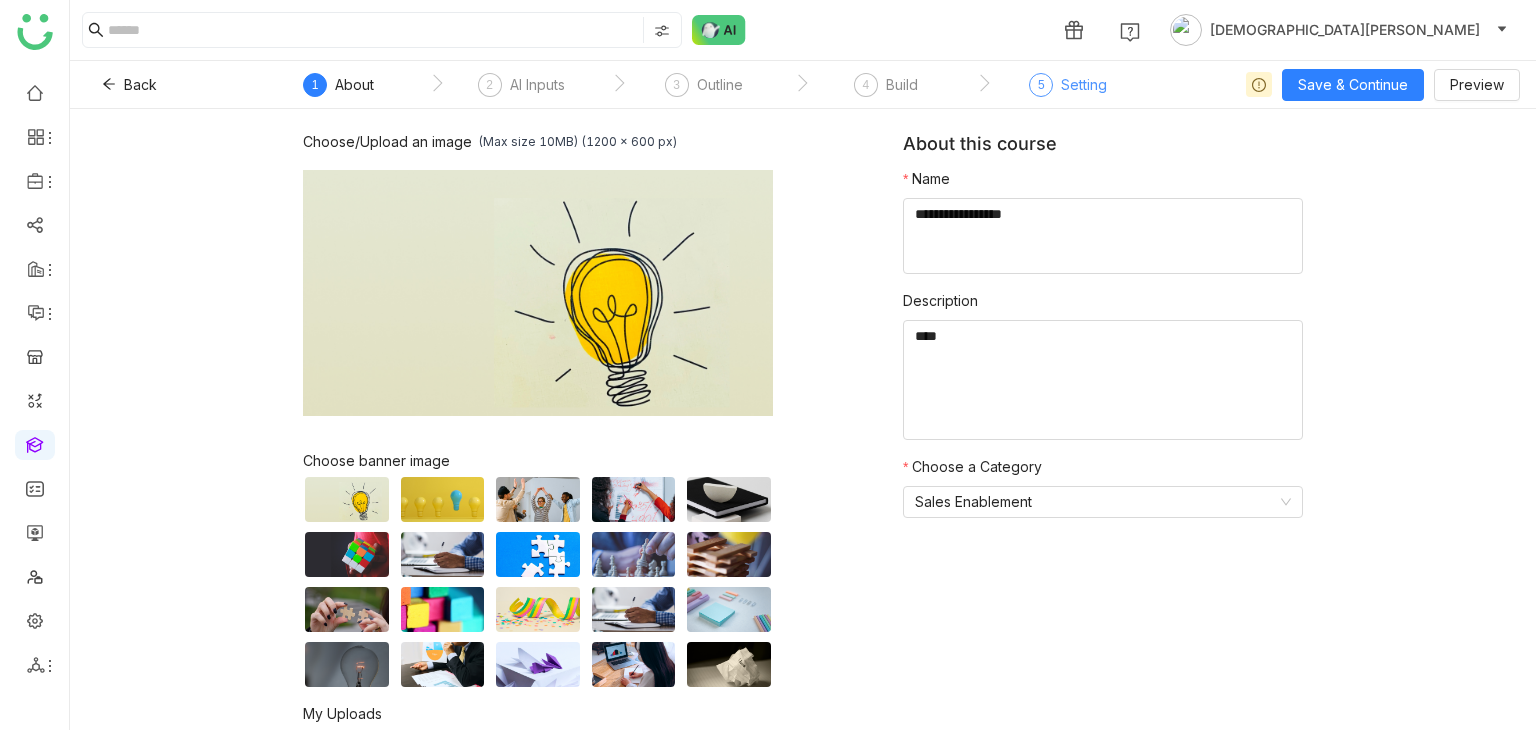 click on "Setting" 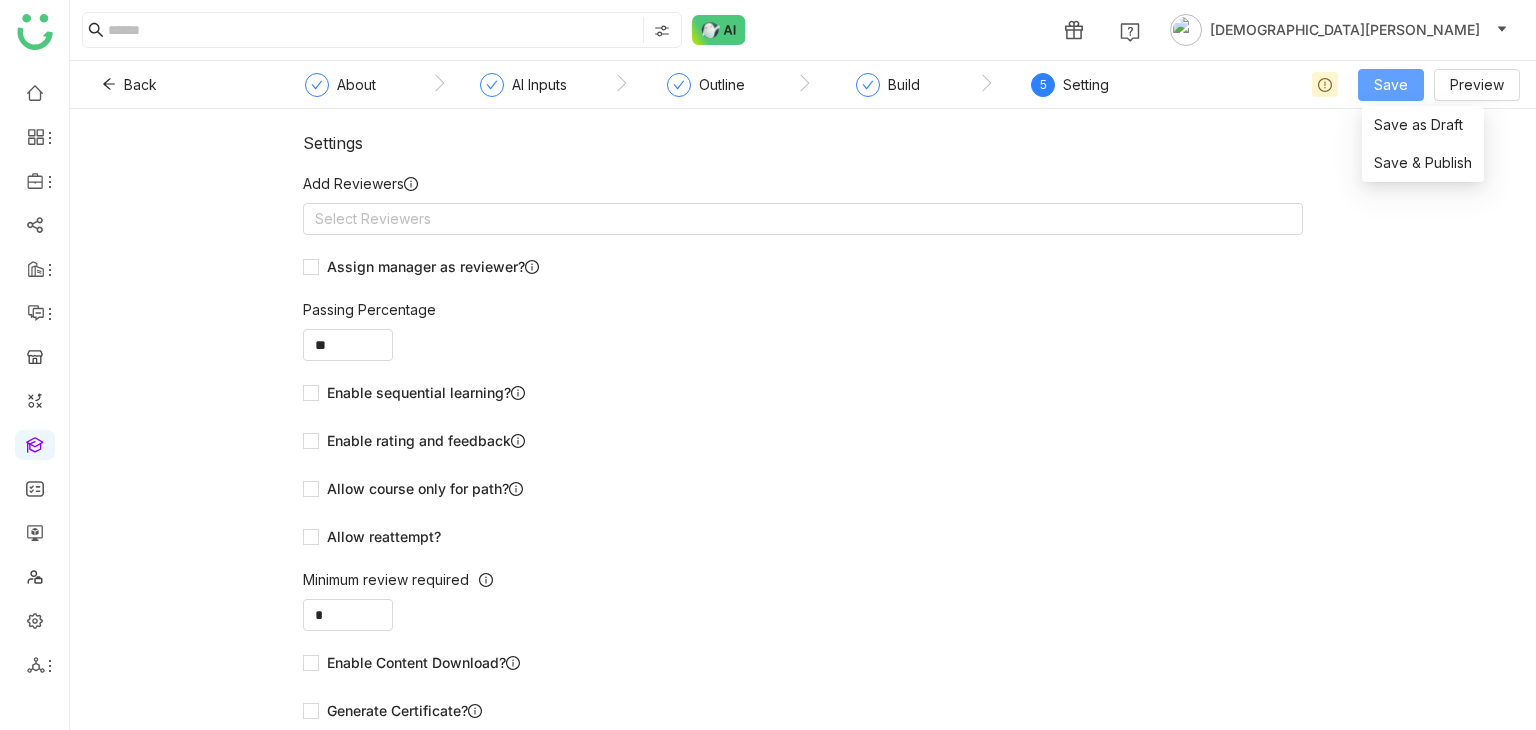 click on "Save" 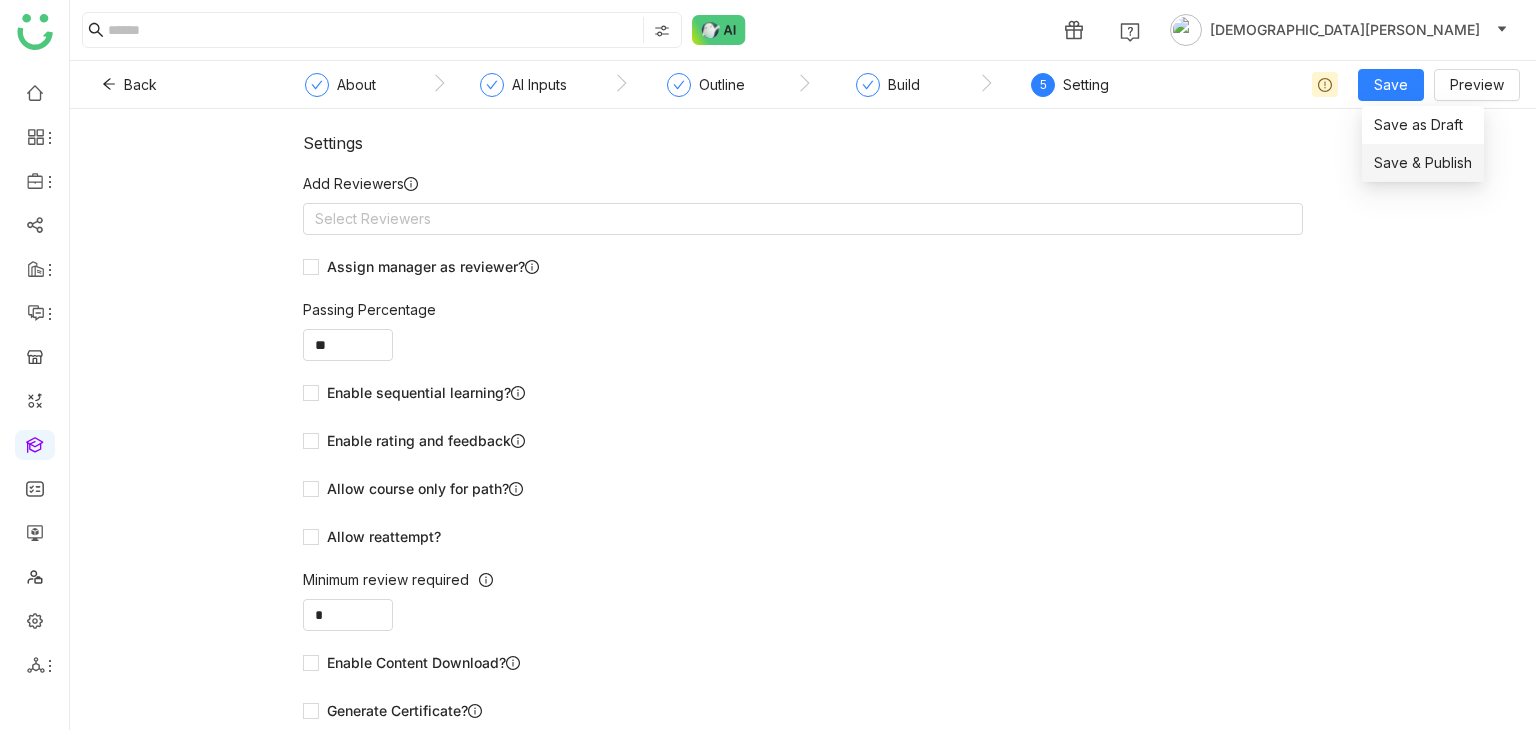 click on "Save & Publish" at bounding box center [1423, 163] 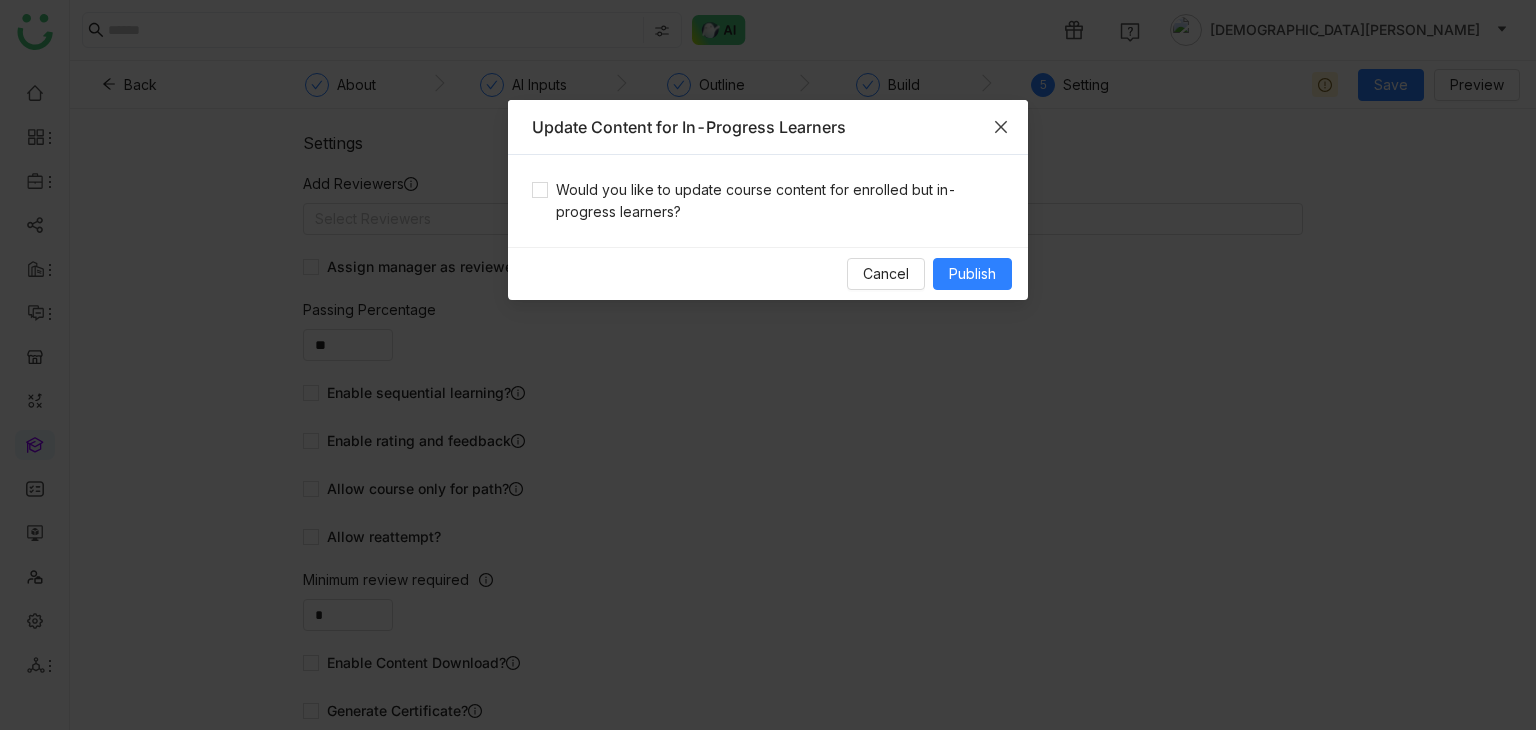 click 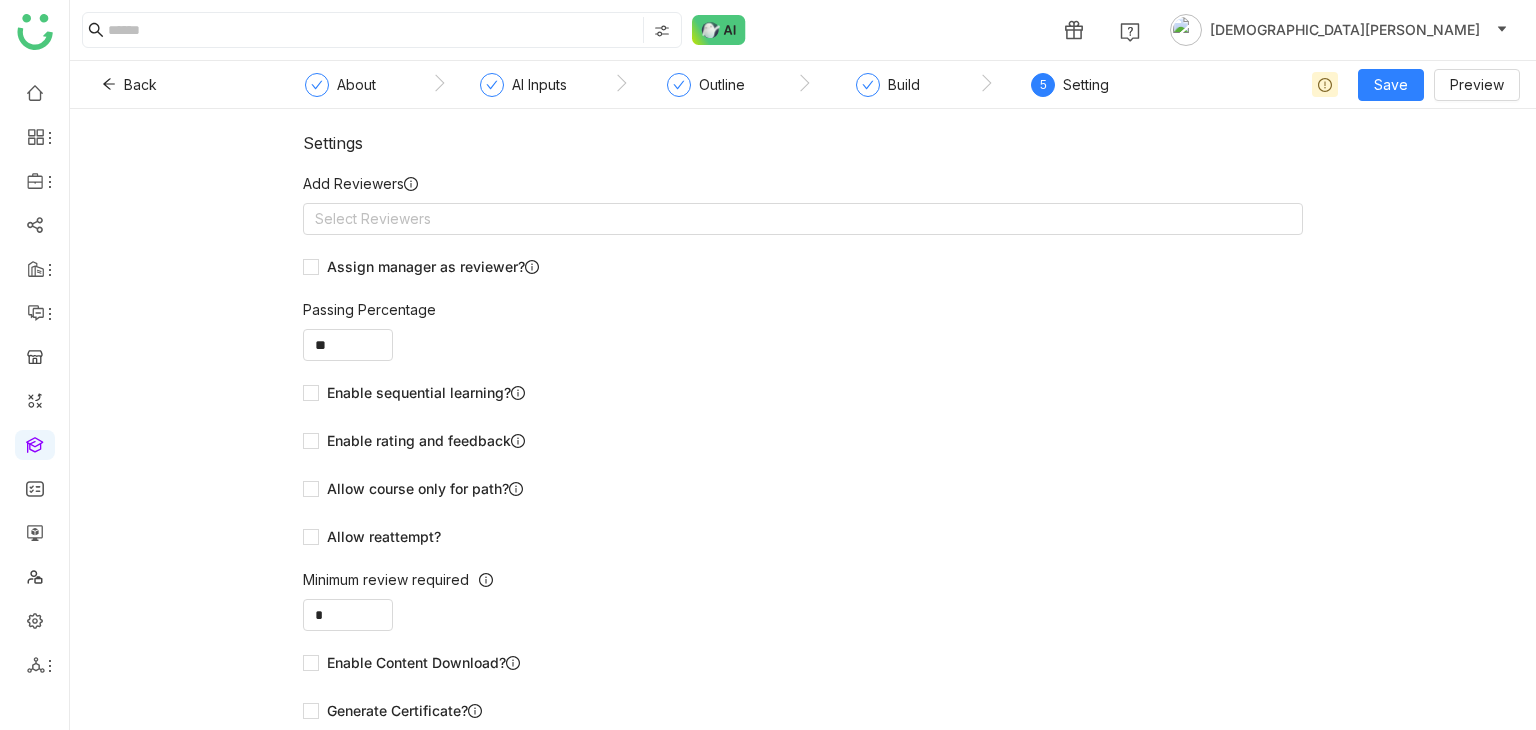 click on "About AI Inputs Outline Build  5  Setting" 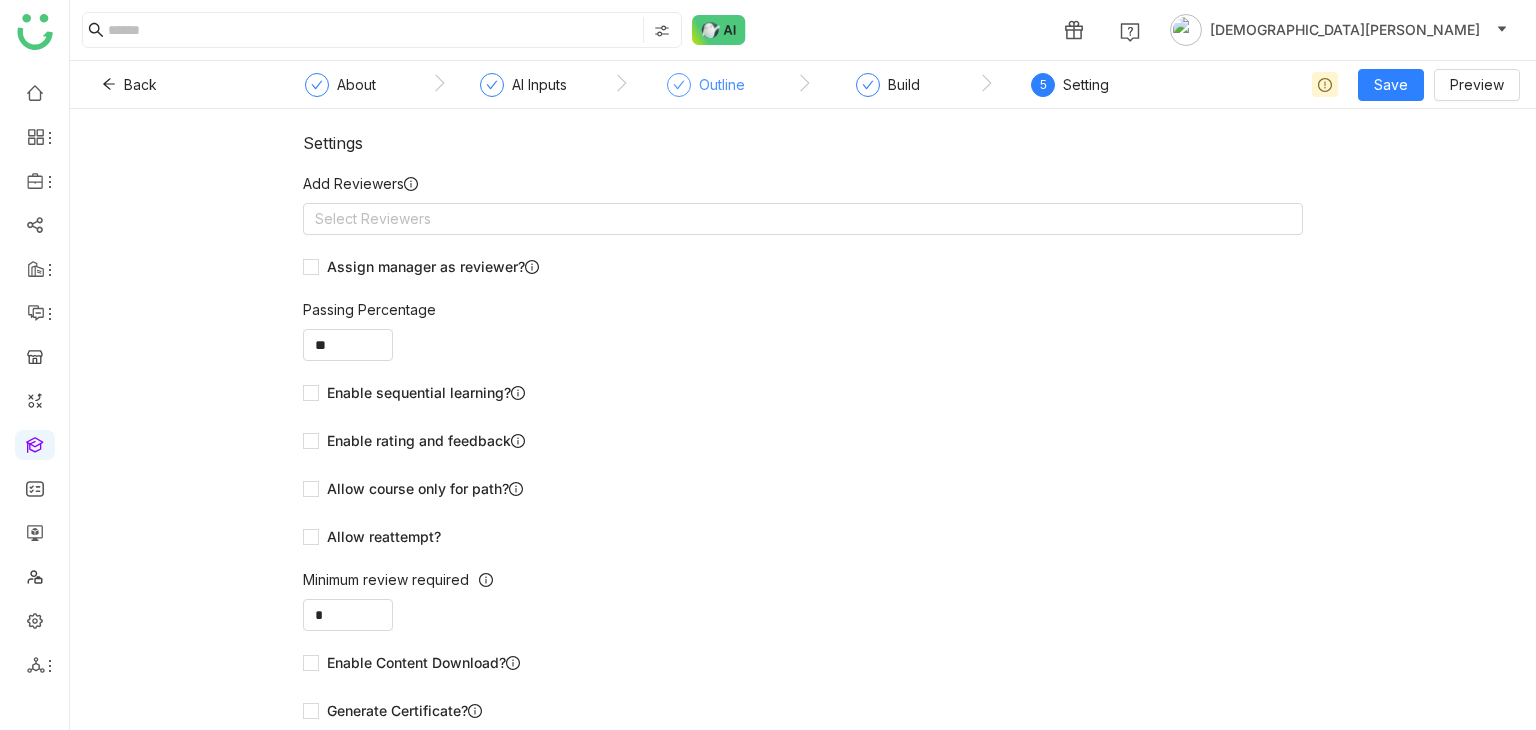 click on "Outline" 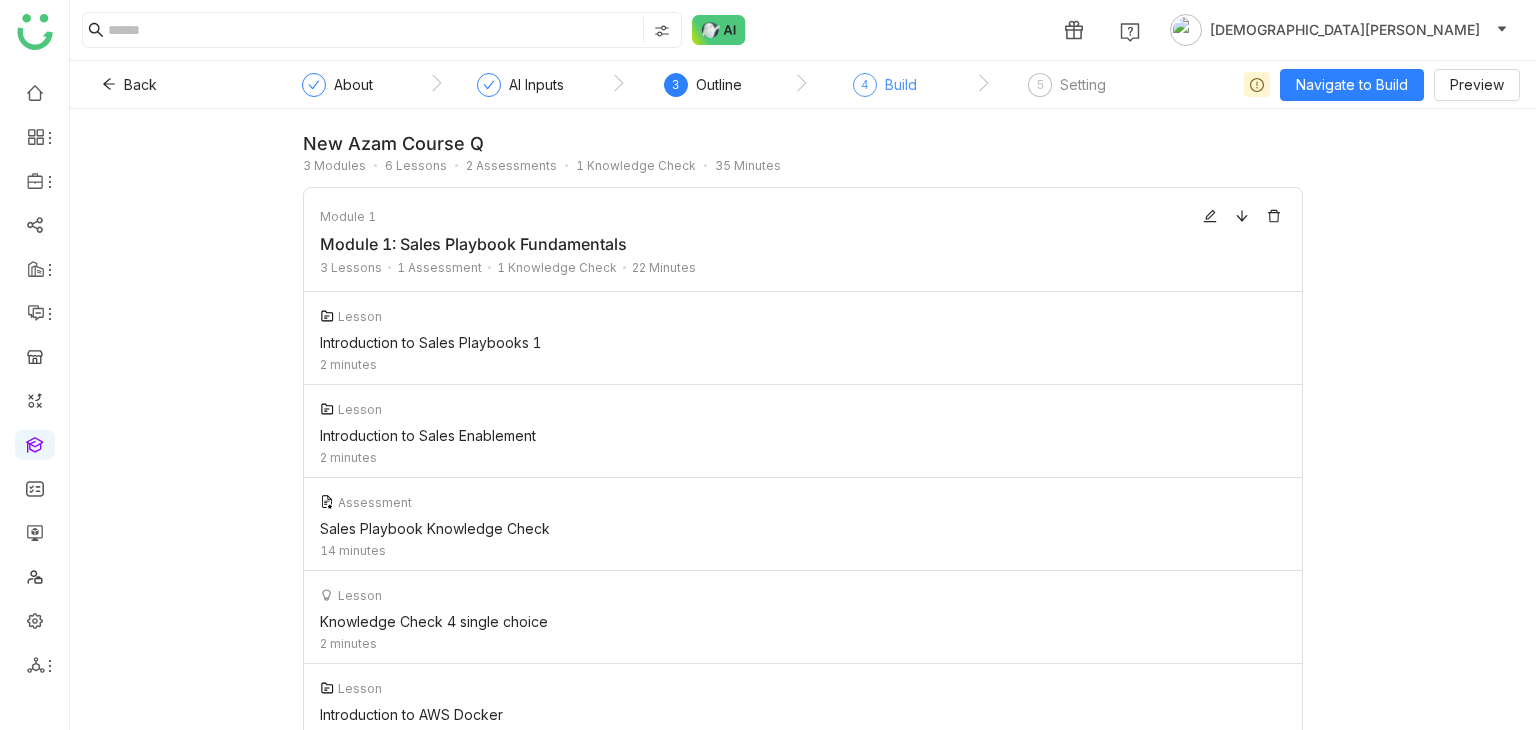 click on "4" 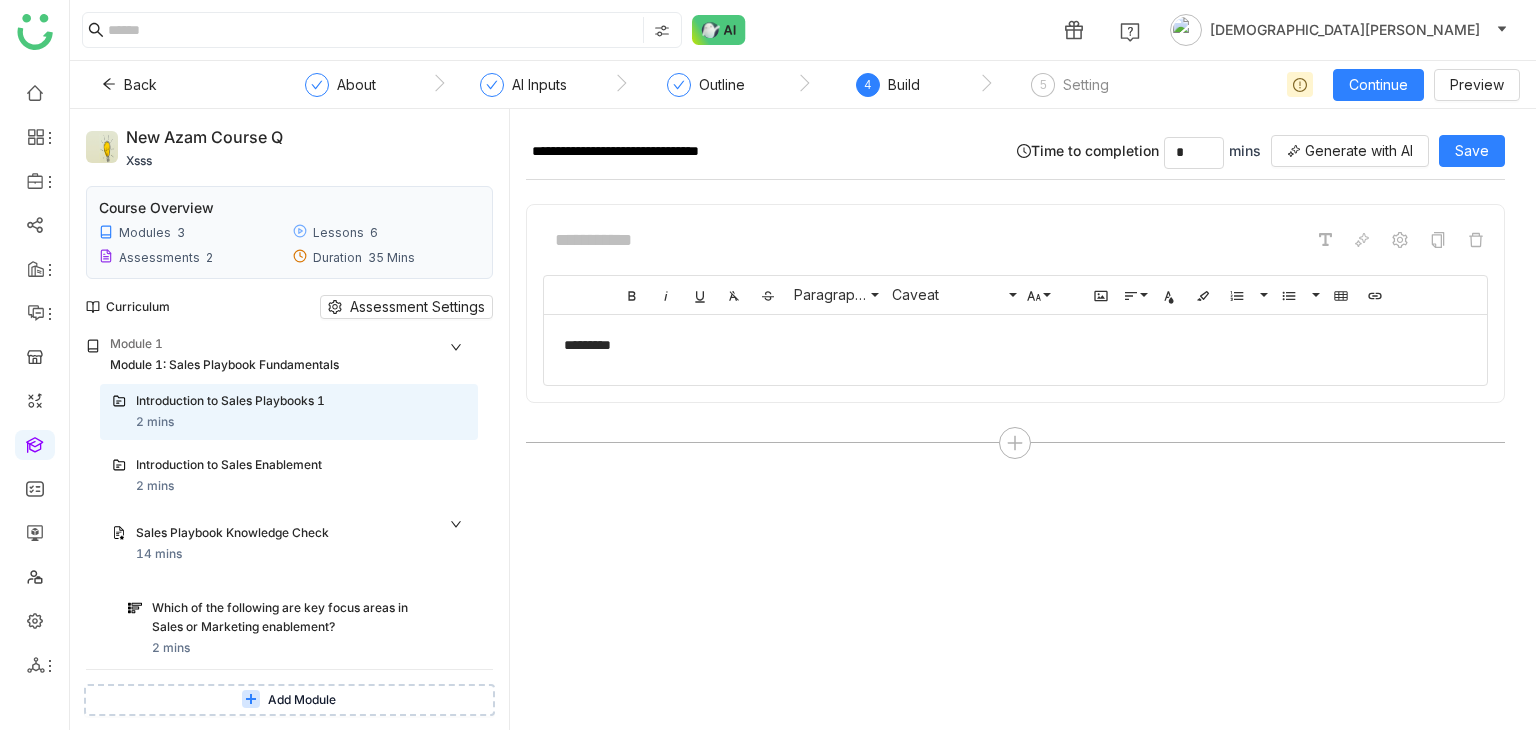 click on "*********" at bounding box center [1015, 345] 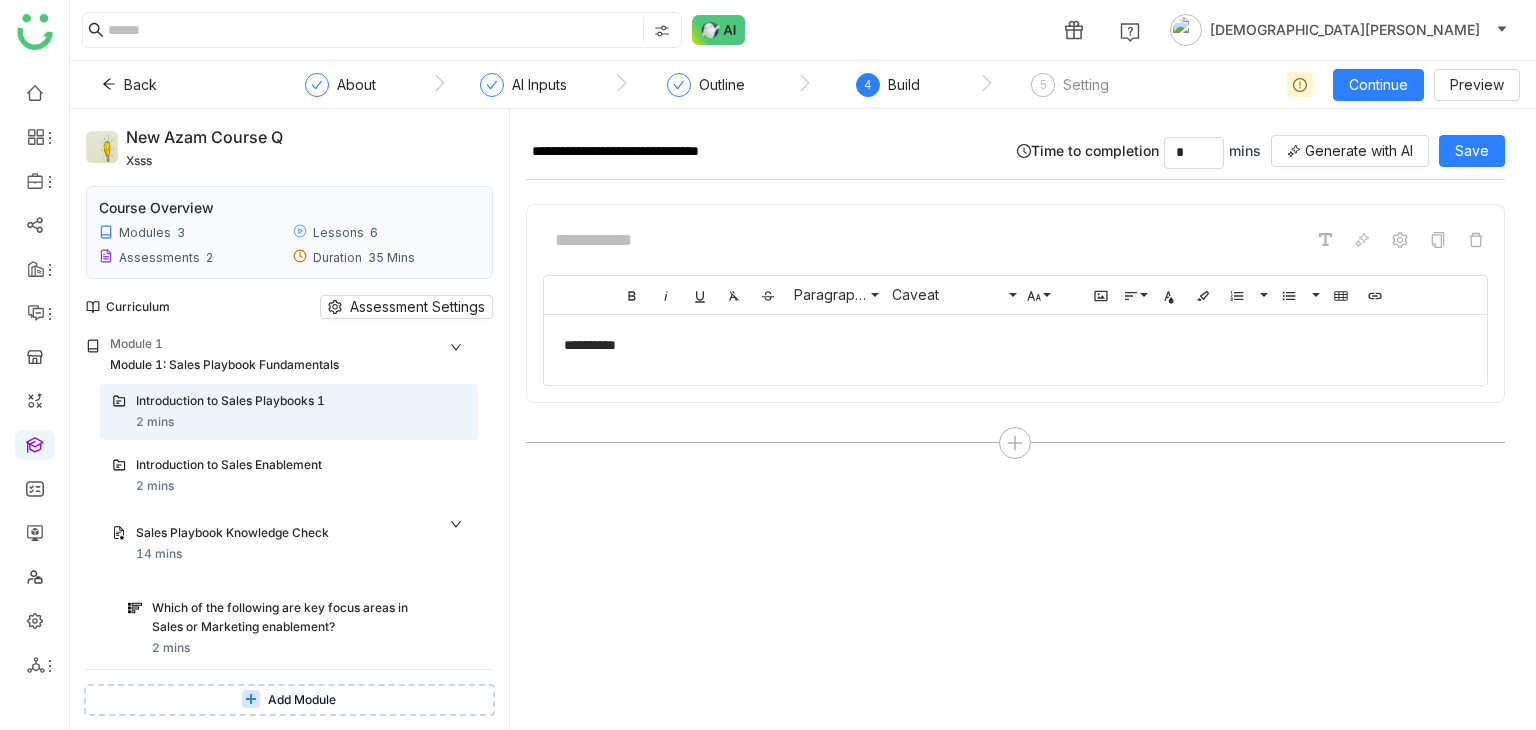 type 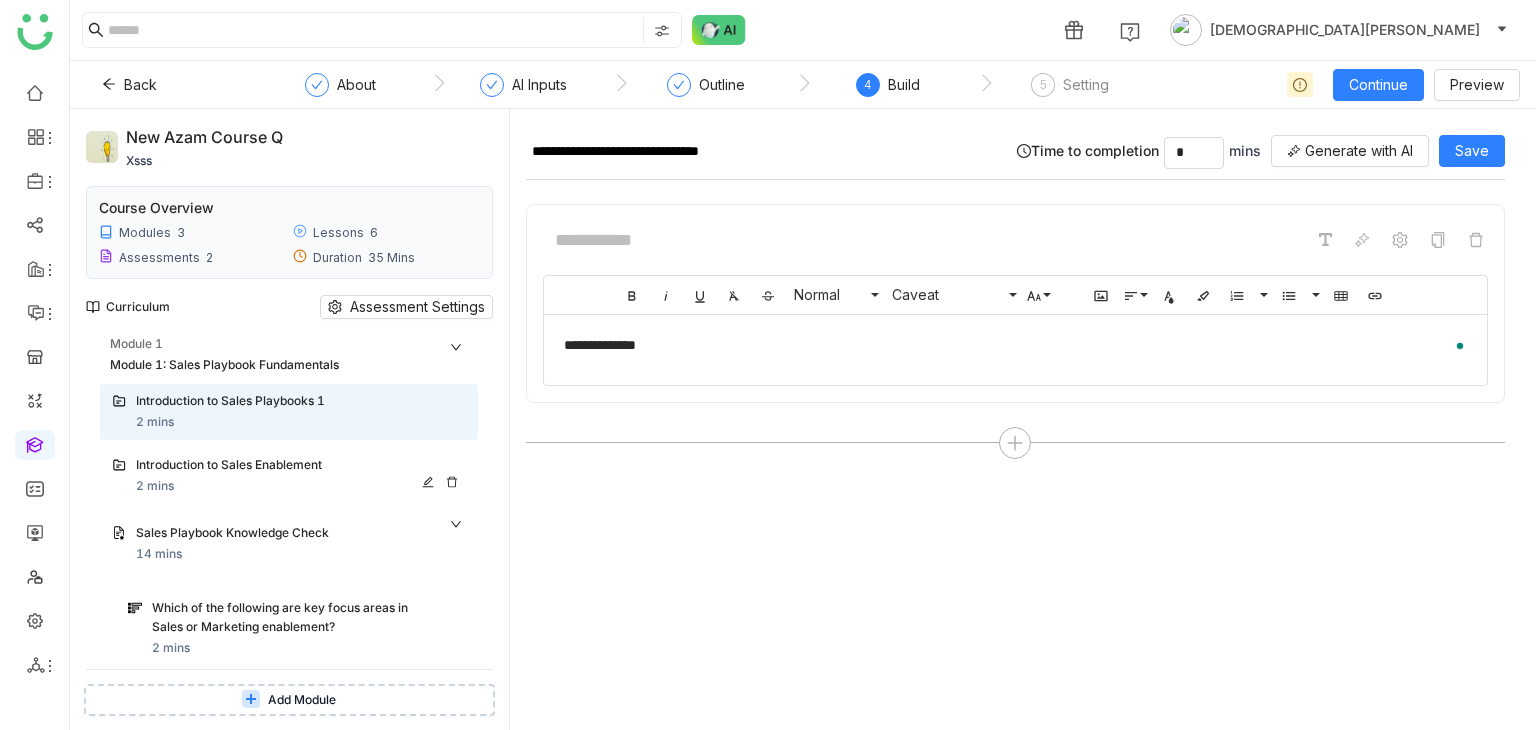 click on "Introduction to Sales Enablement   2 mins" at bounding box center (301, 476) 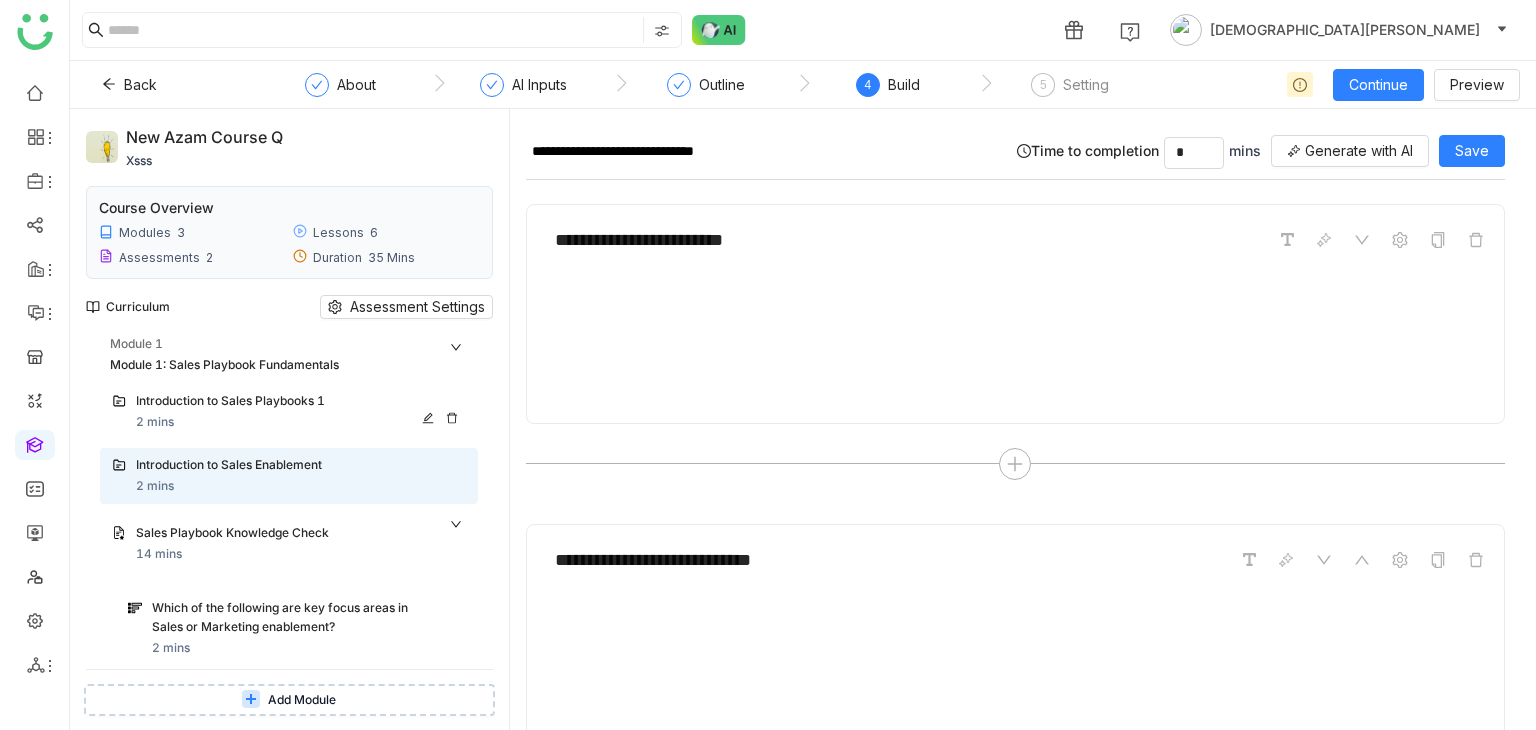 click on "Introduction to Sales Playbooks 1   2 mins" at bounding box center (301, 412) 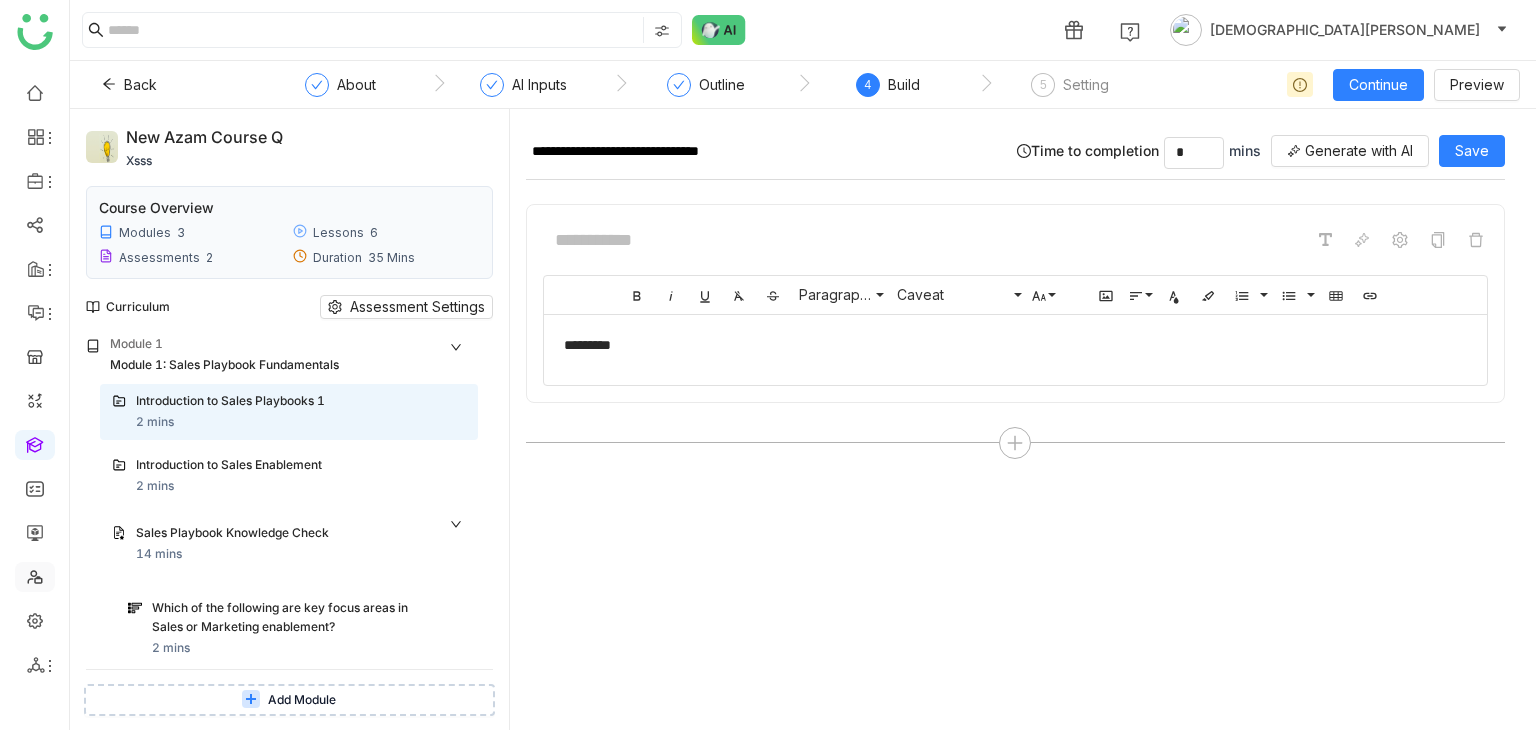 click at bounding box center (35, 575) 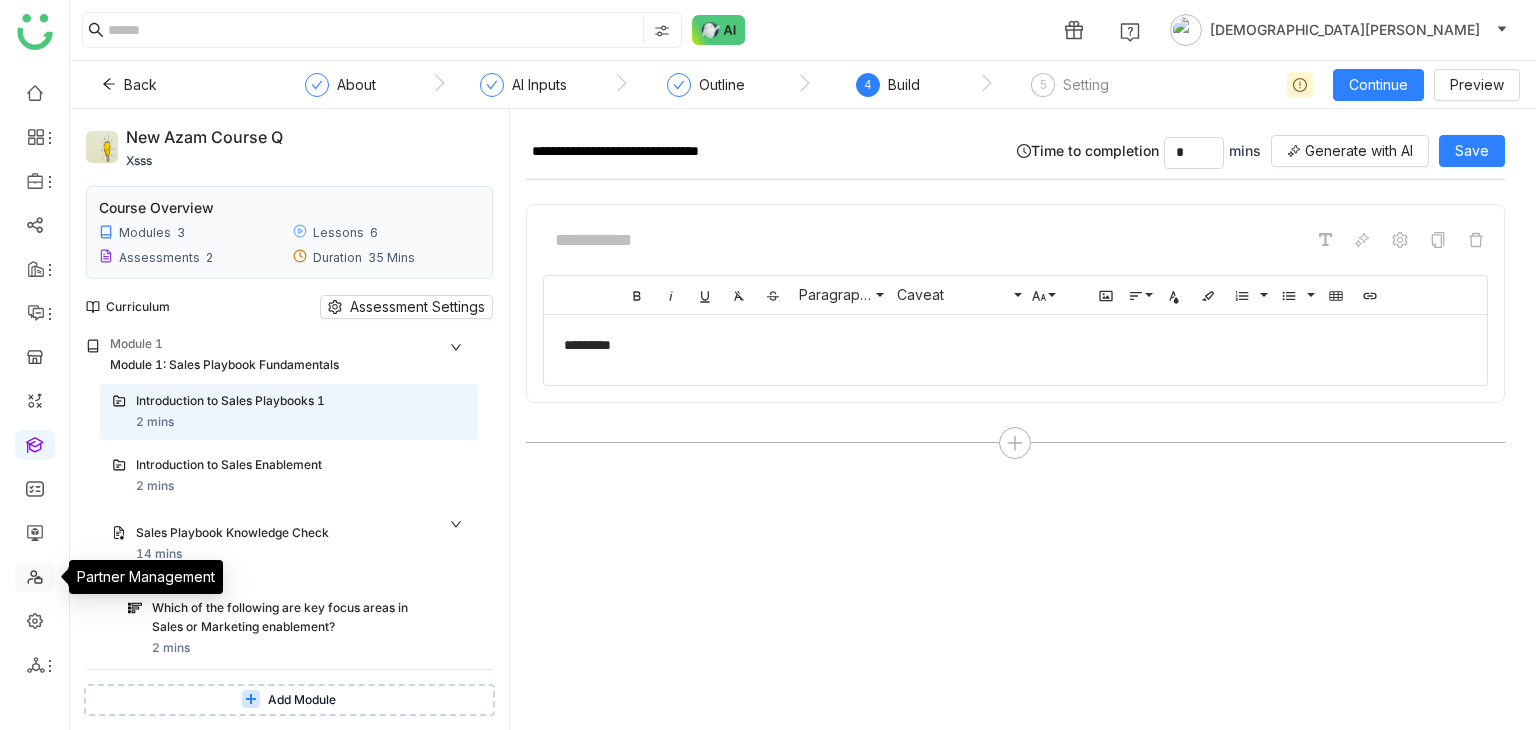 click at bounding box center (35, 575) 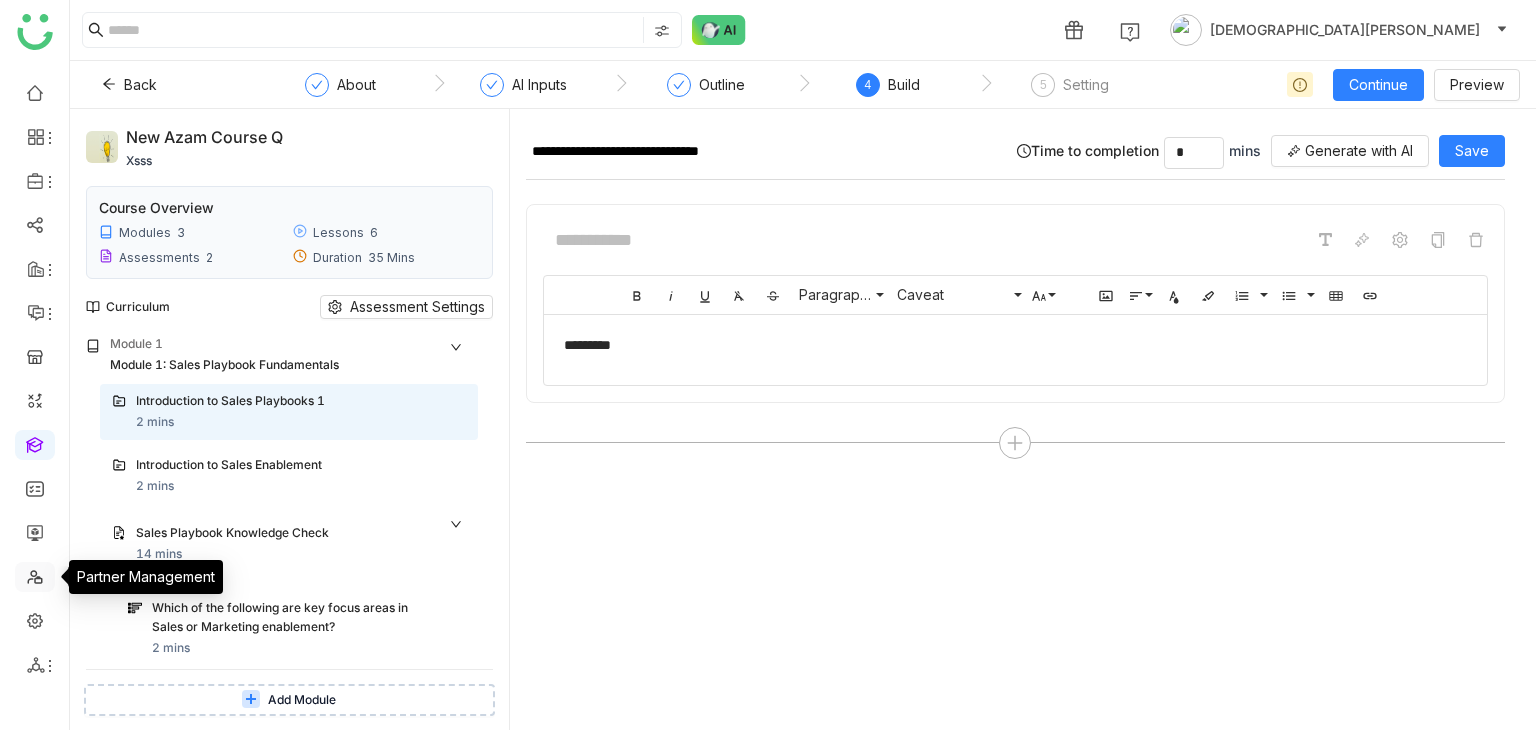 click at bounding box center (35, 575) 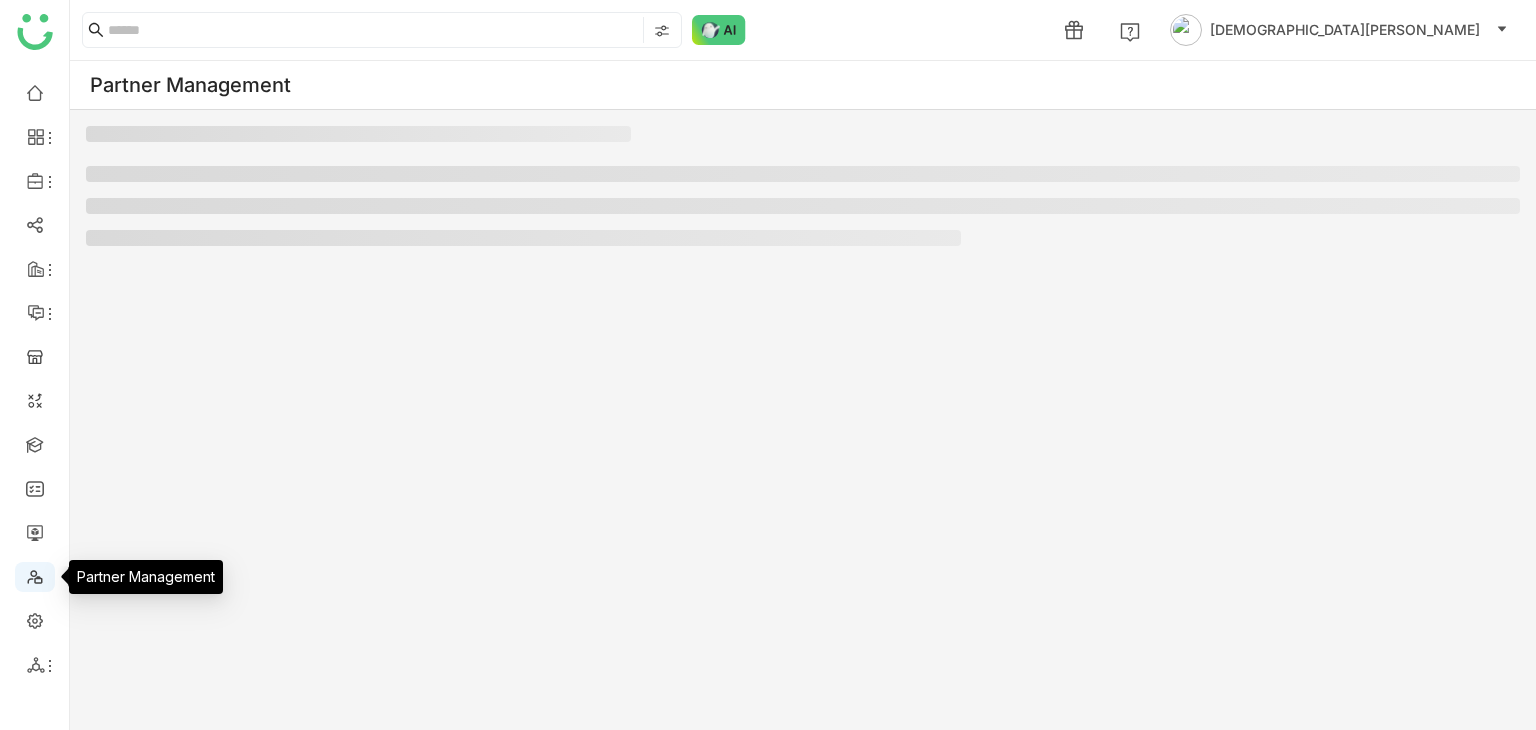 click at bounding box center (35, 575) 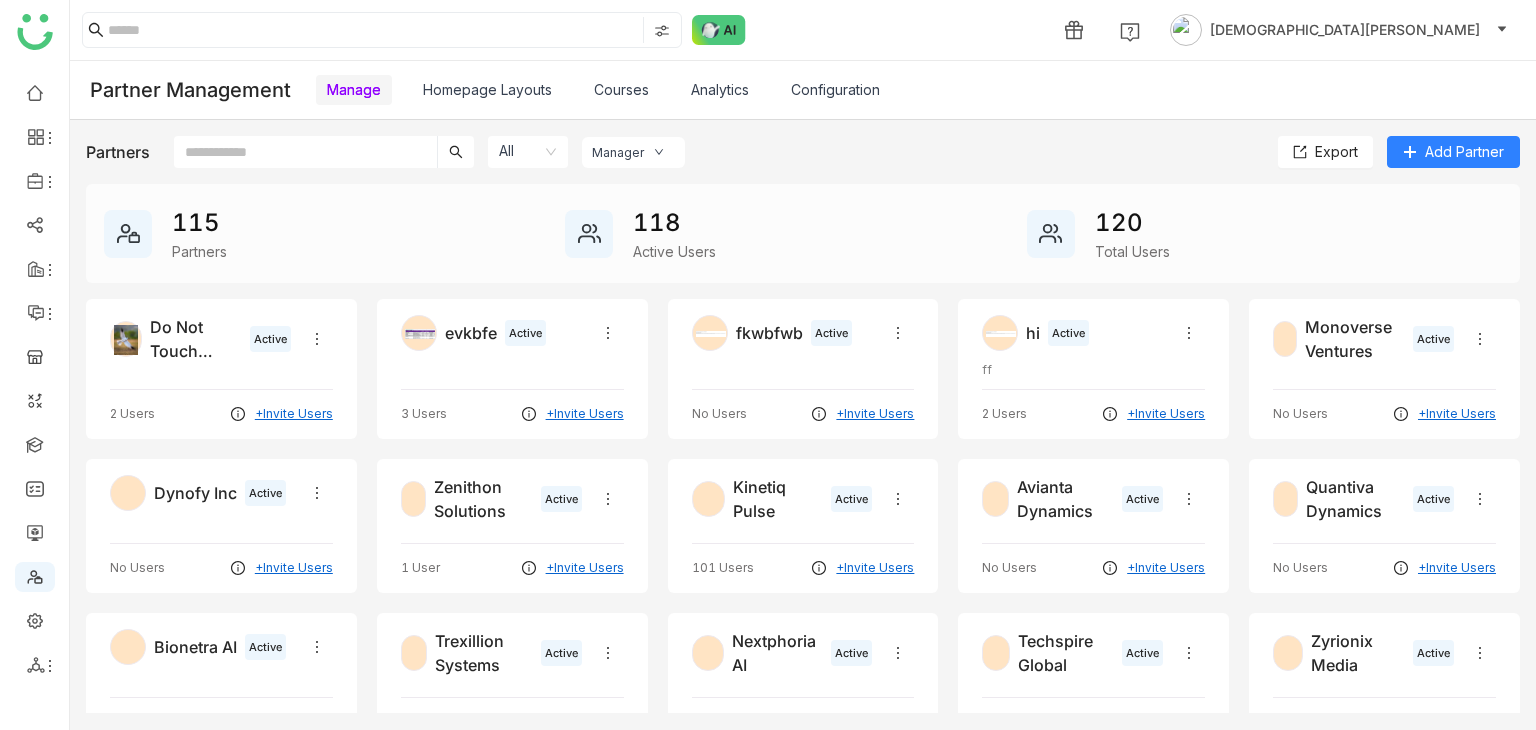 click on "Do Not Touch Partner" 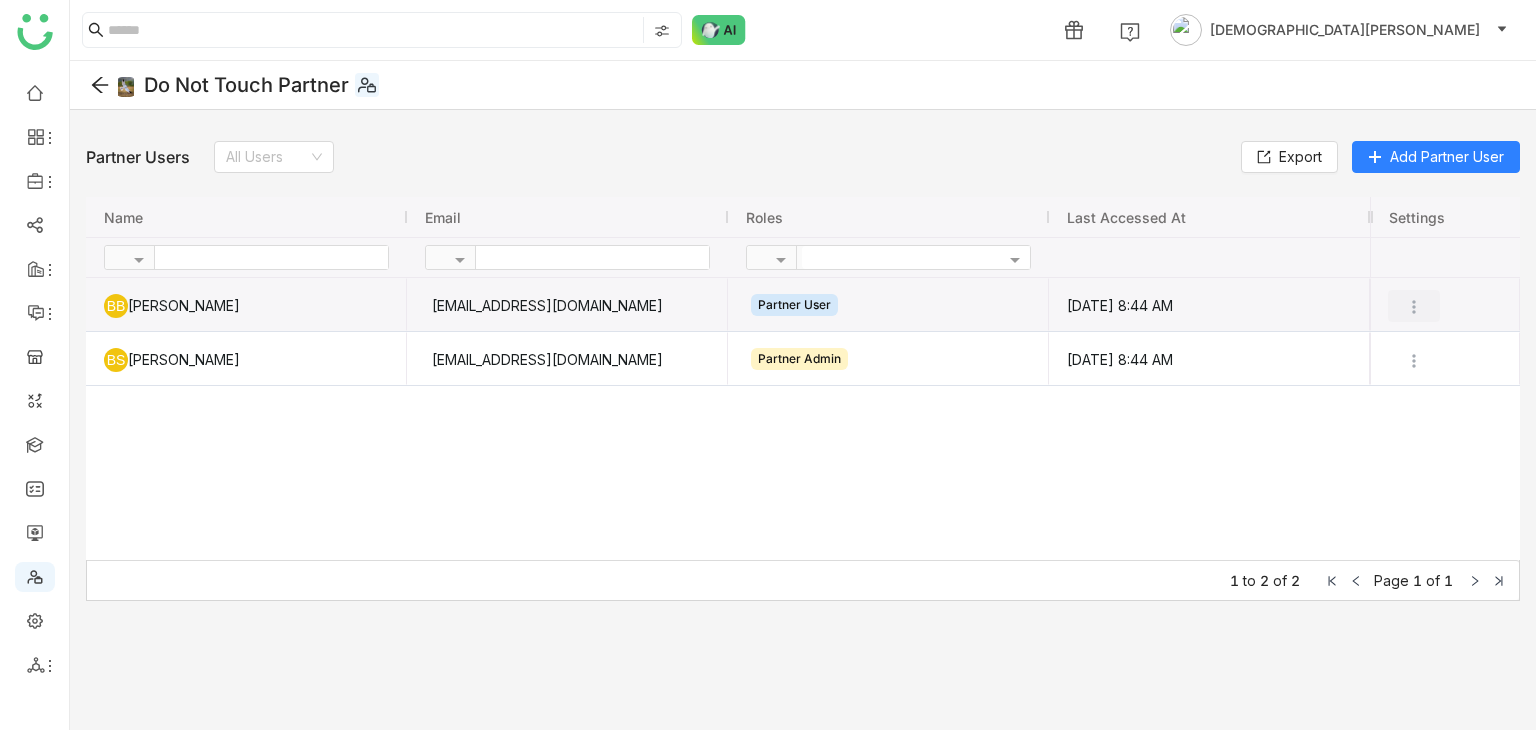 click 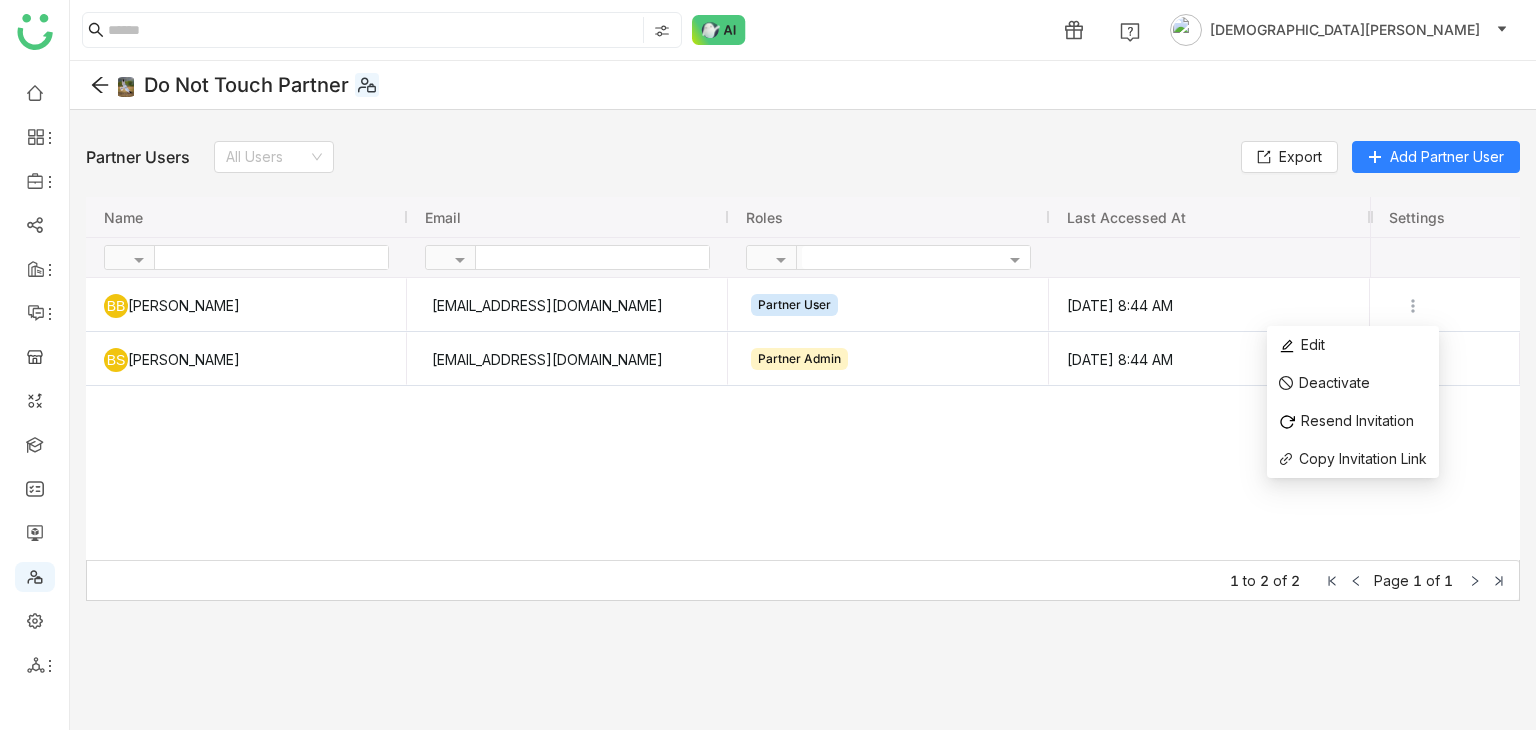 click 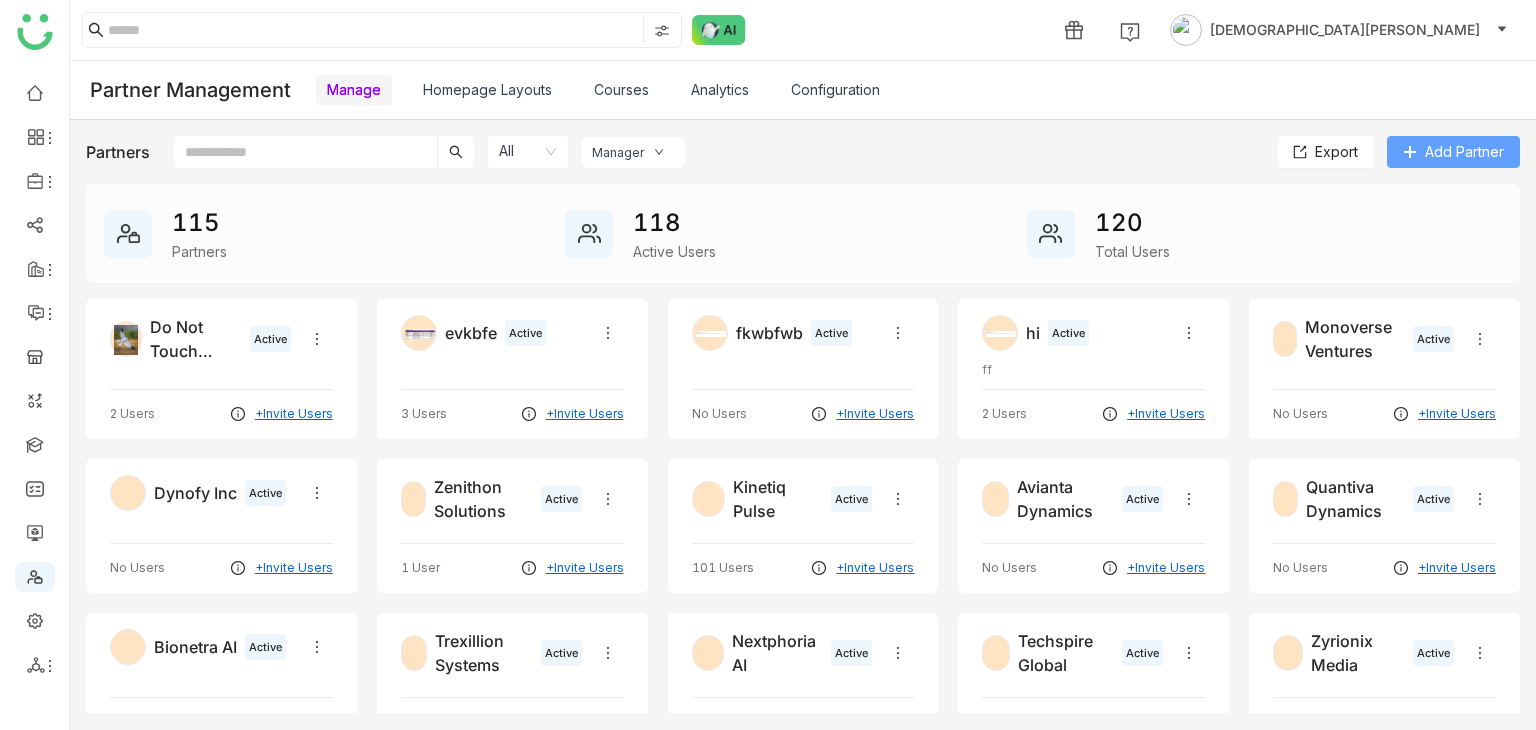 click on "Add Partner" 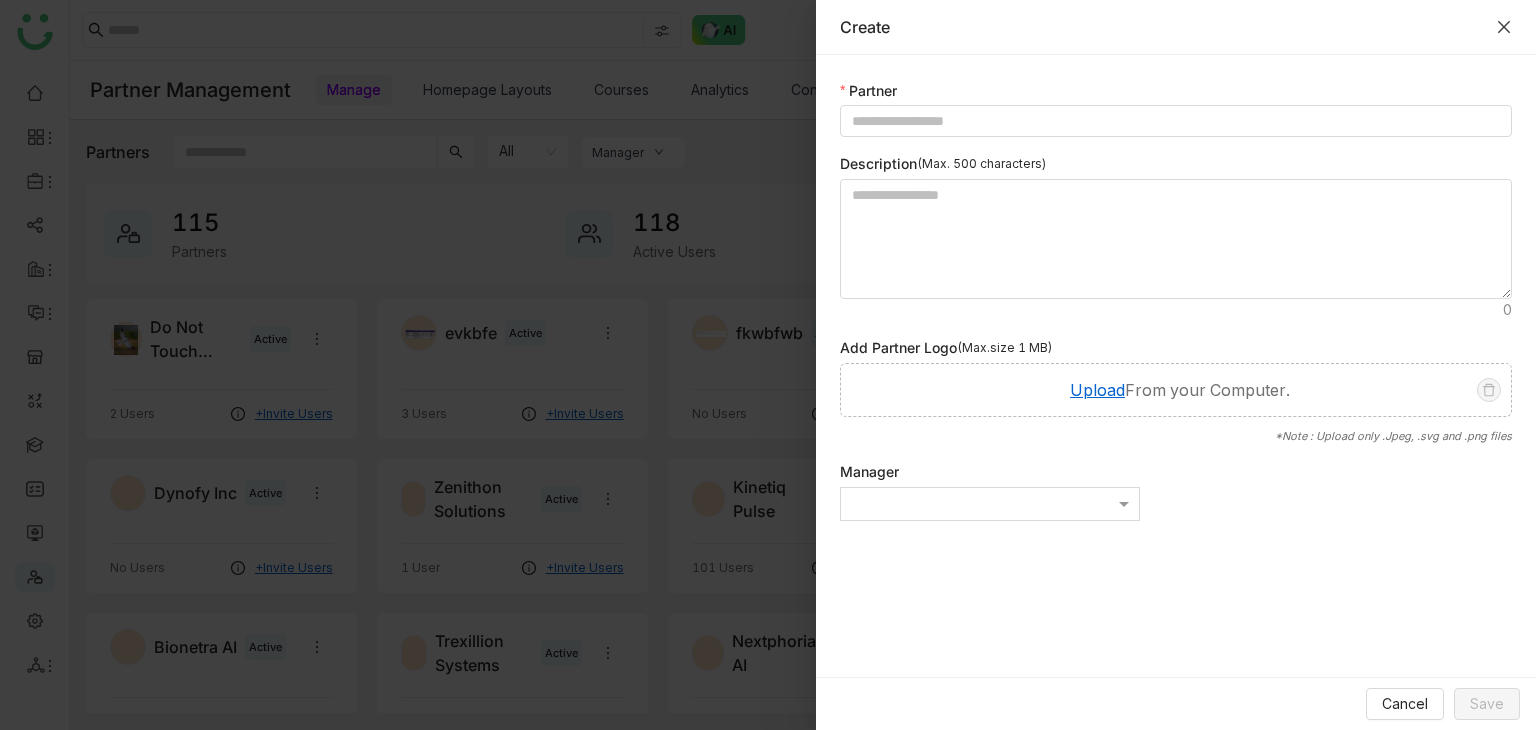 click 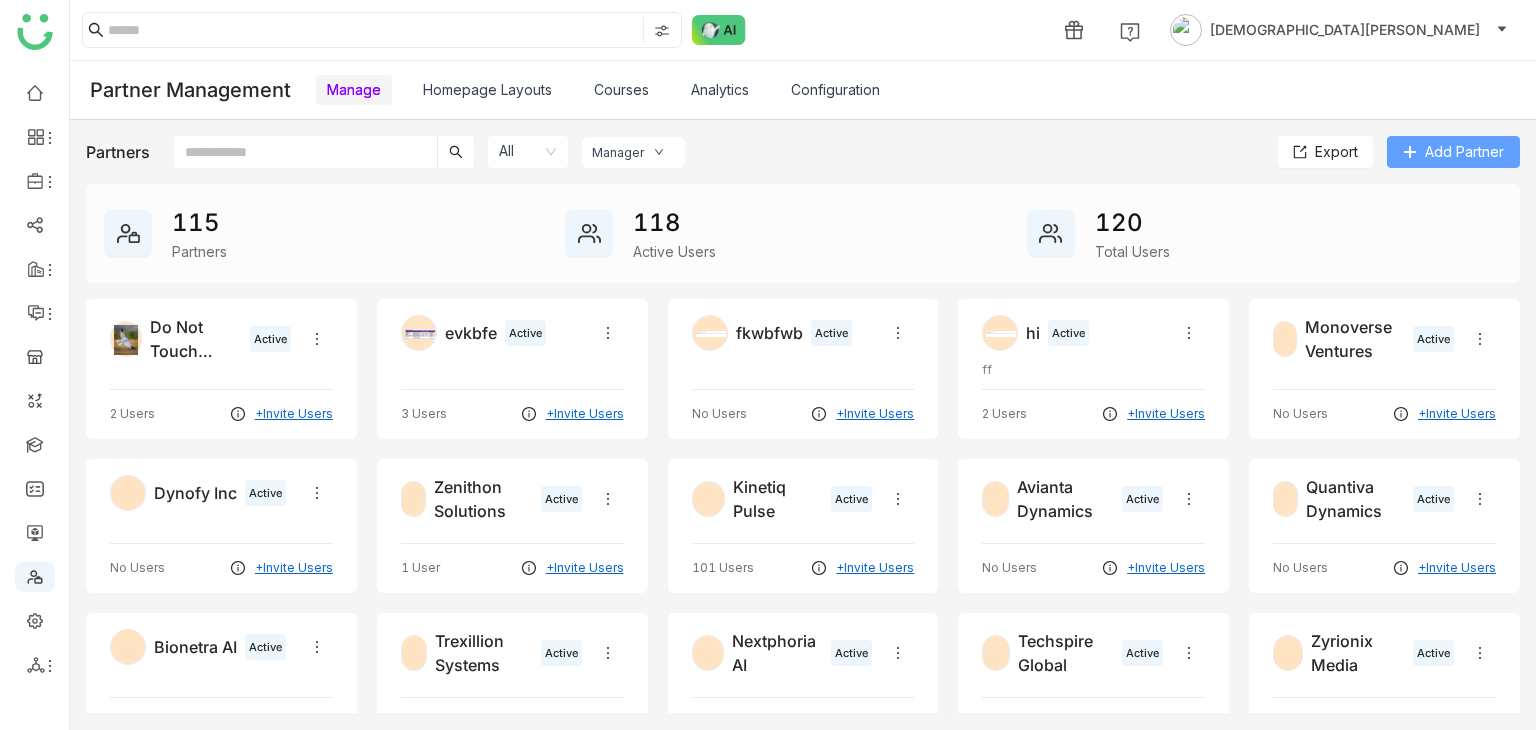 type 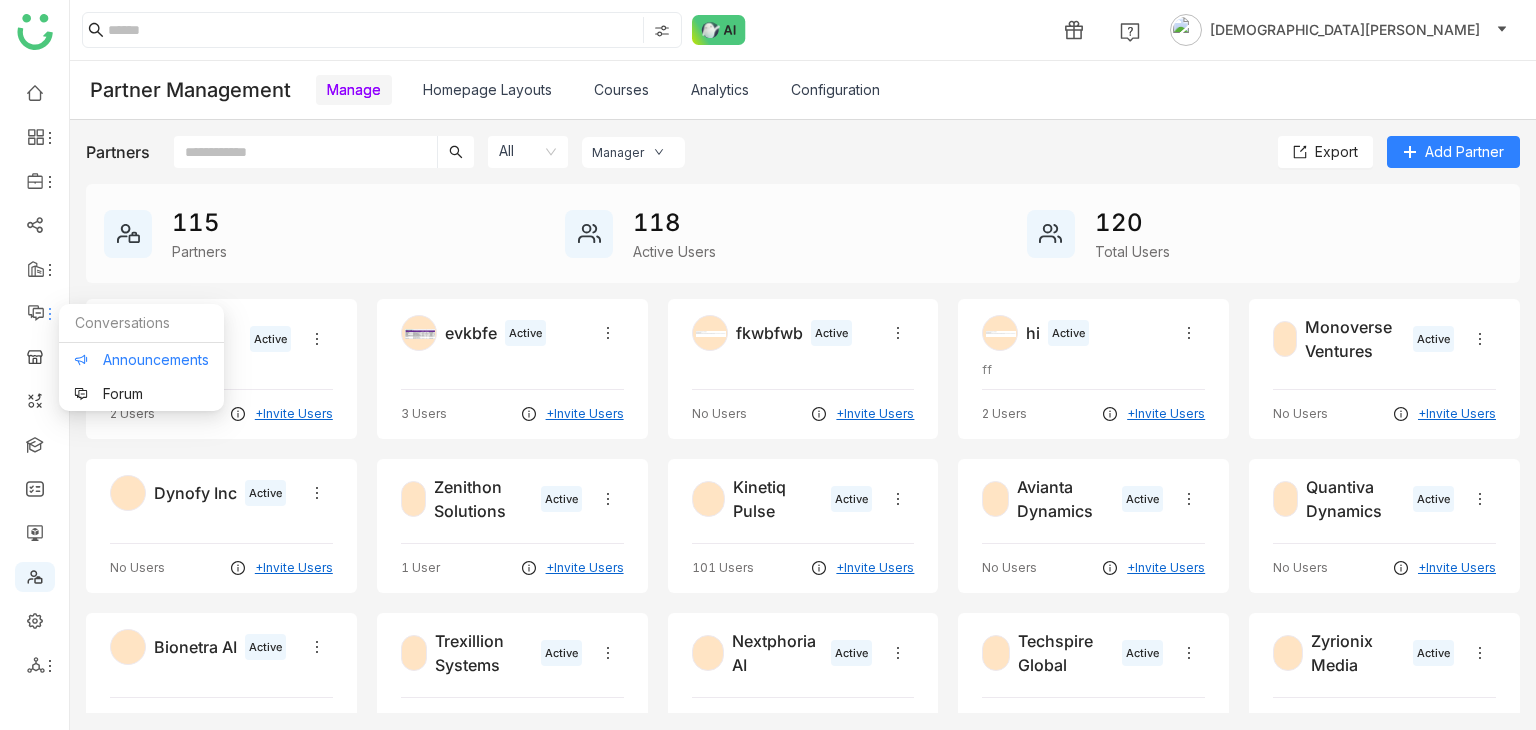 click on "Announcements" at bounding box center (141, 360) 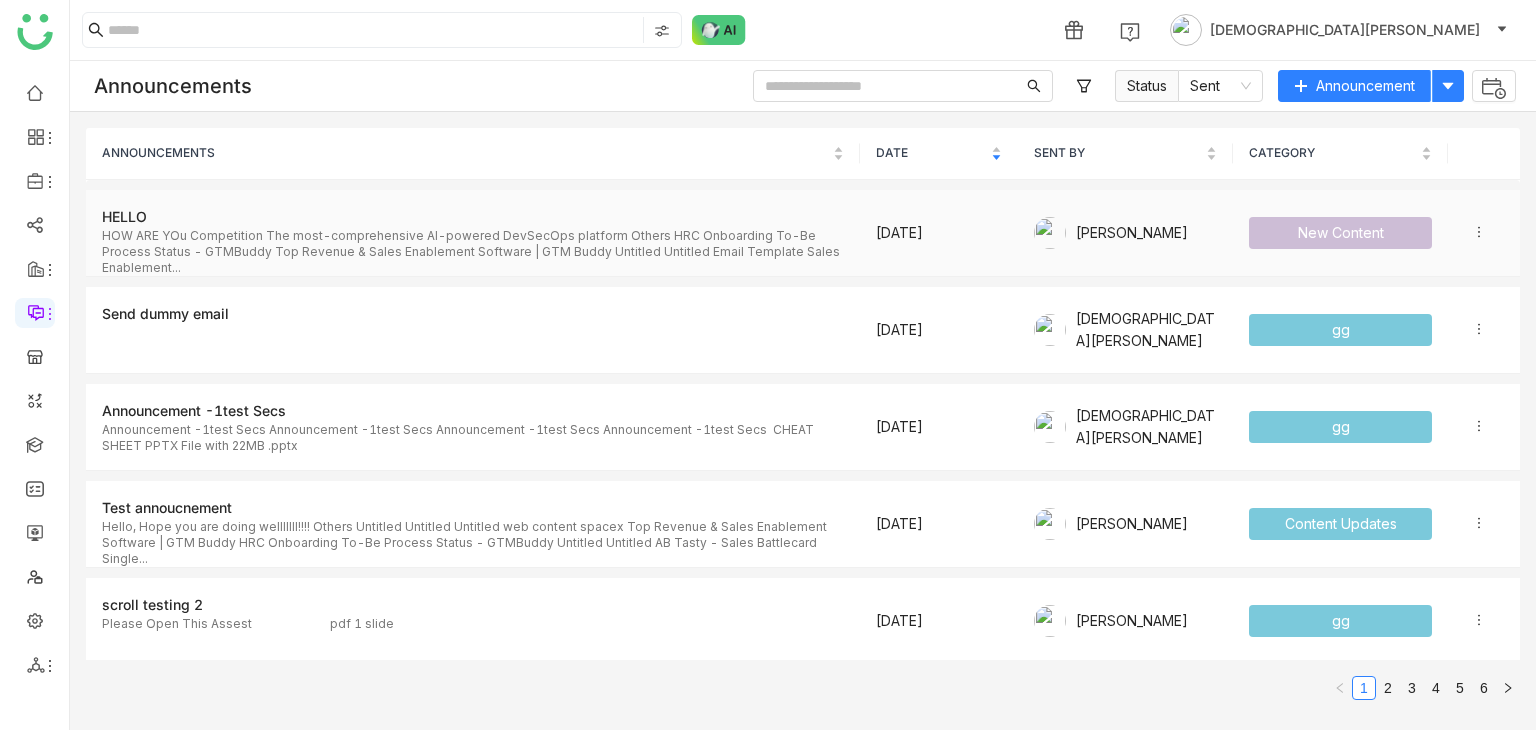 click on "HOW ARE YOu
Competition
The most-comprehensive AI-powered DevSecOps platform
Others
HRC Onboarding To-Be Process Status - GTMBuddy
Top Revenue & Sales Enablement Software | GTM Buddy
Untitled
Untitled
Email Template
Sales Enablement..." 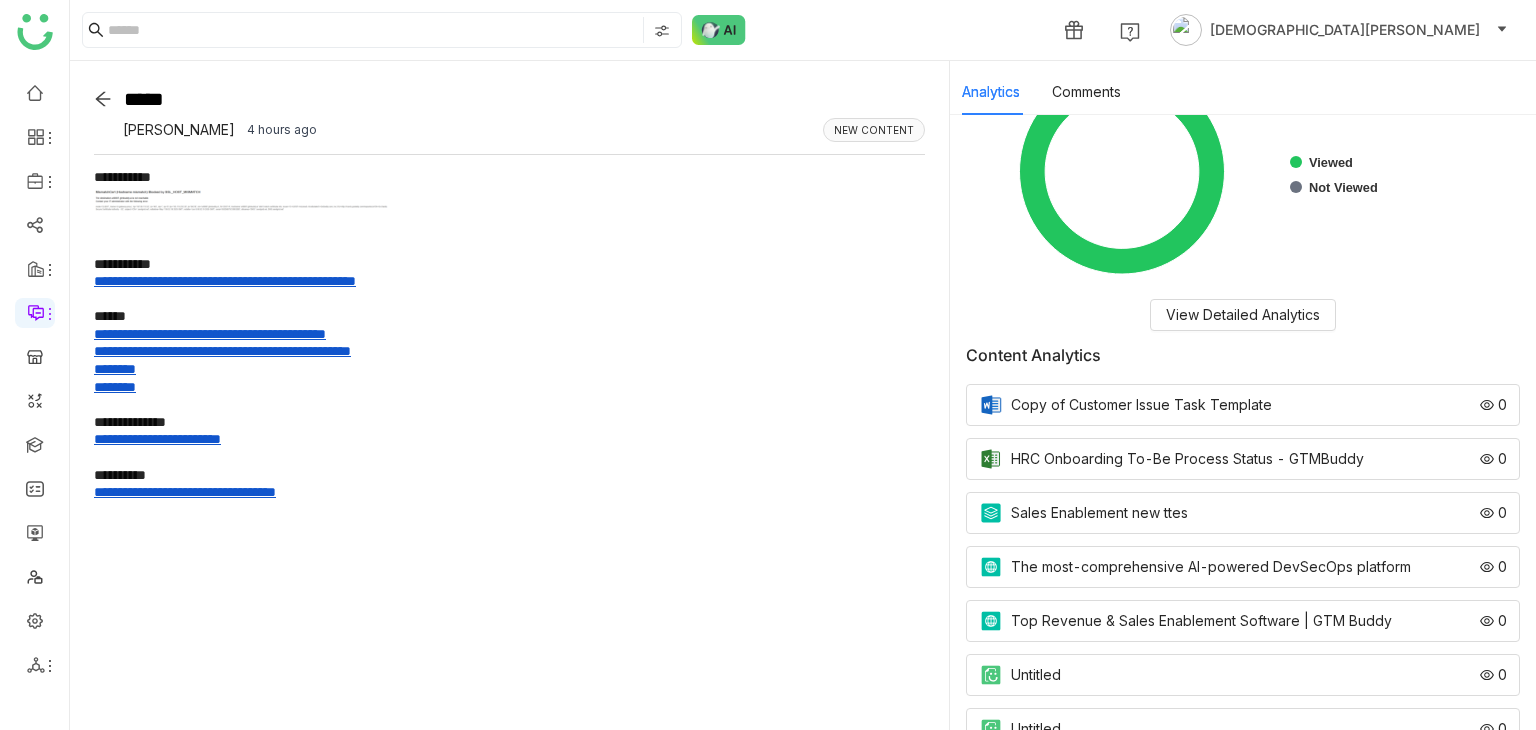scroll, scrollTop: 215, scrollLeft: 0, axis: vertical 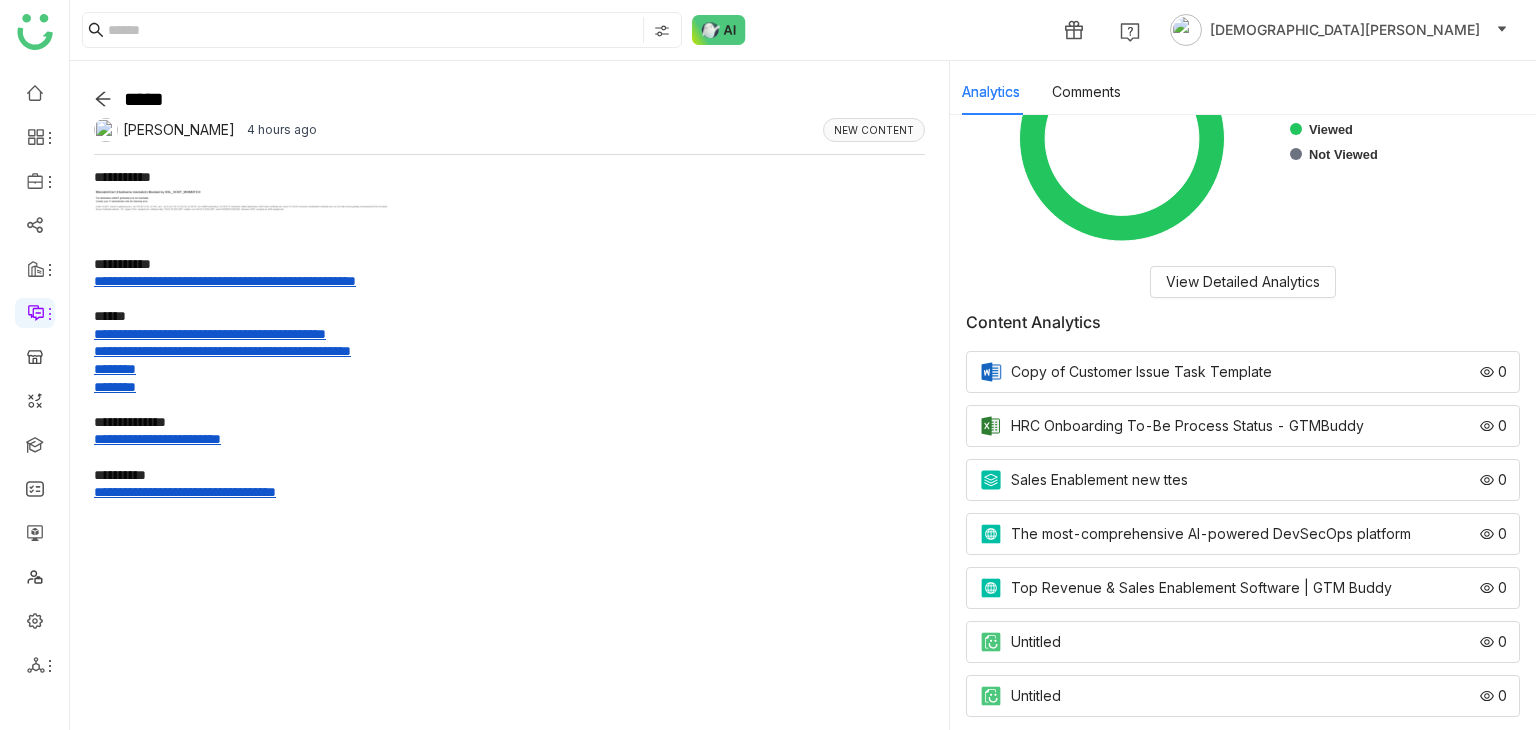 click 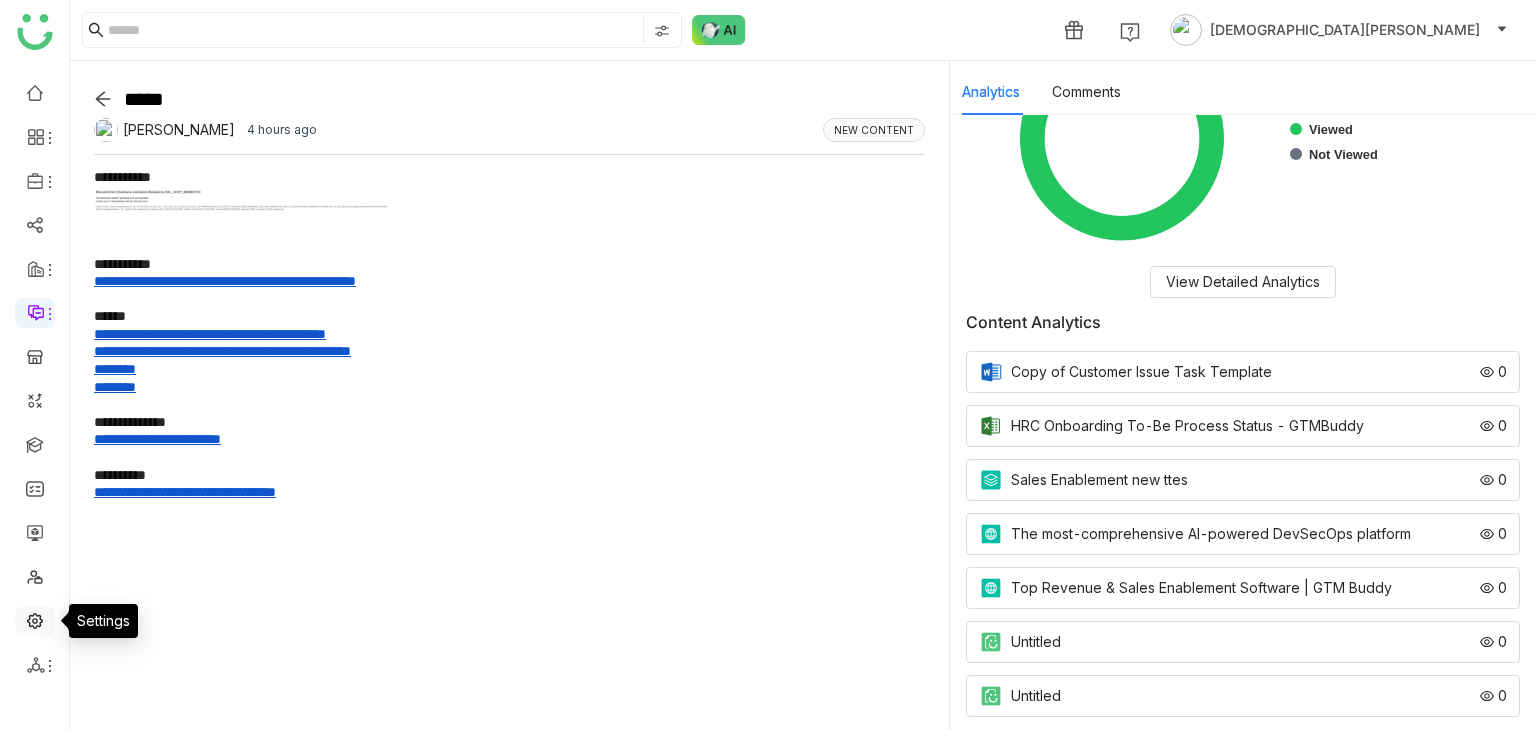 click at bounding box center [35, 619] 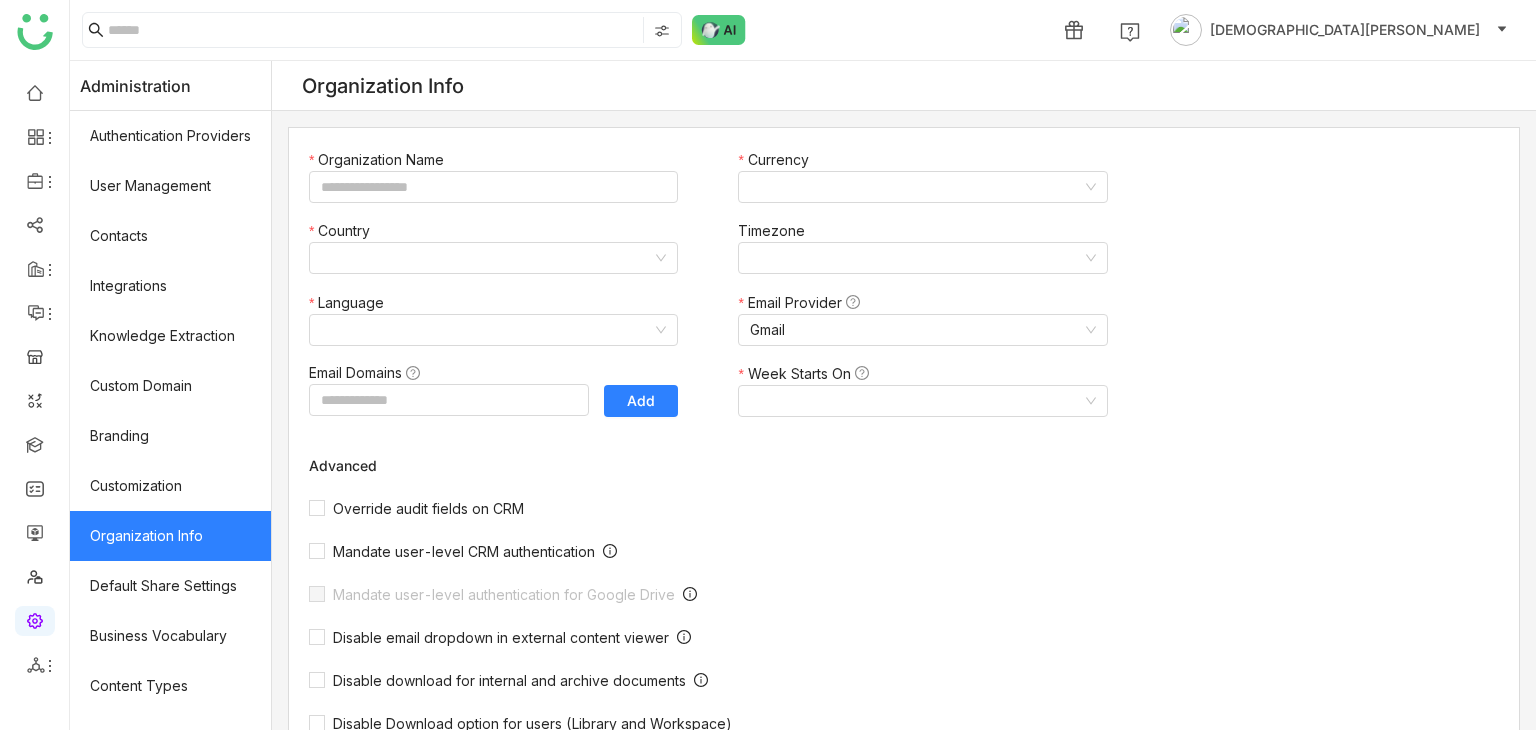 type on "*******" 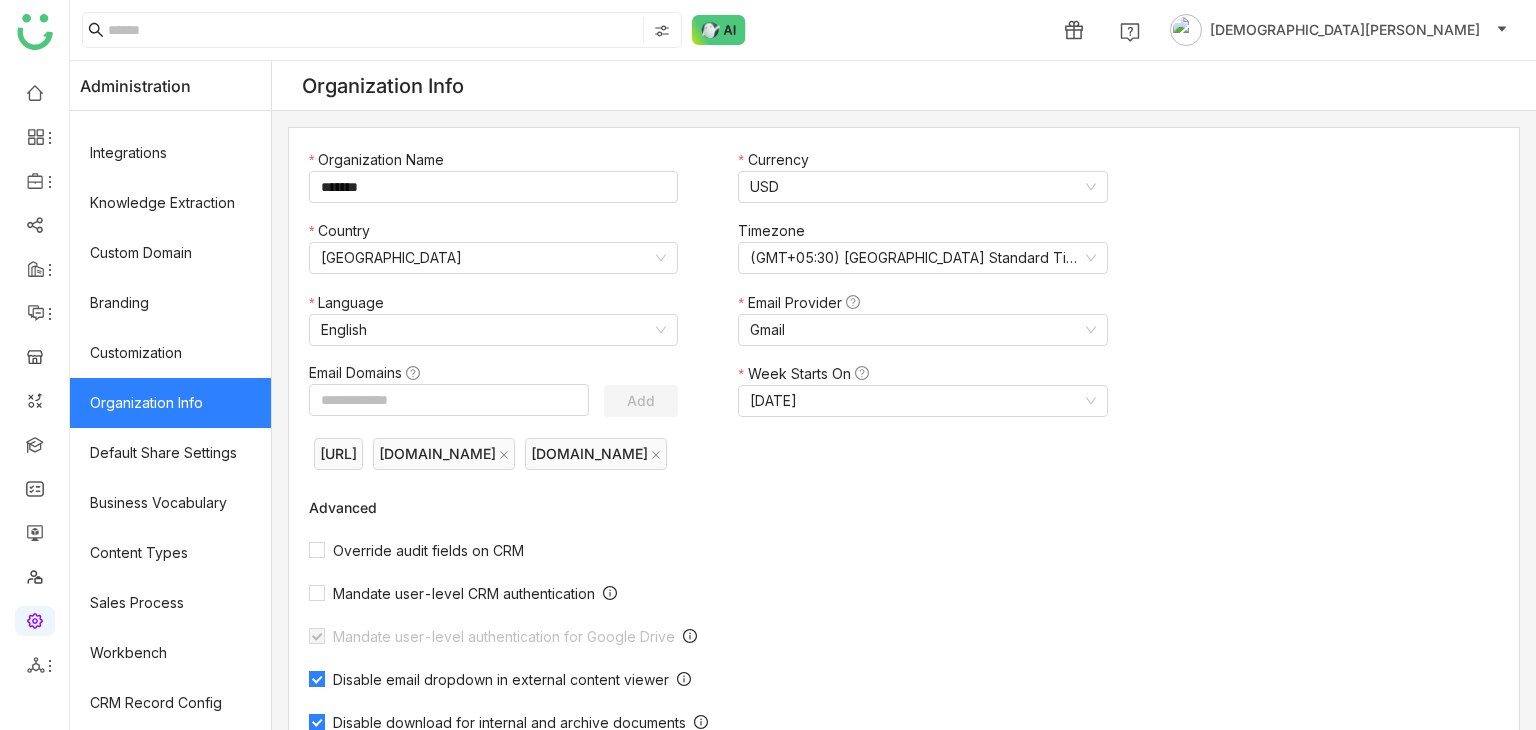 scroll, scrollTop: 0, scrollLeft: 0, axis: both 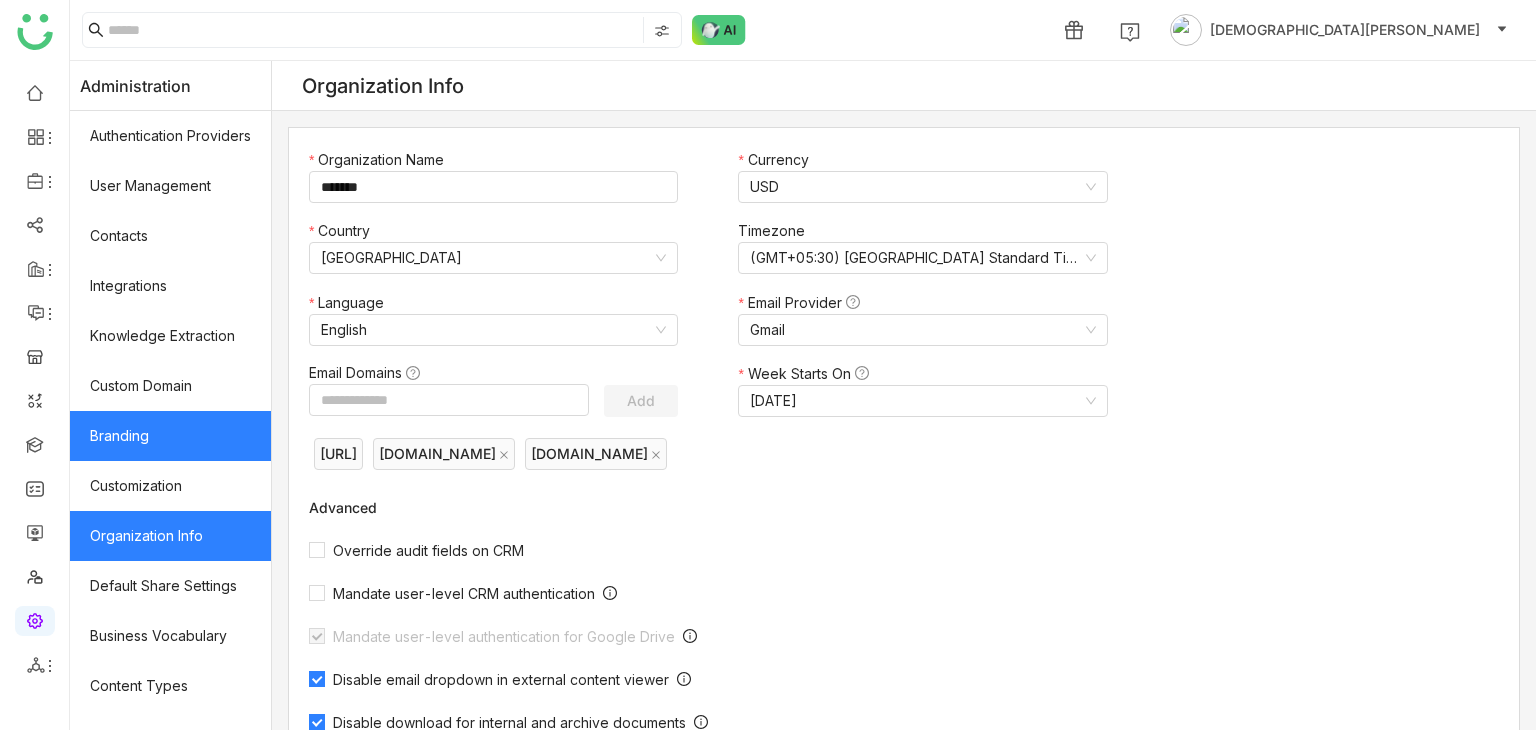 click on "Branding" 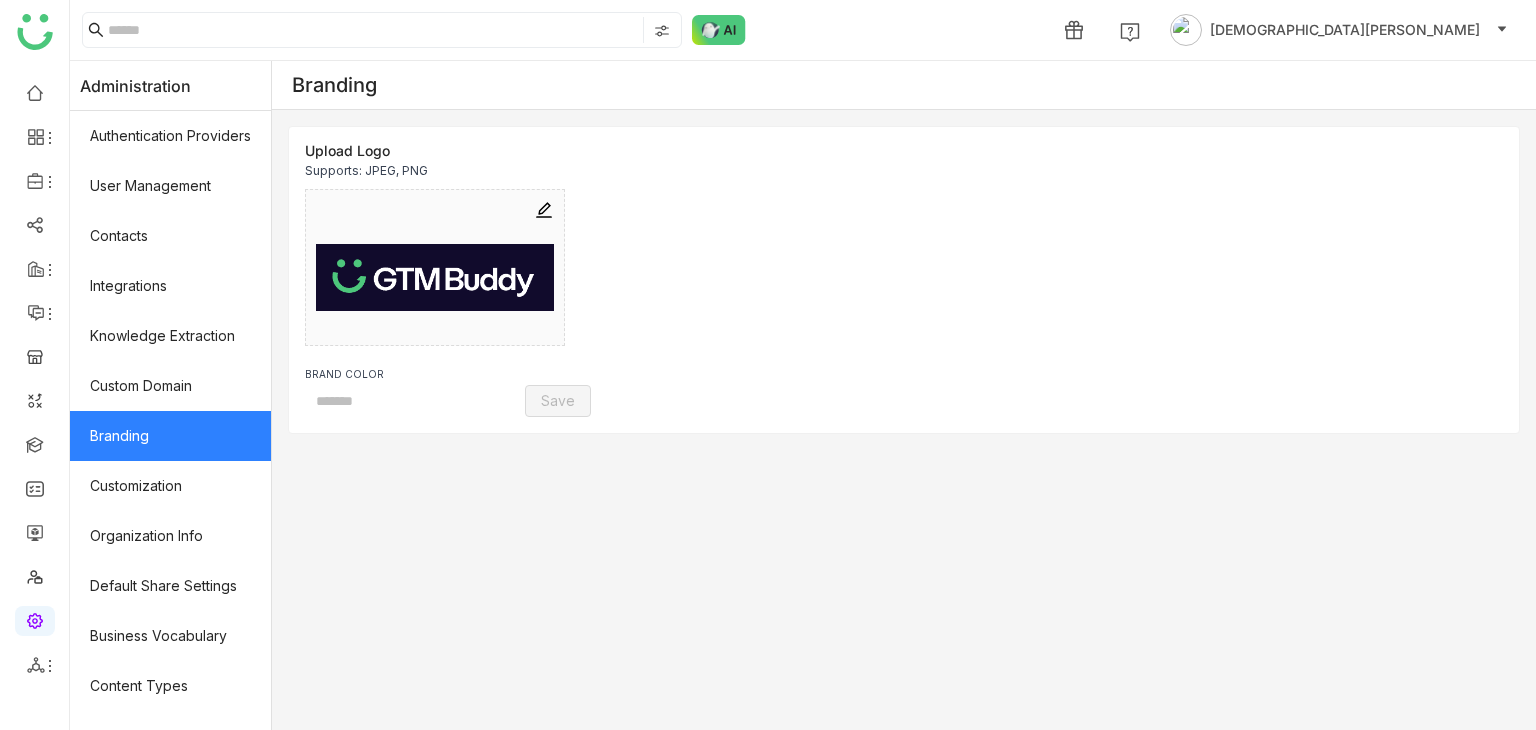 type on "*******" 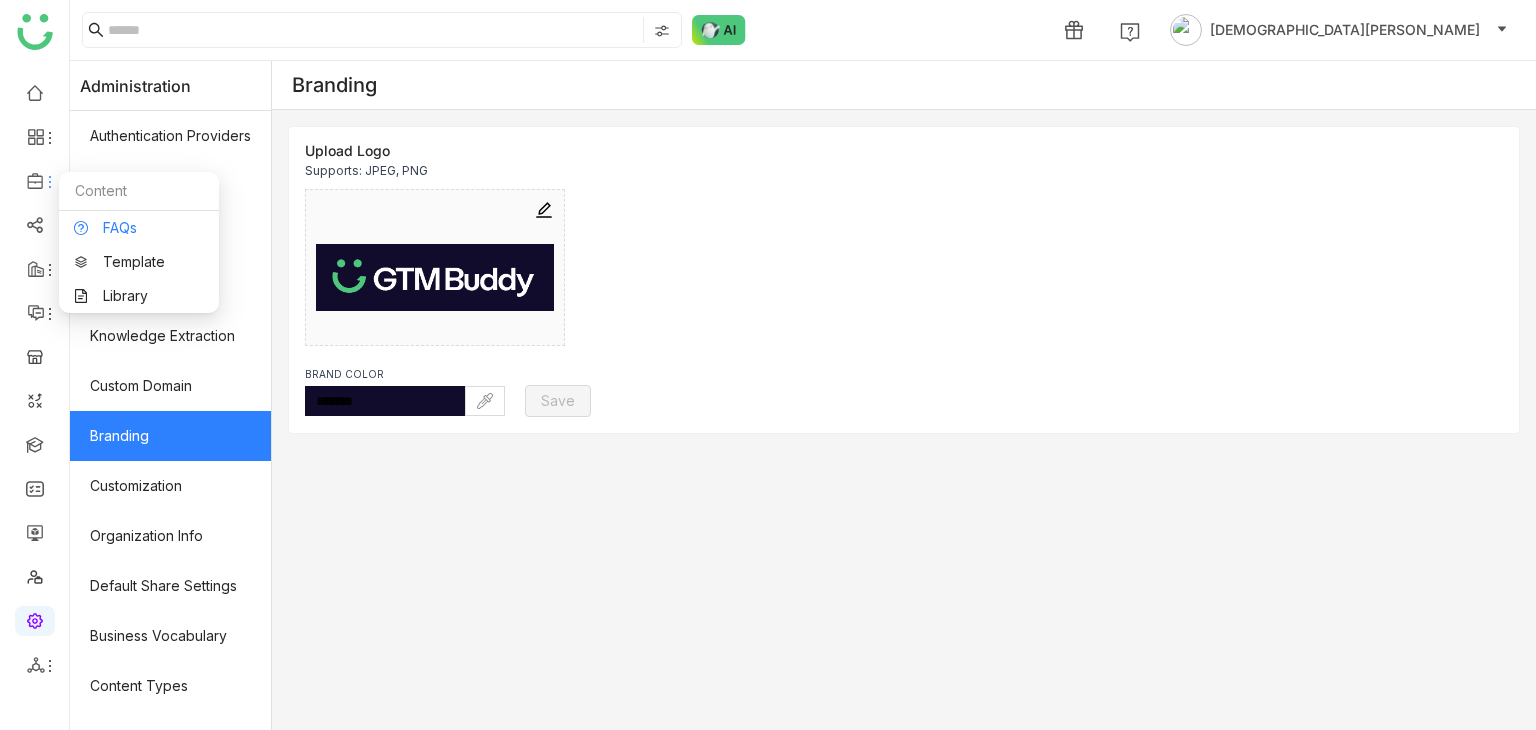 click on "FAQs" at bounding box center (139, 228) 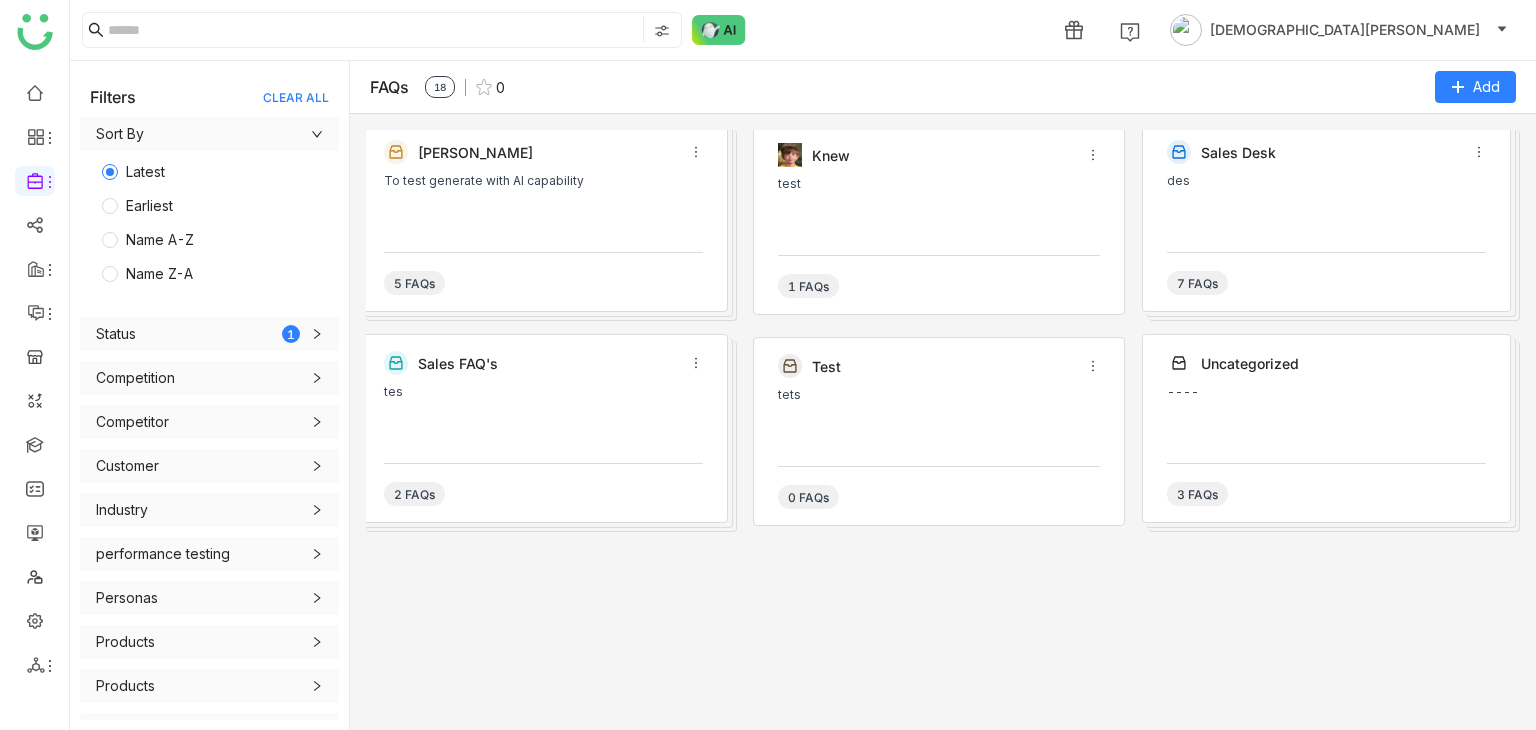 click on "[PERSON_NAME]" 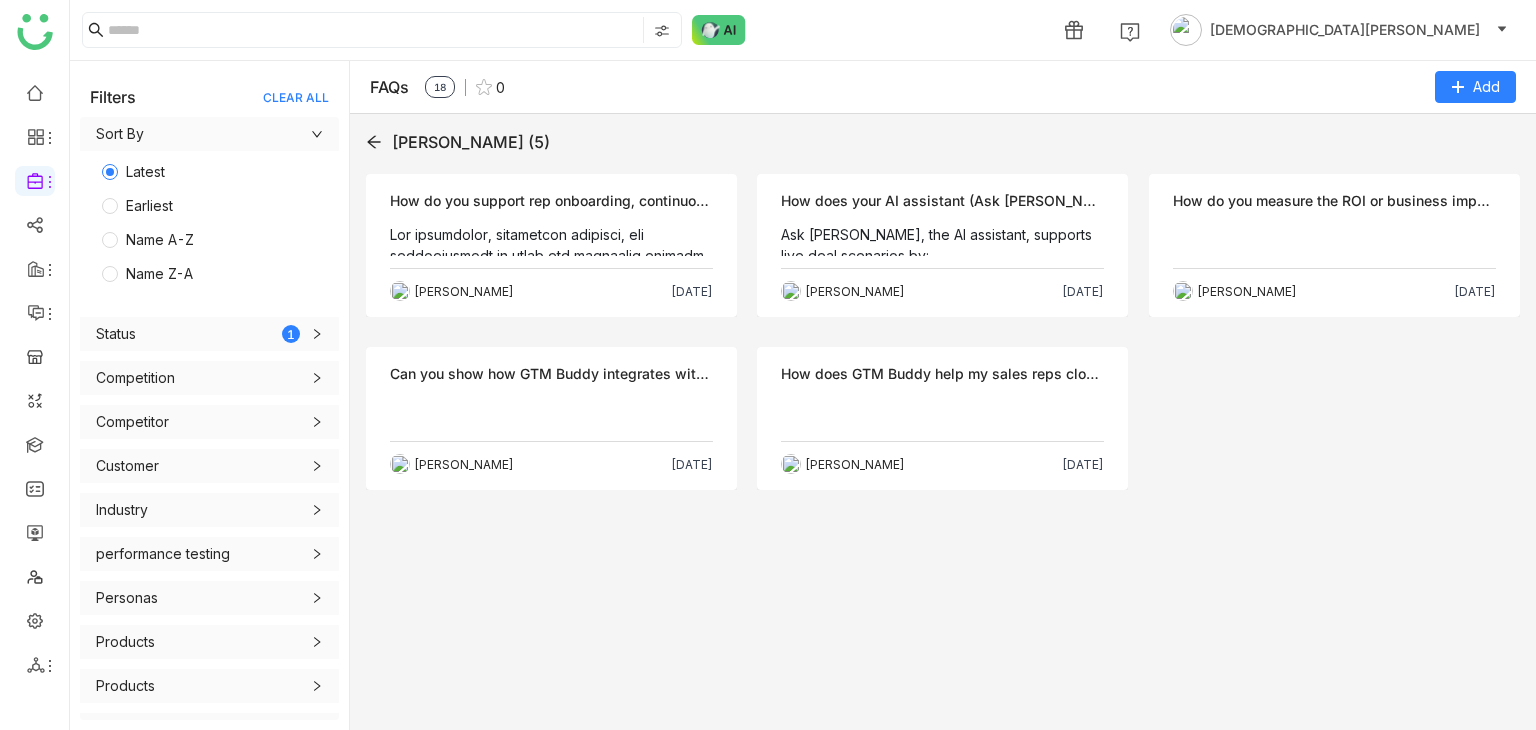 click on "Objection  How do you support rep onboarding, continuous training, and certification at scale?    [PERSON_NAME]   [DATE]" 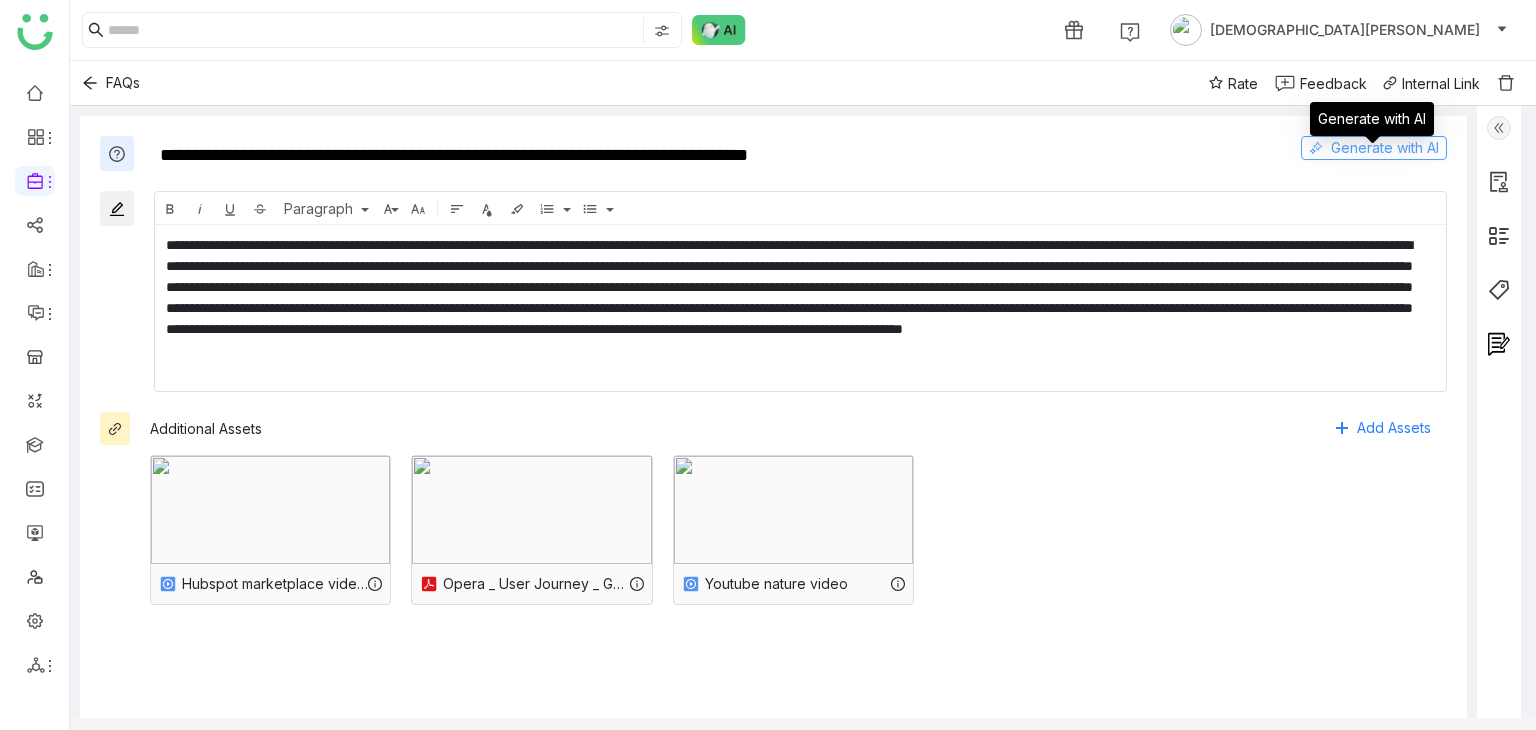 click on "Generate with AI" 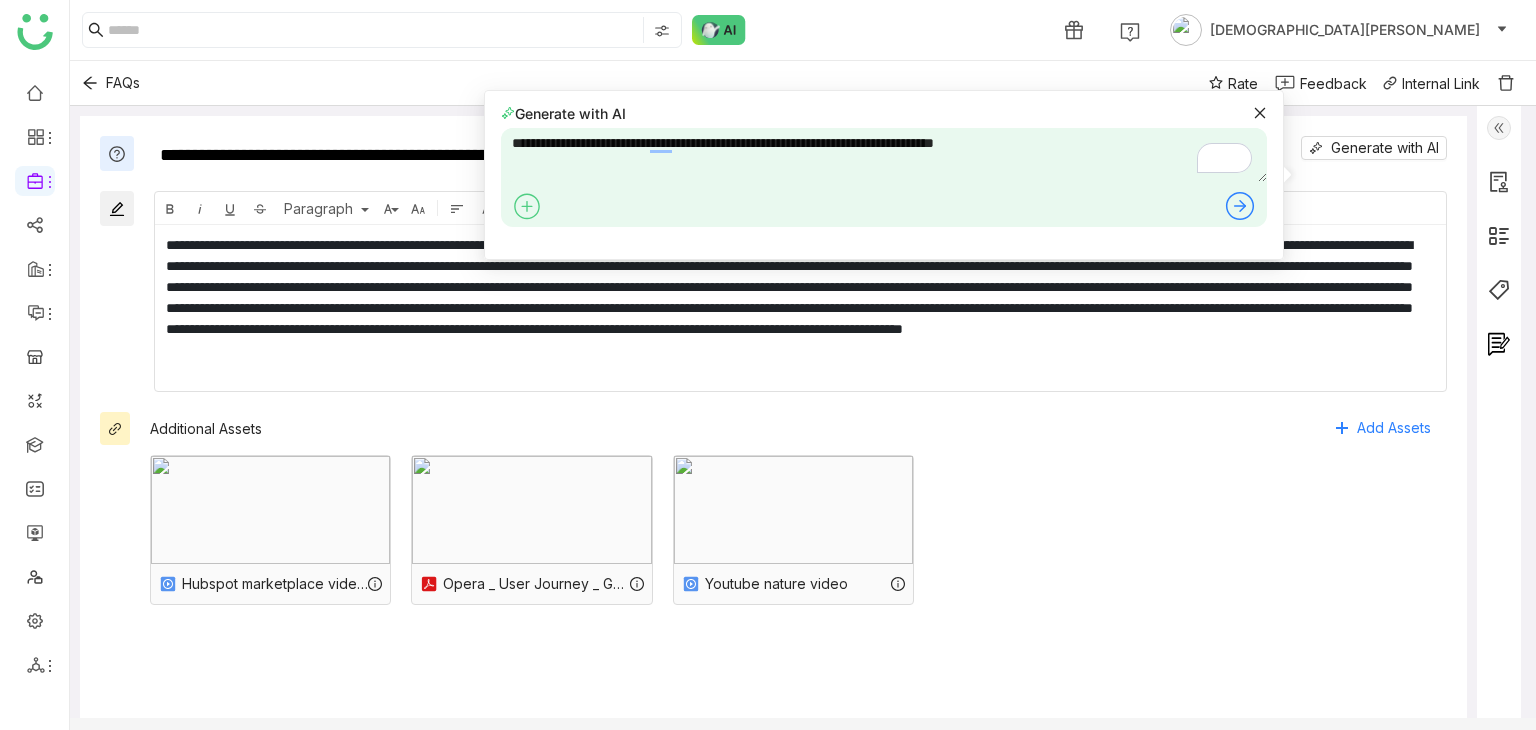 click 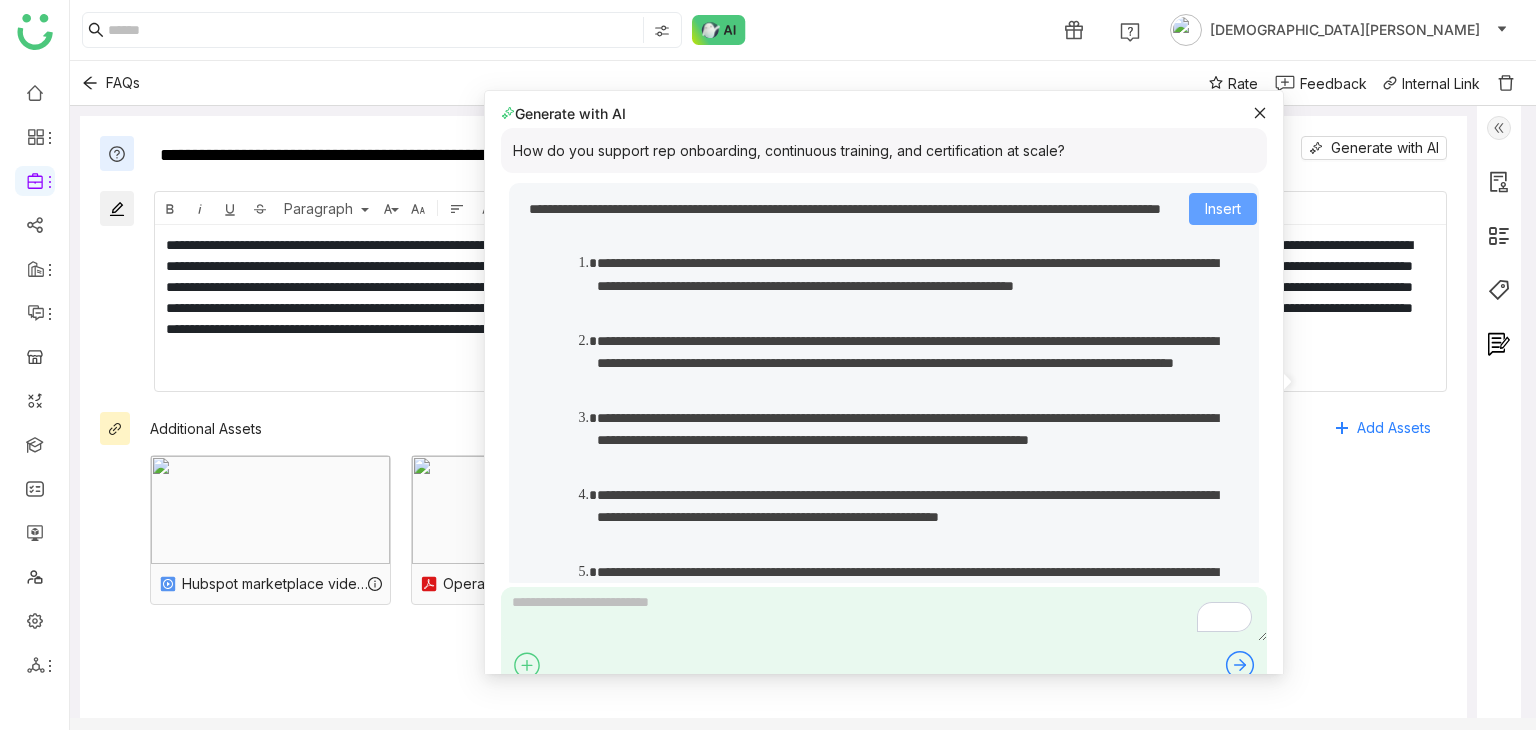 click on "Insert" at bounding box center [1223, 209] 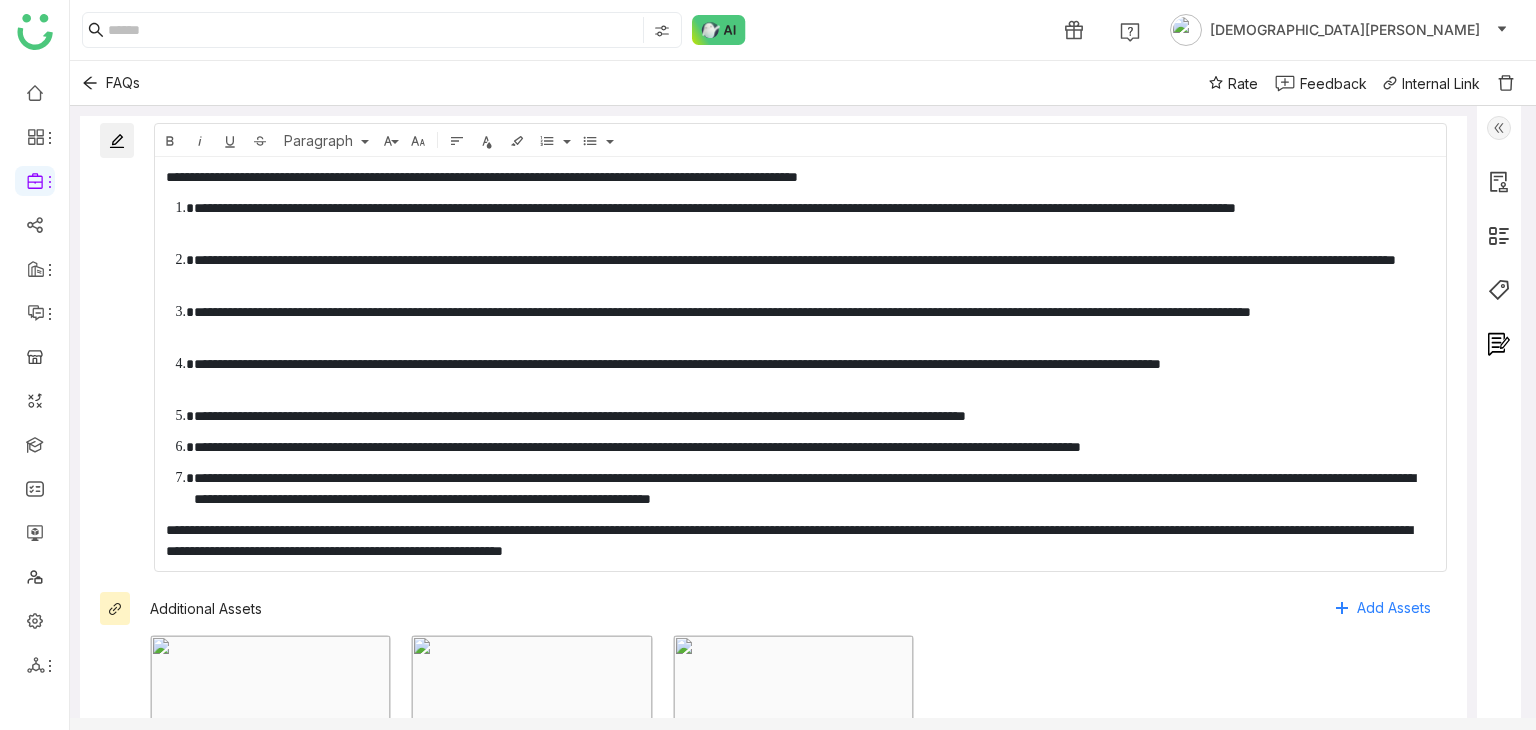 scroll, scrollTop: 0, scrollLeft: 0, axis: both 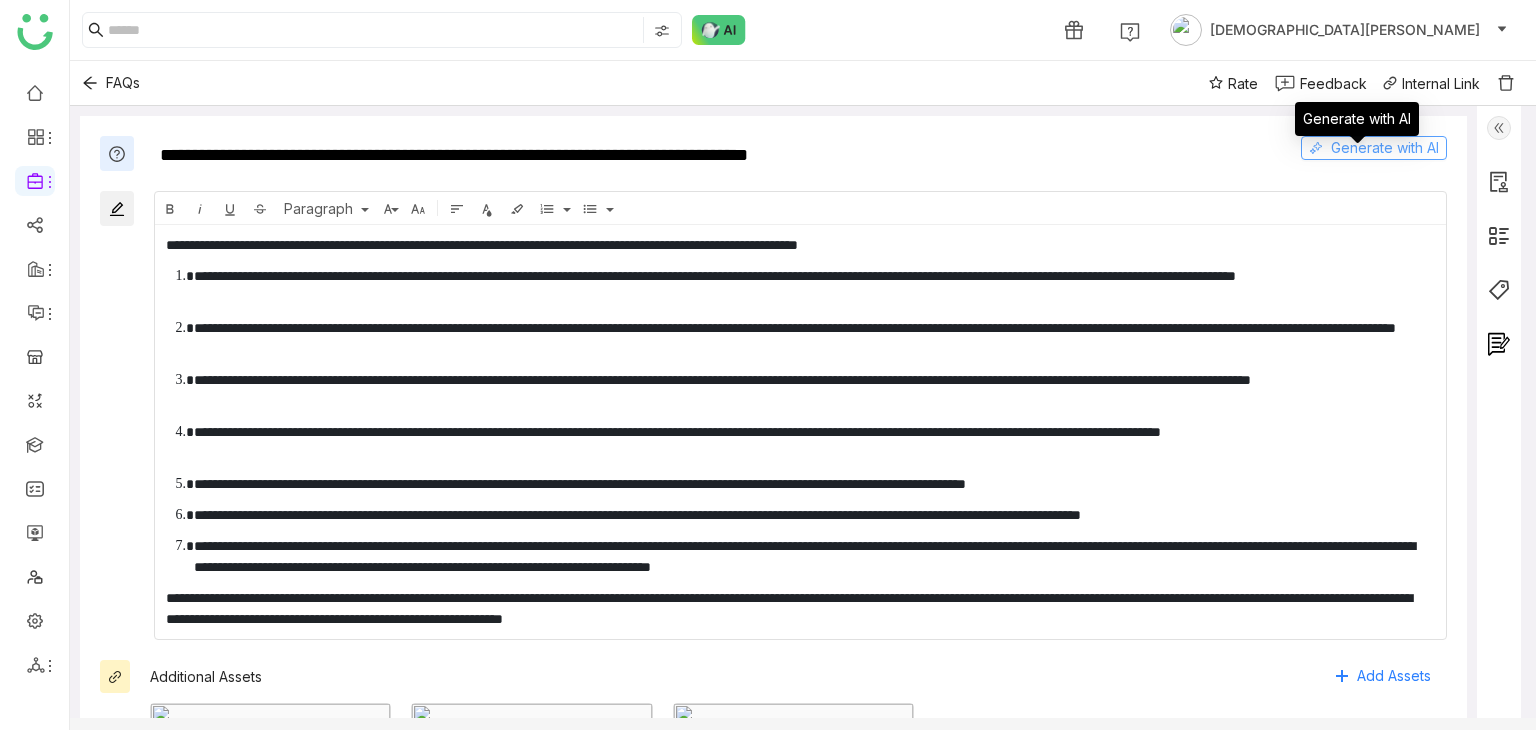 click on "Generate with AI" 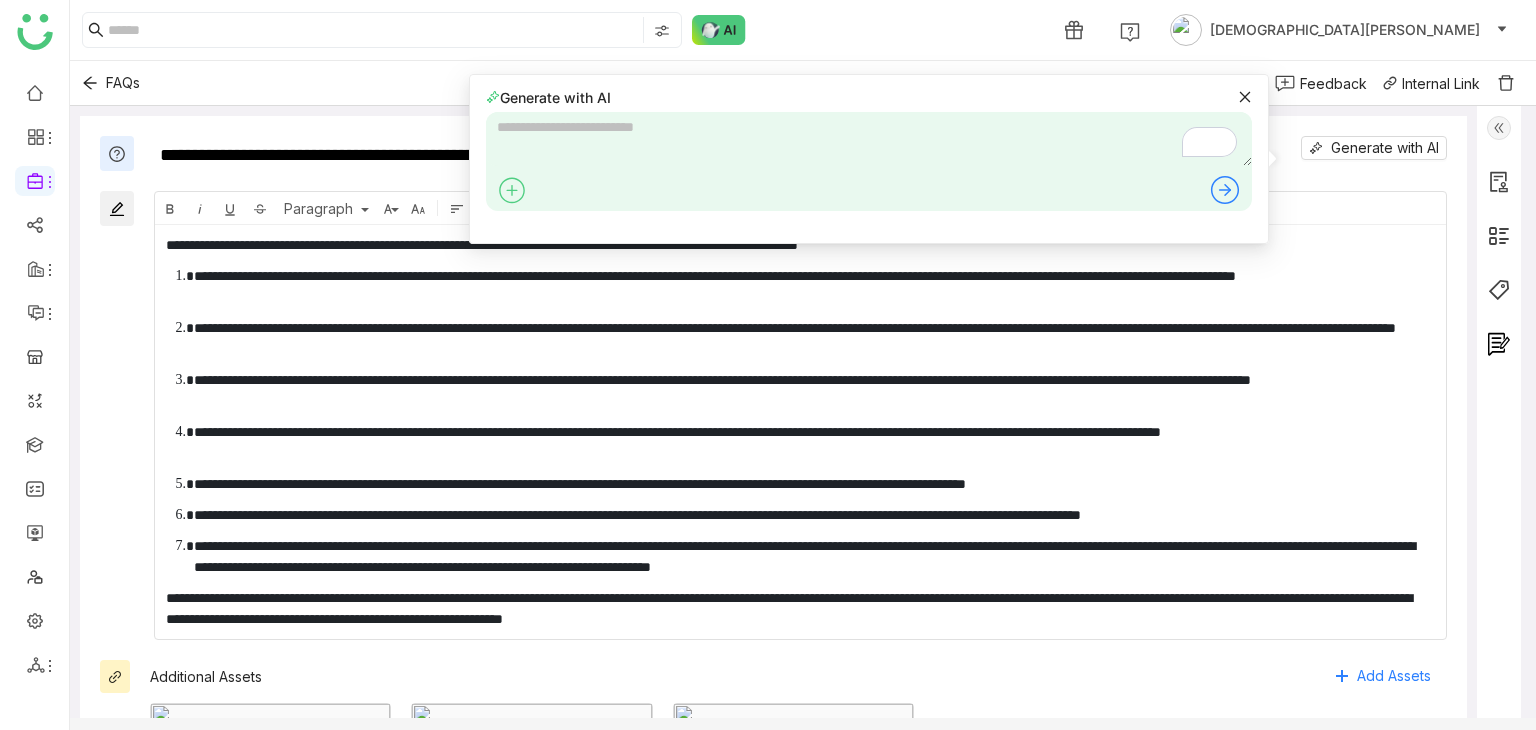 click at bounding box center (869, 139) 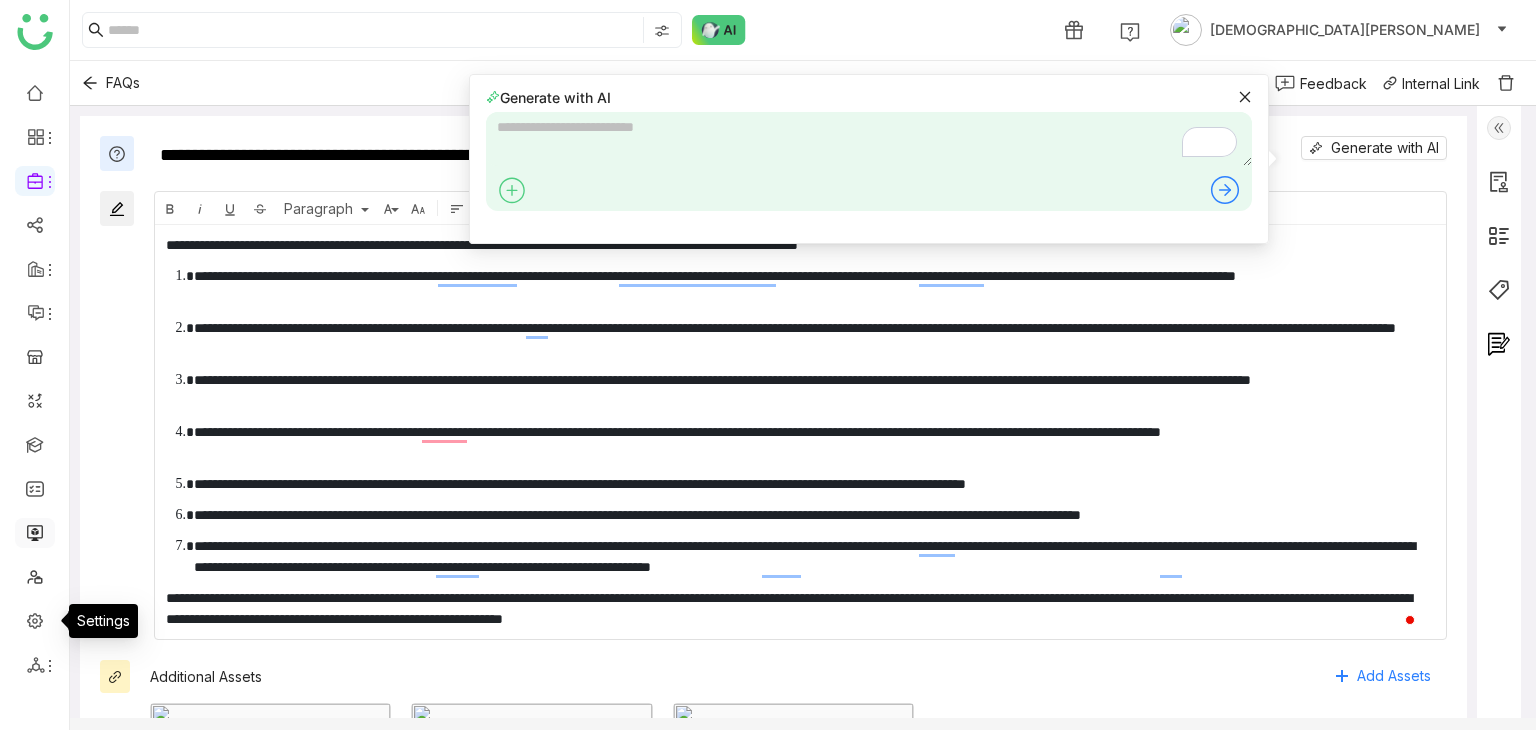 click at bounding box center (35, 531) 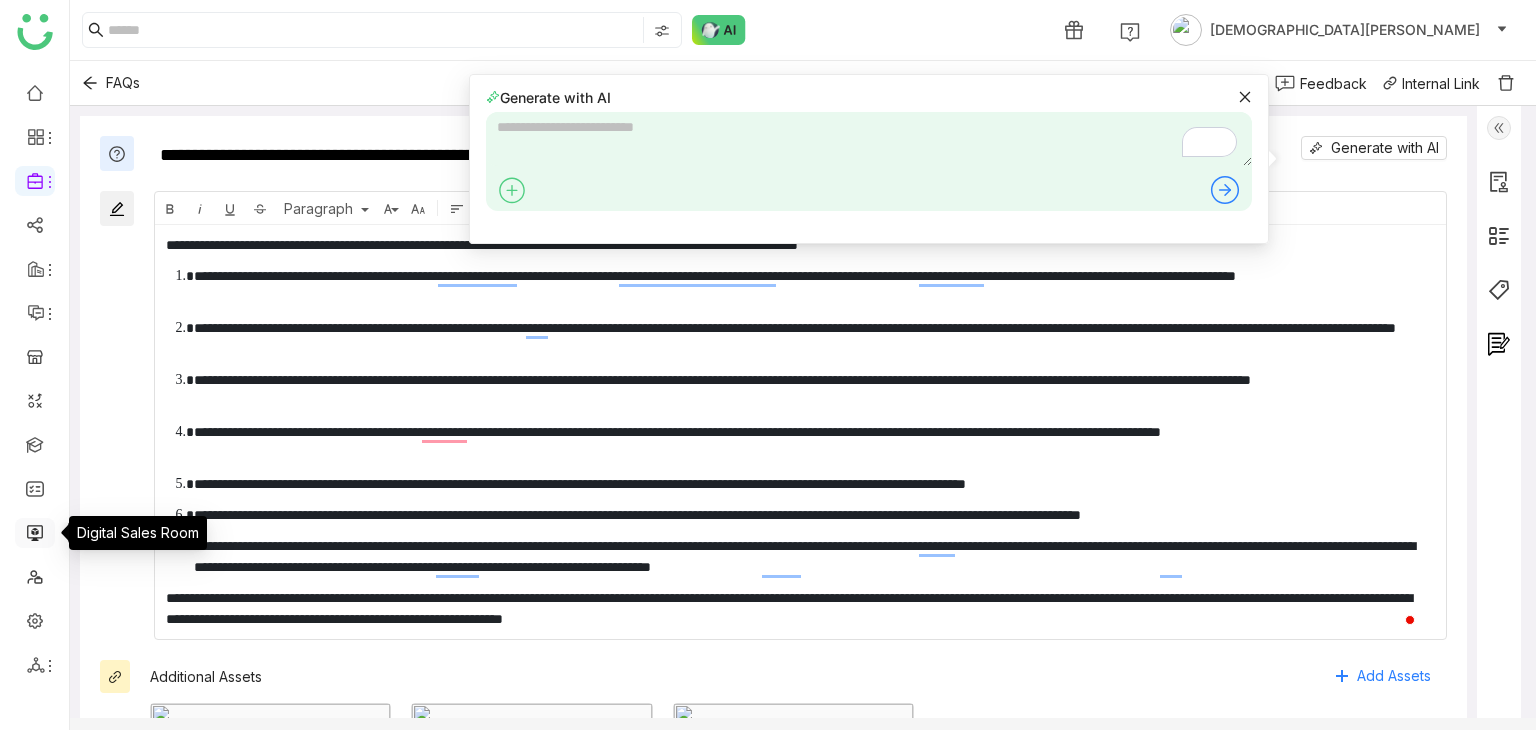 click at bounding box center (35, 531) 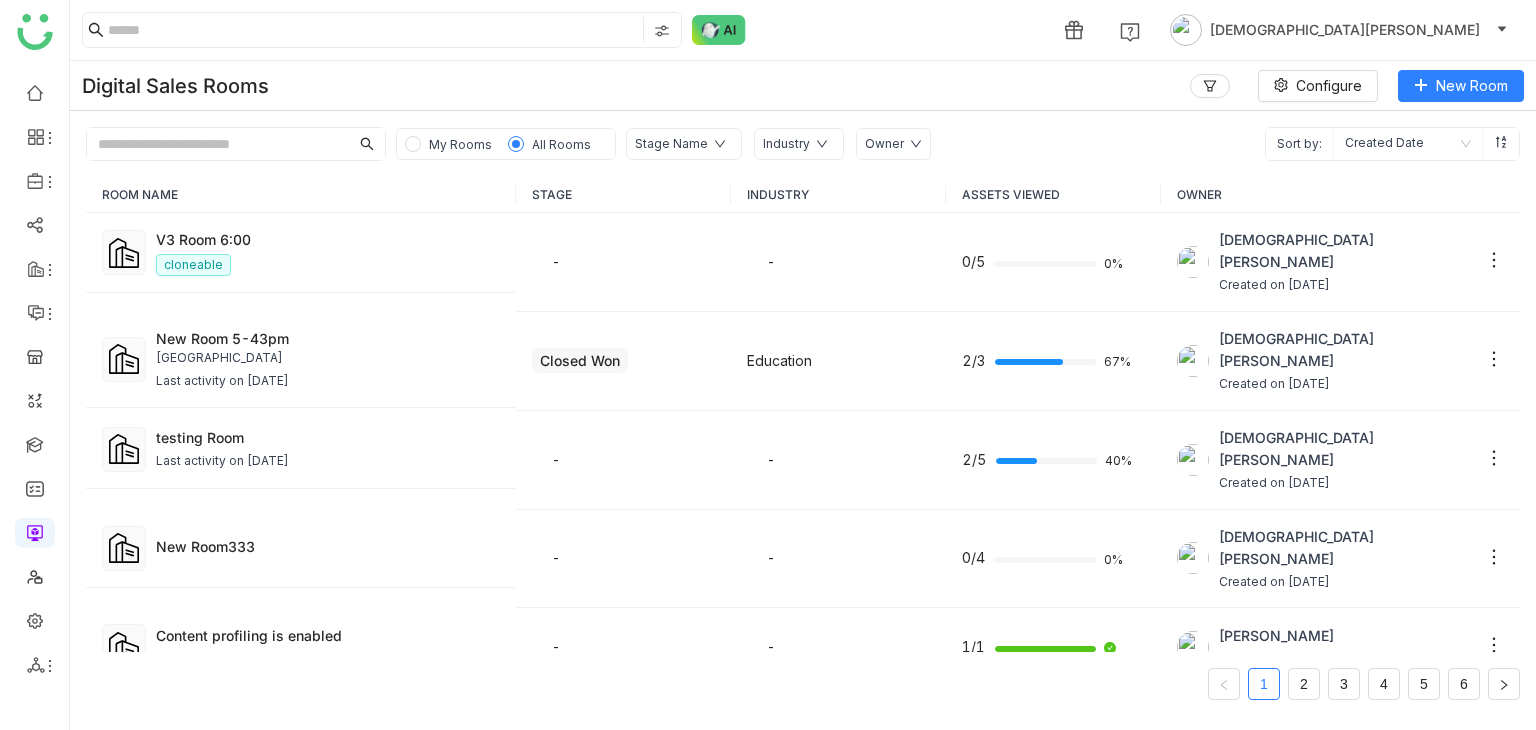 click 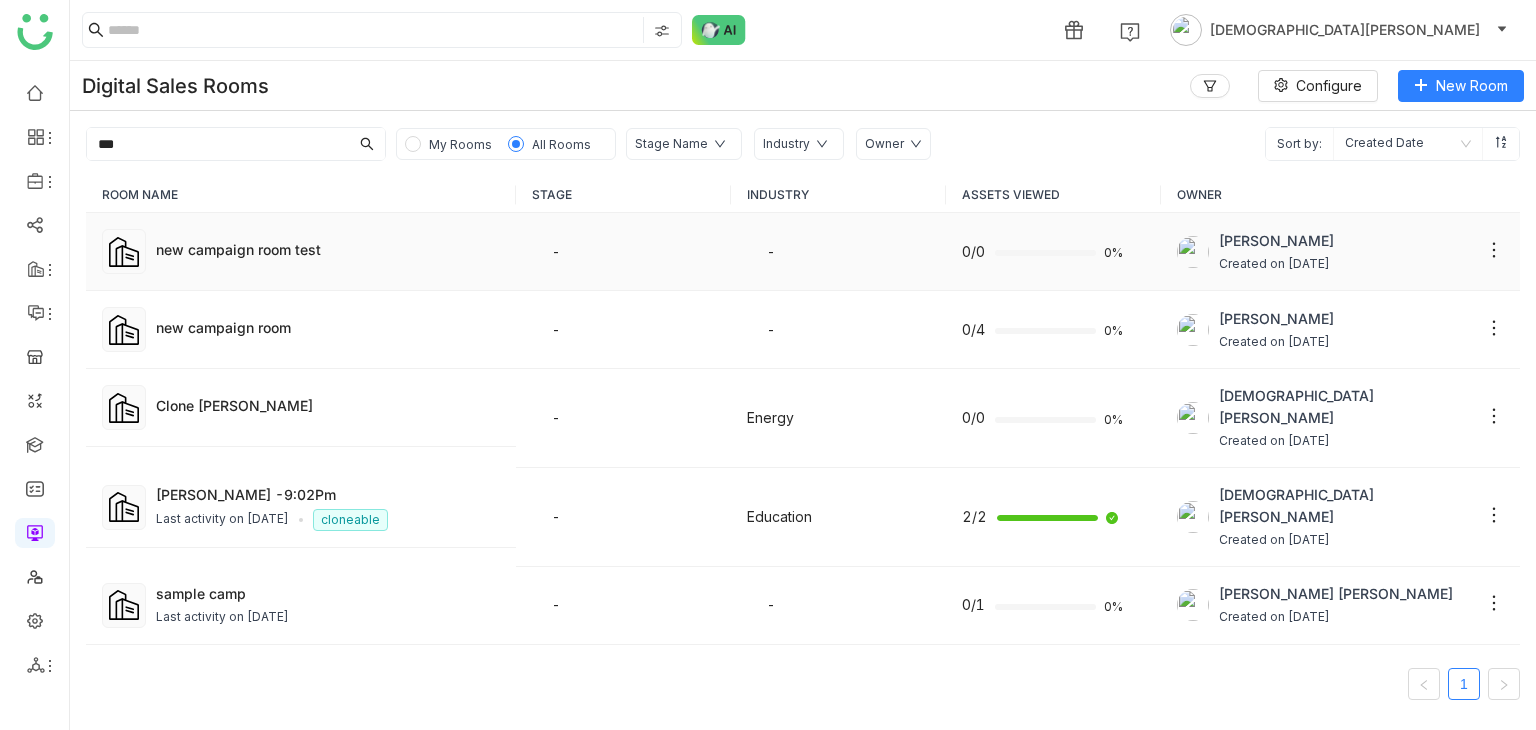 type on "***" 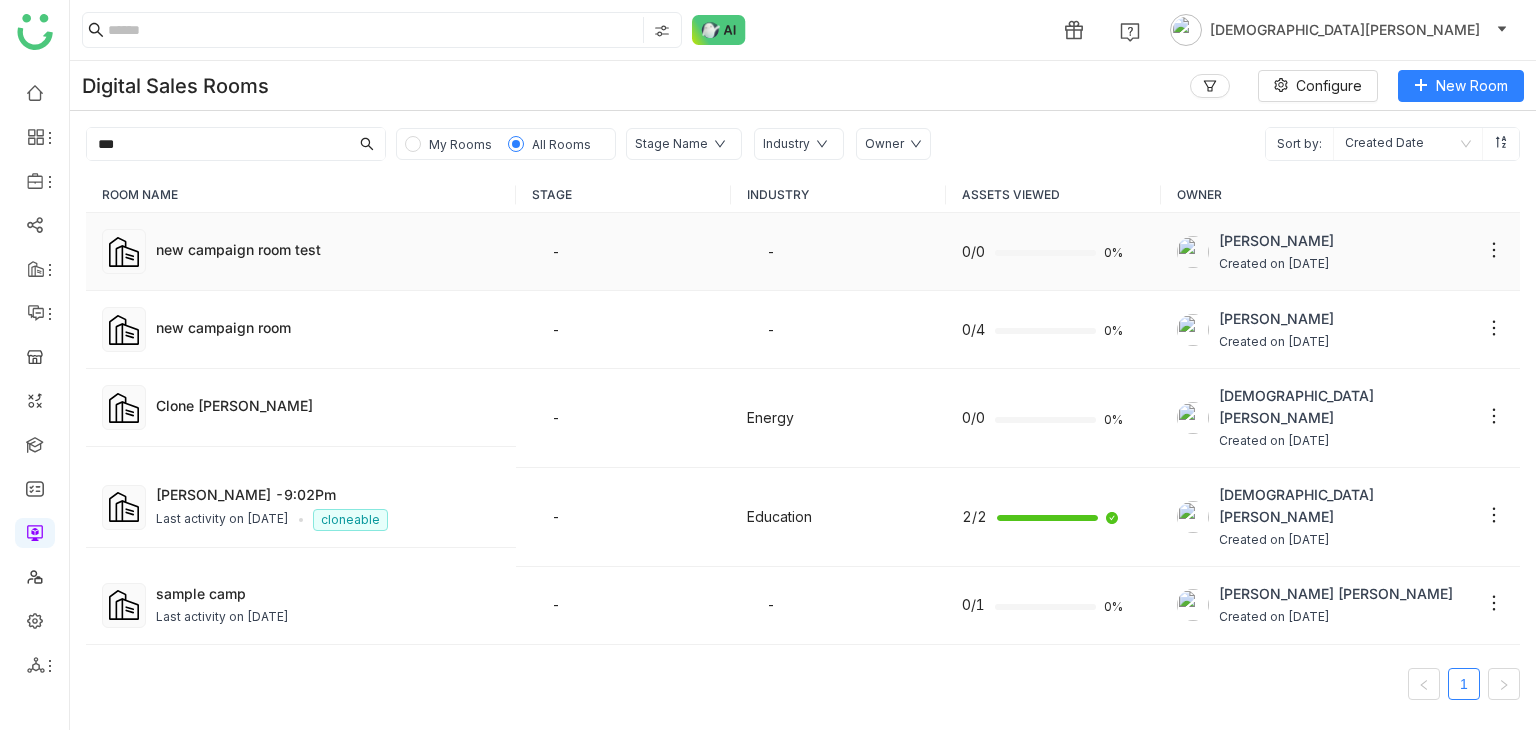 click on "-" 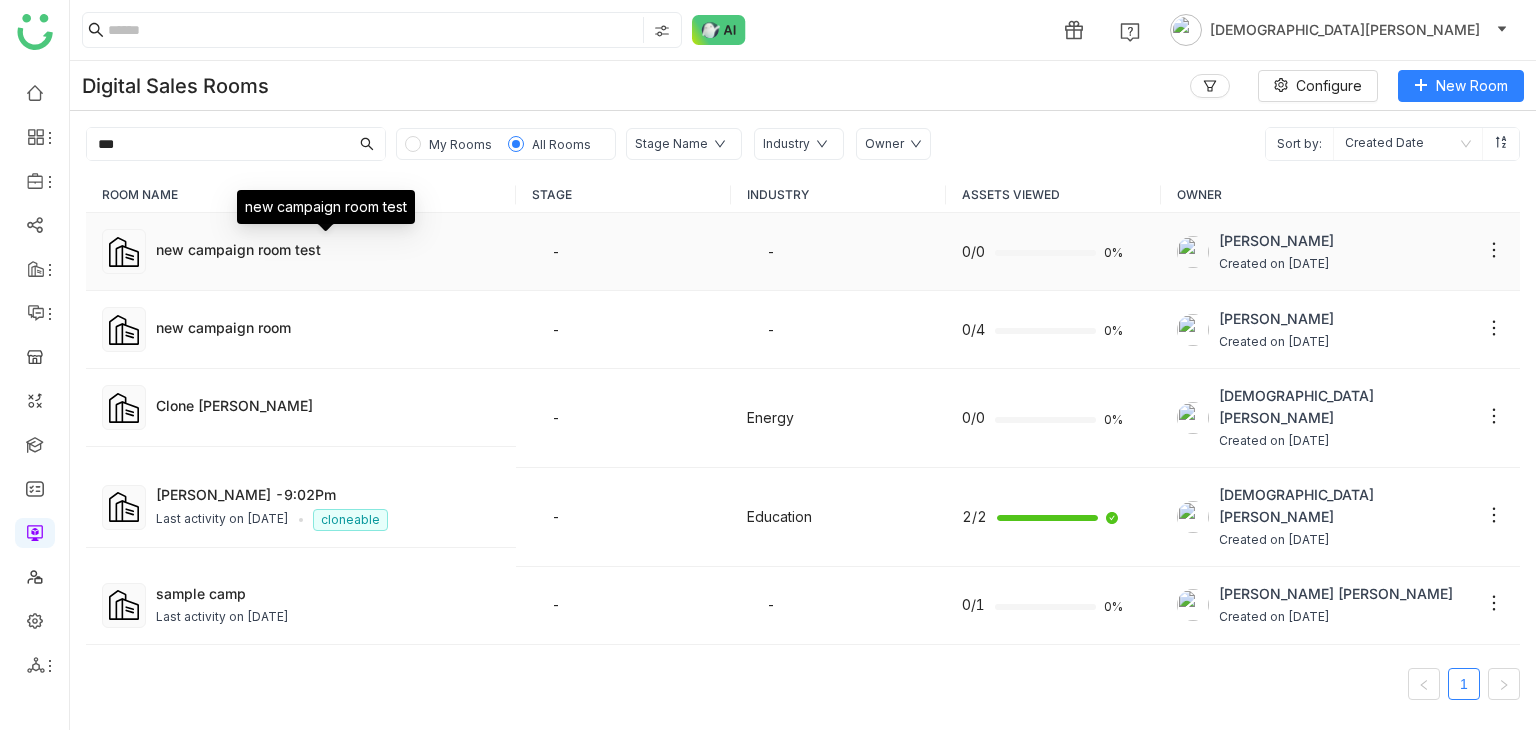 click on "new campaign room test" 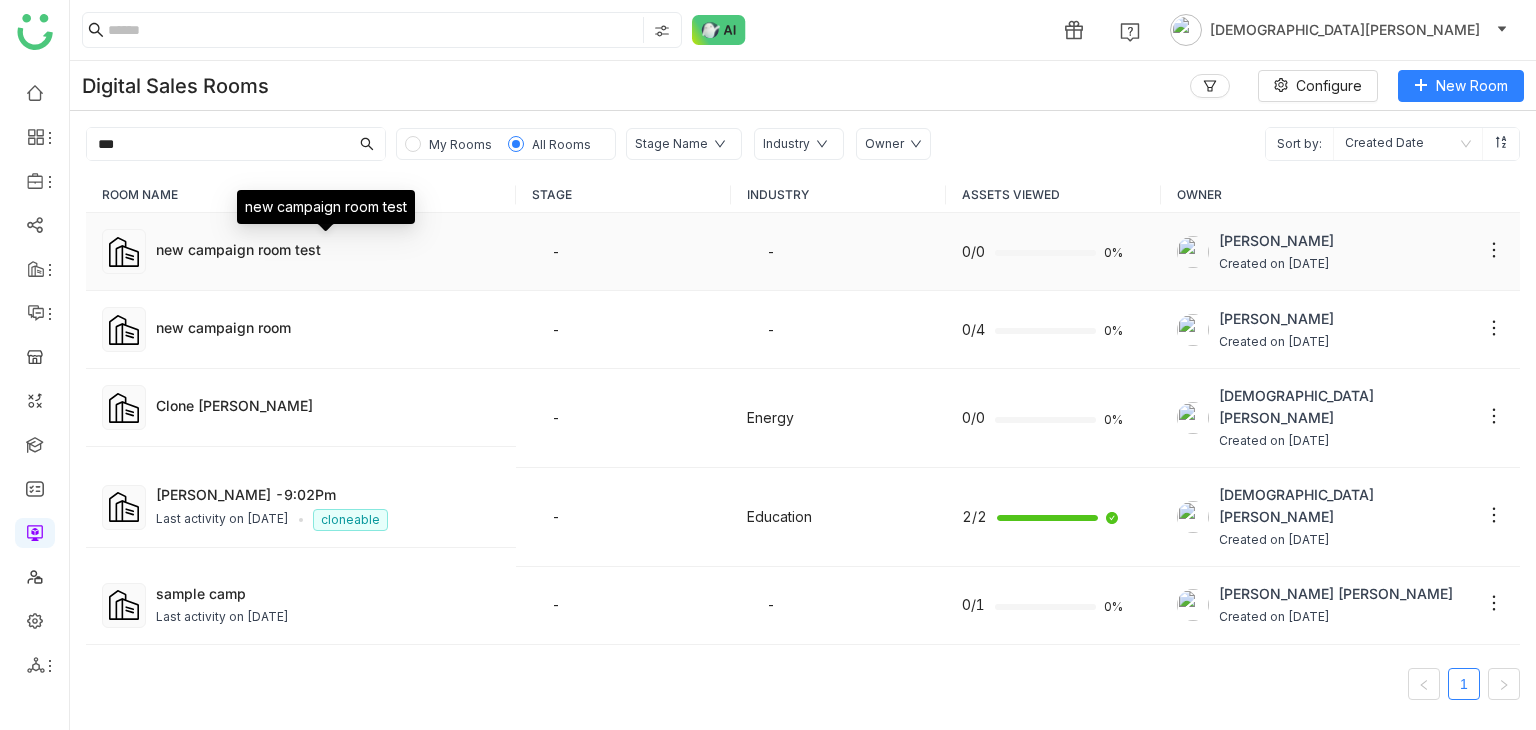 click on "new campaign room test" 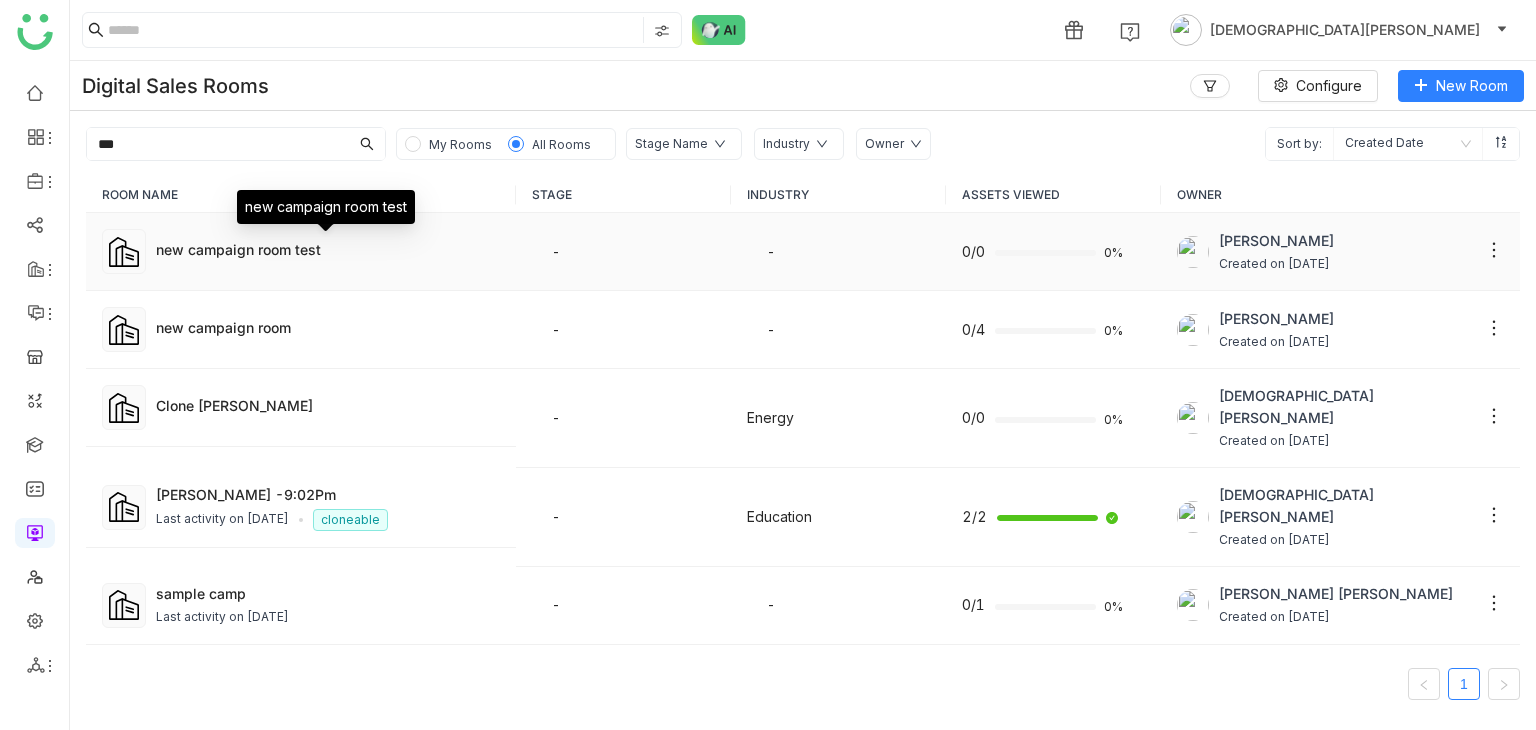 click on "new campaign room test" 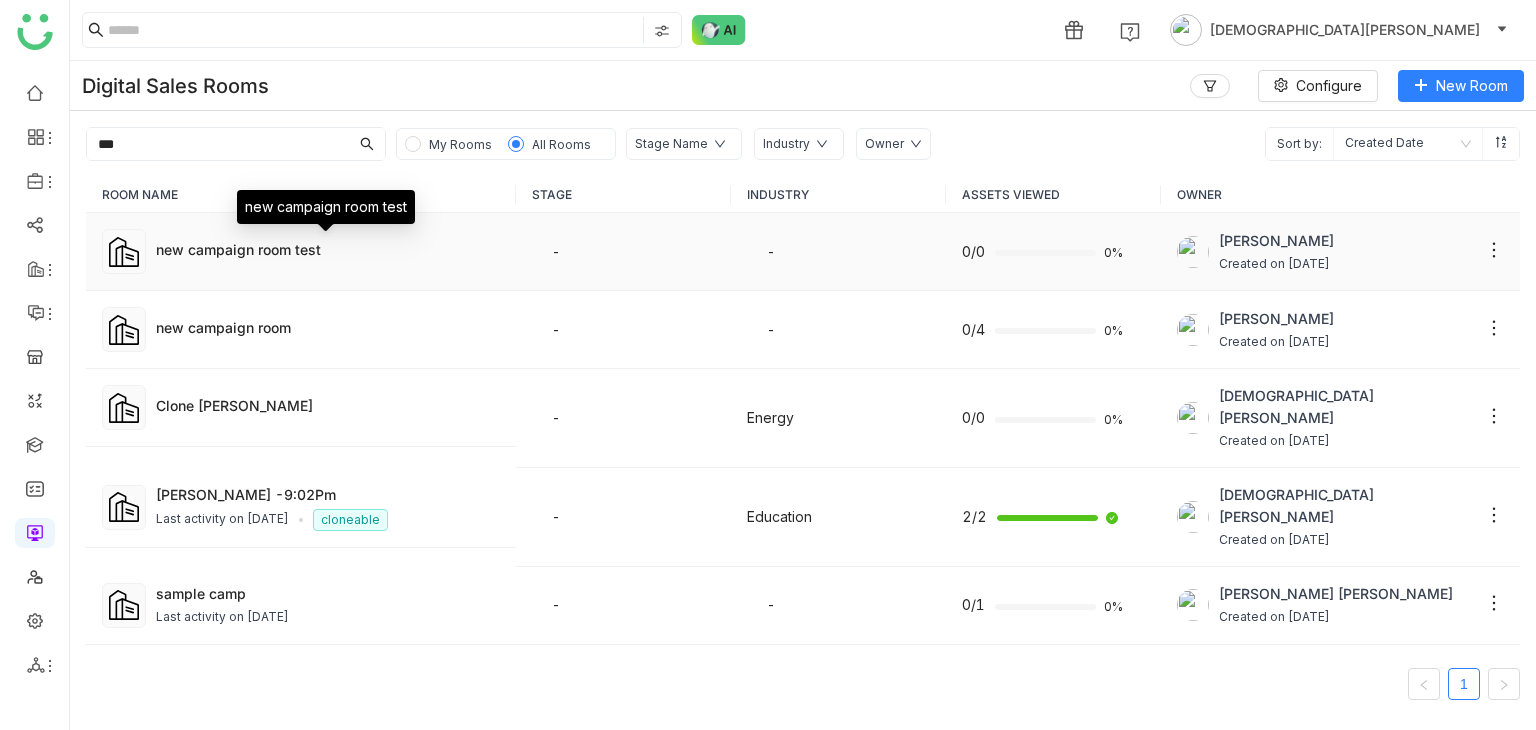 click on "new campaign room test" 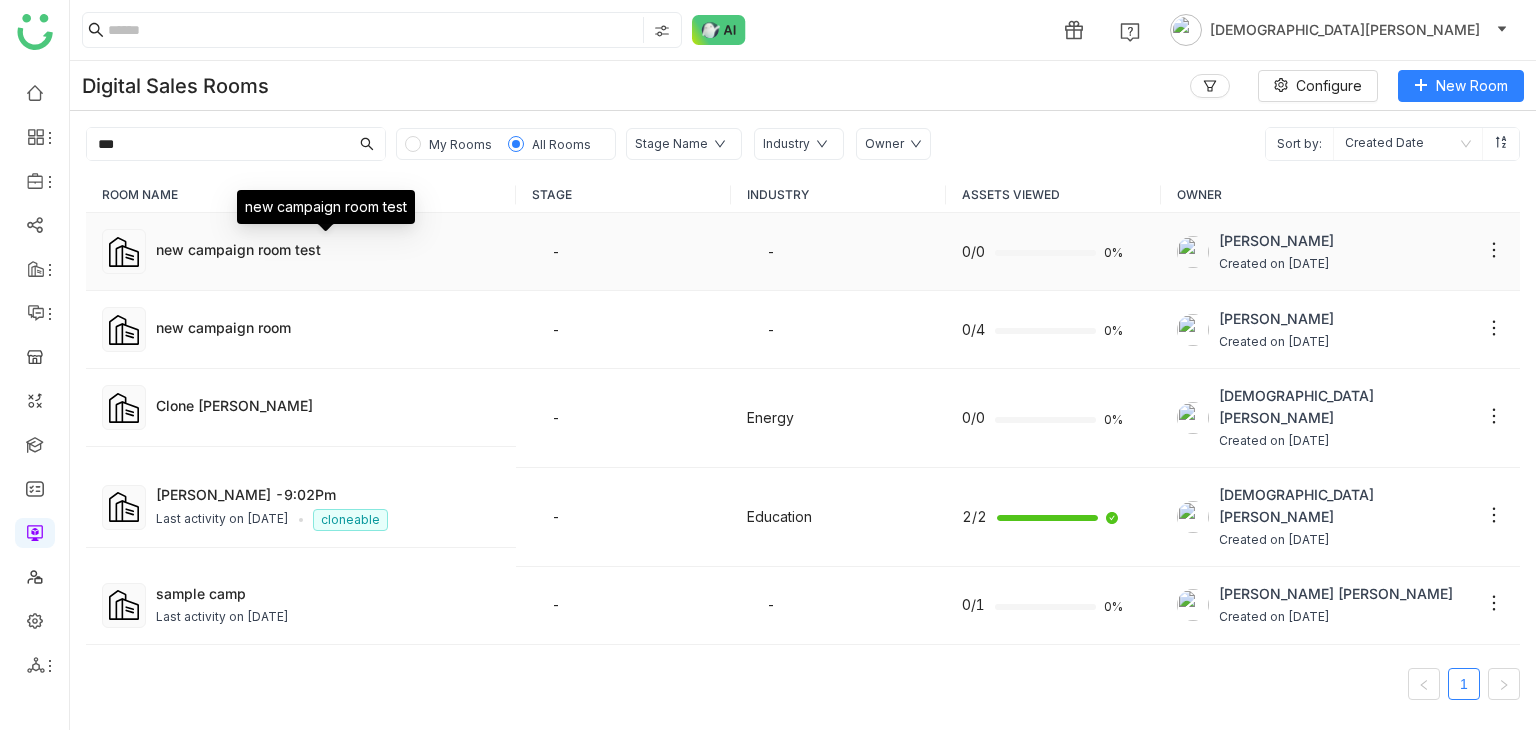 click on "new campaign room test" 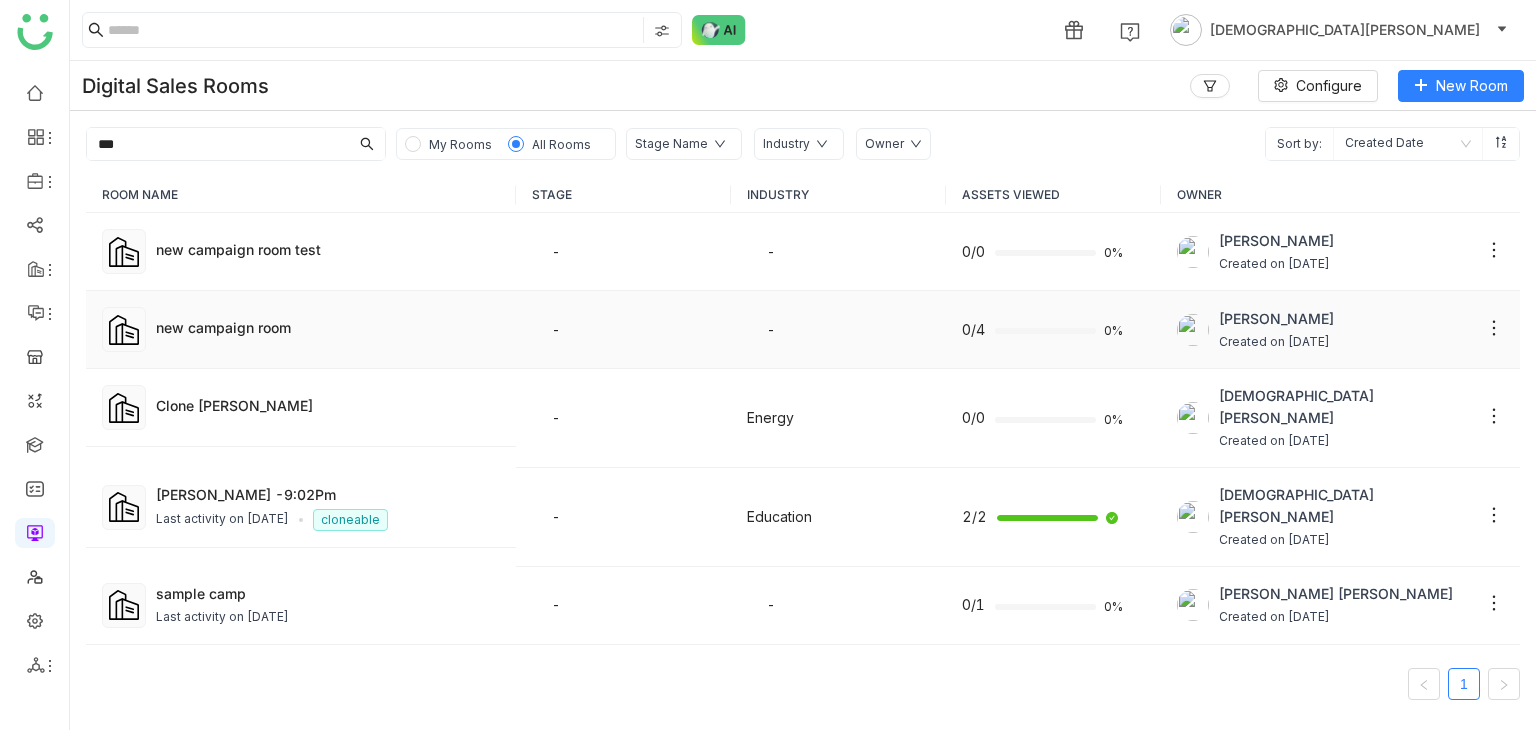 click on "new campaign room" 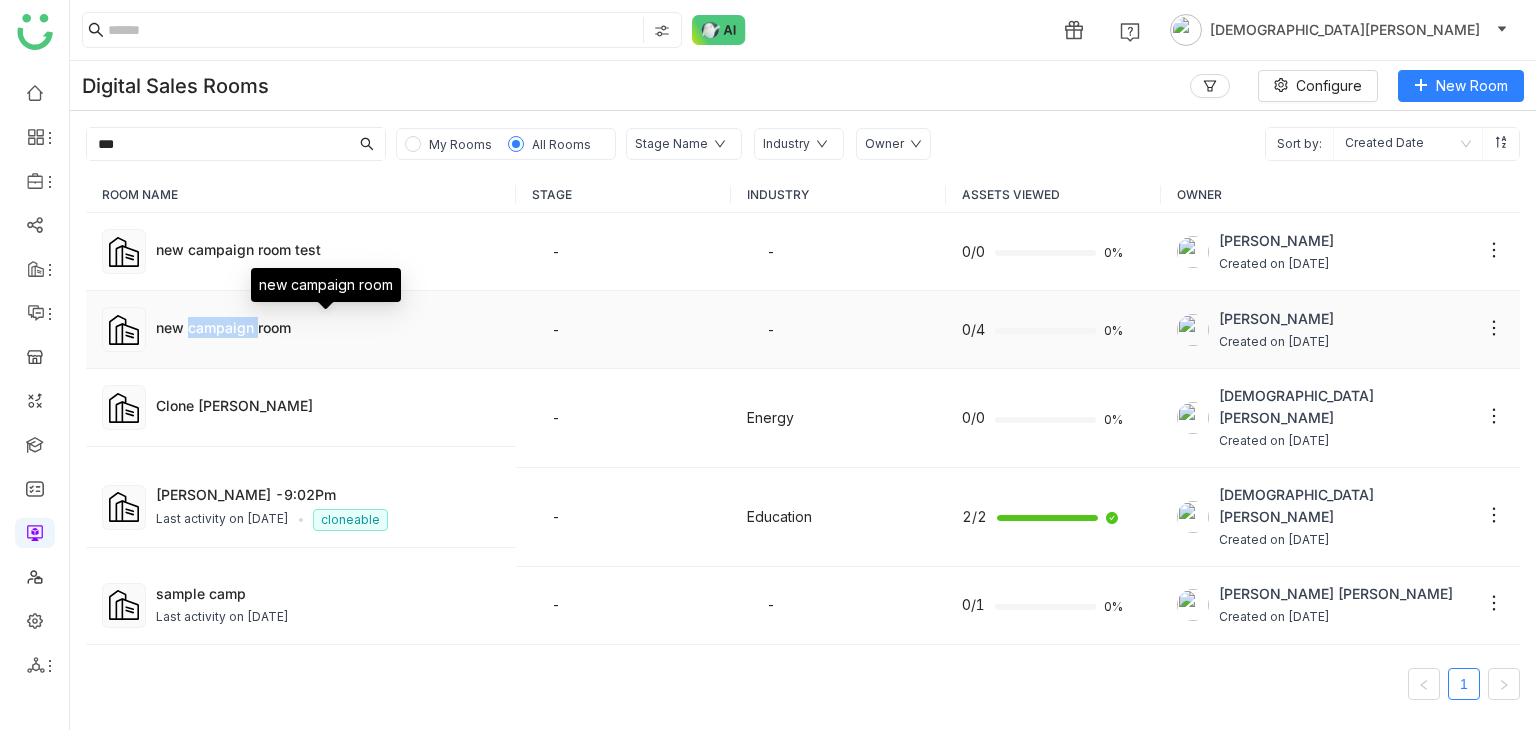 click on "new campaign room" 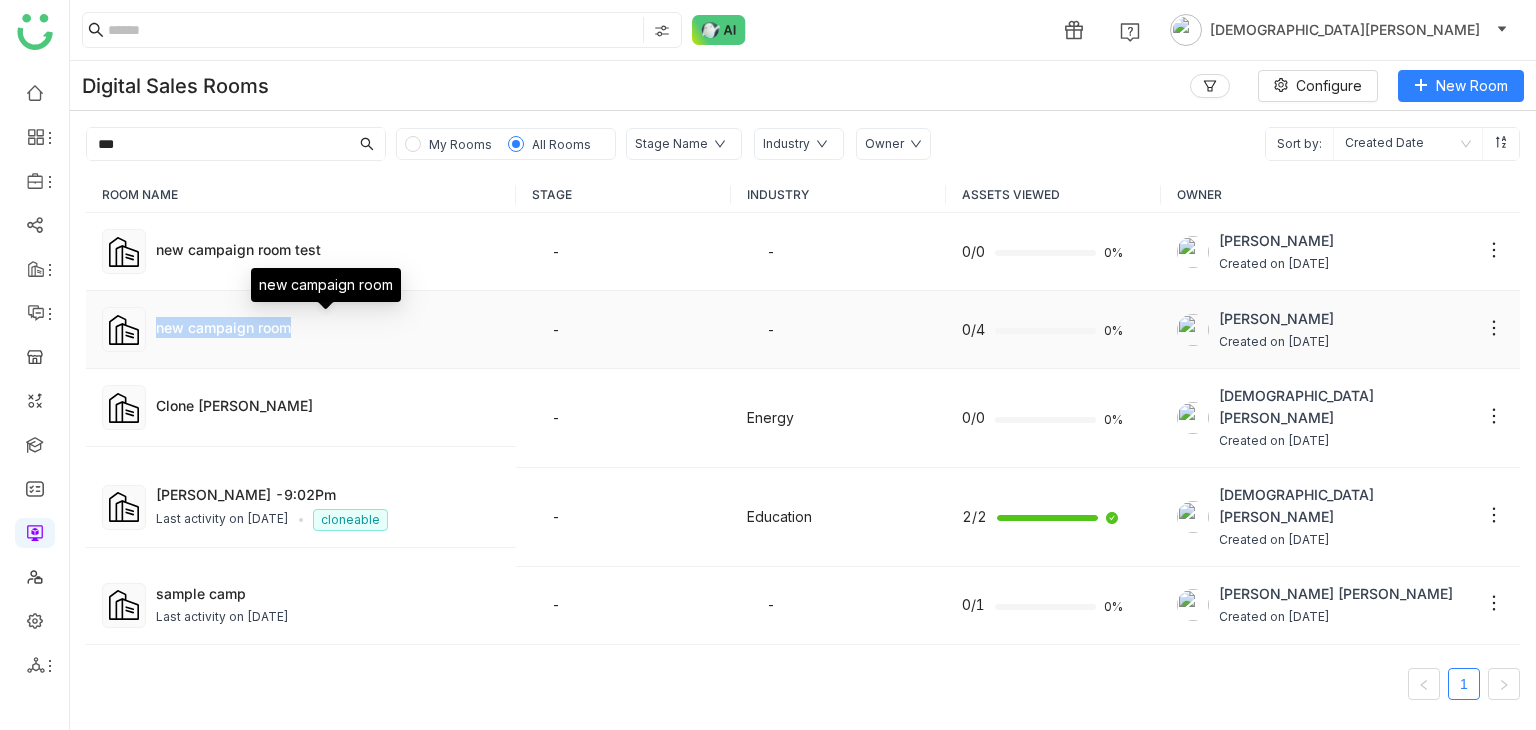 click on "new campaign room" 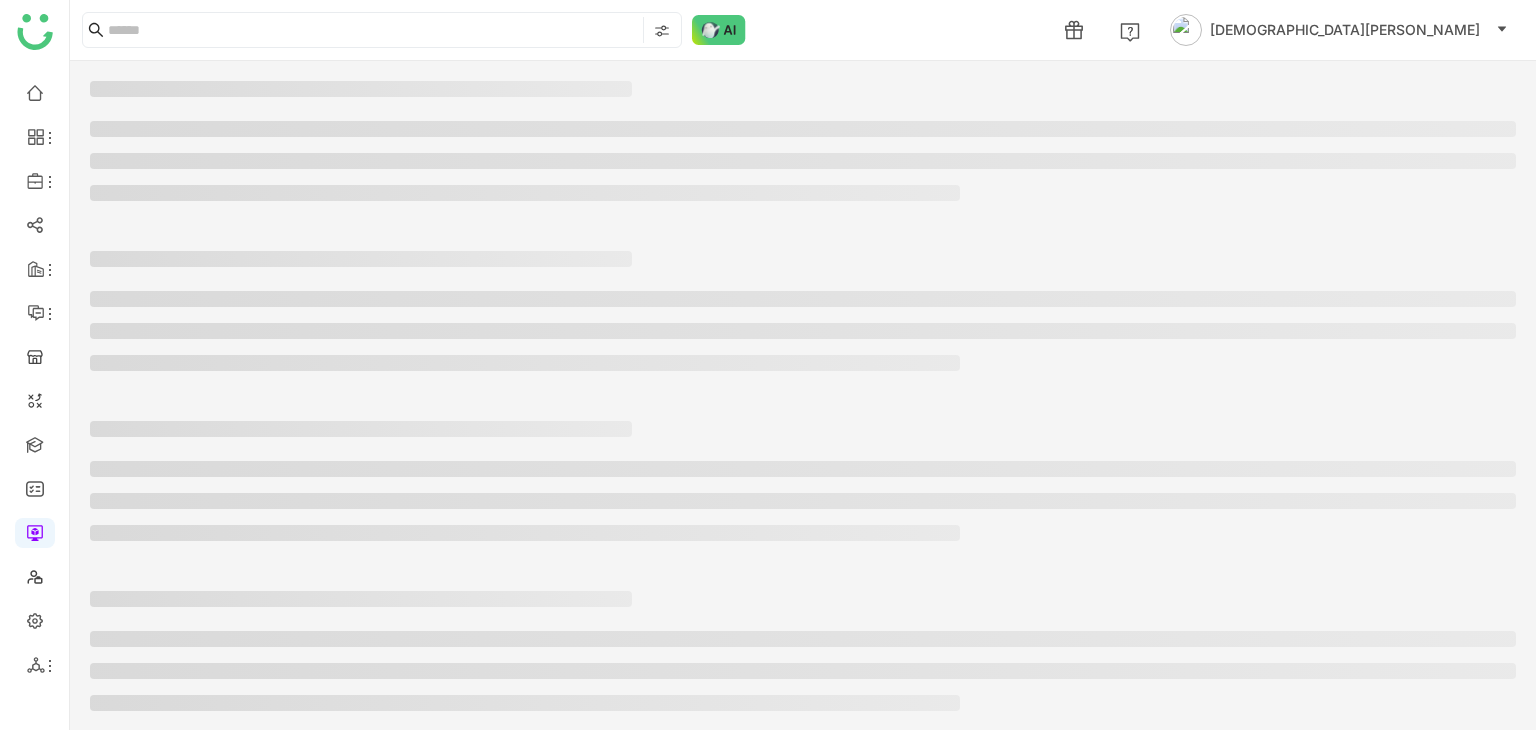 click 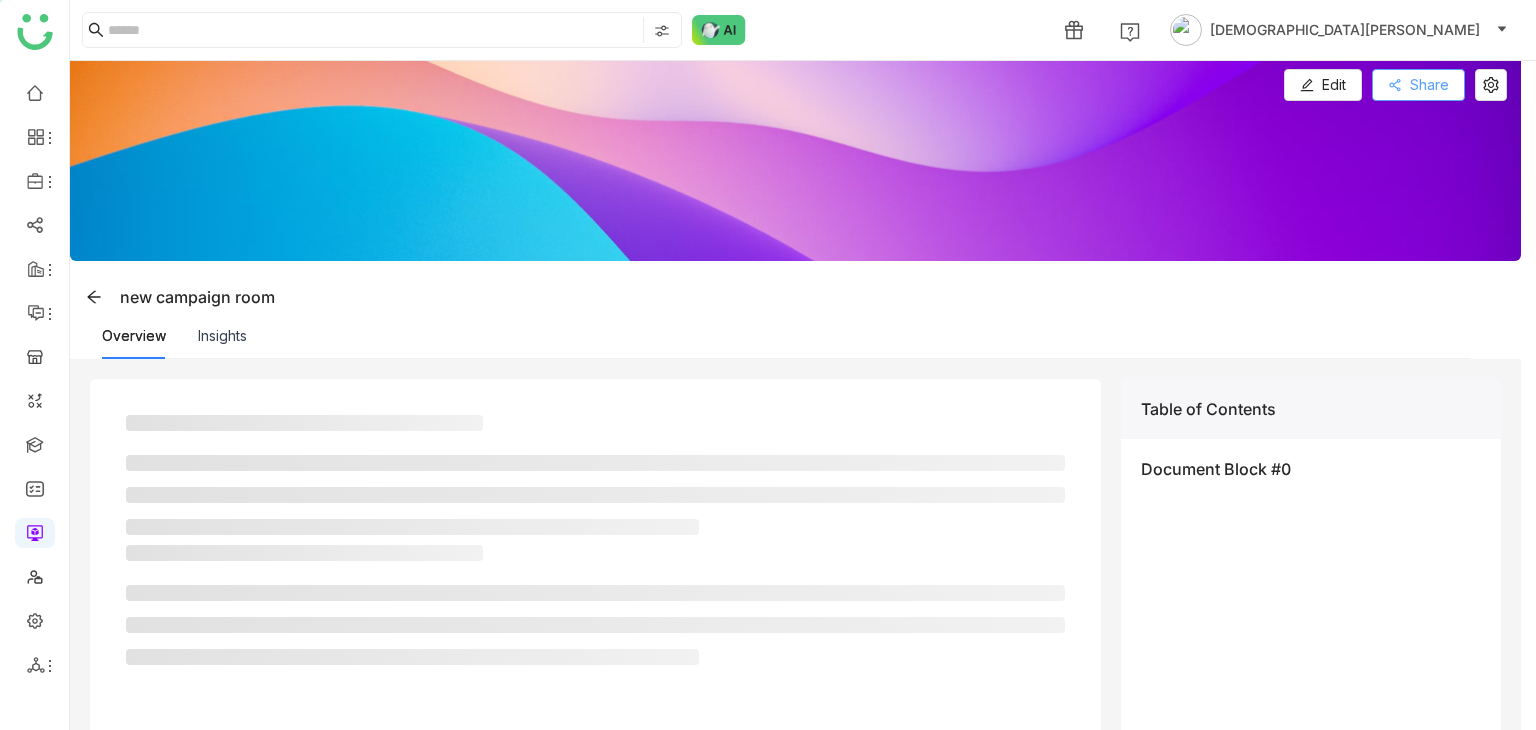 click on "Share" at bounding box center (1429, 85) 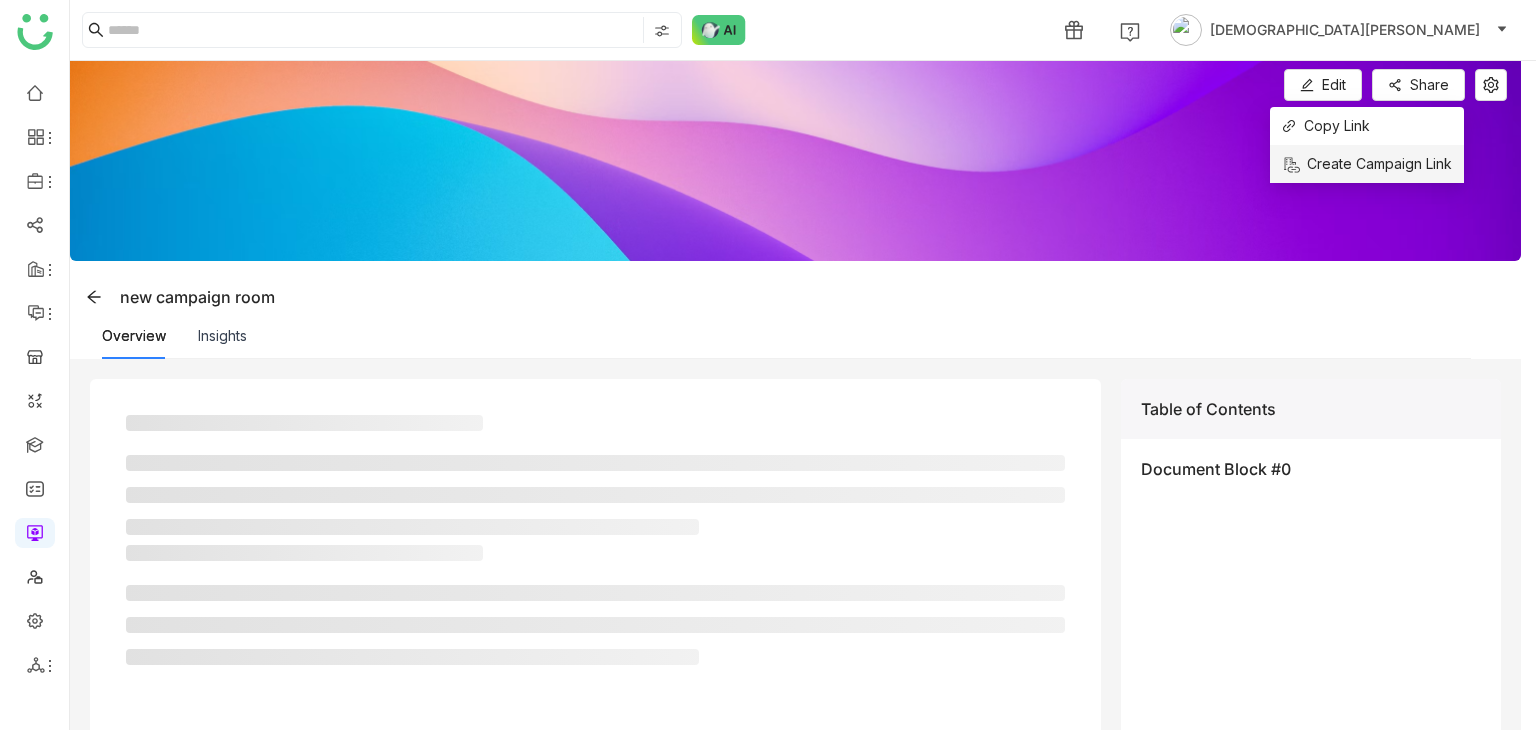 click on "Create Campaign Link" at bounding box center [1367, 164] 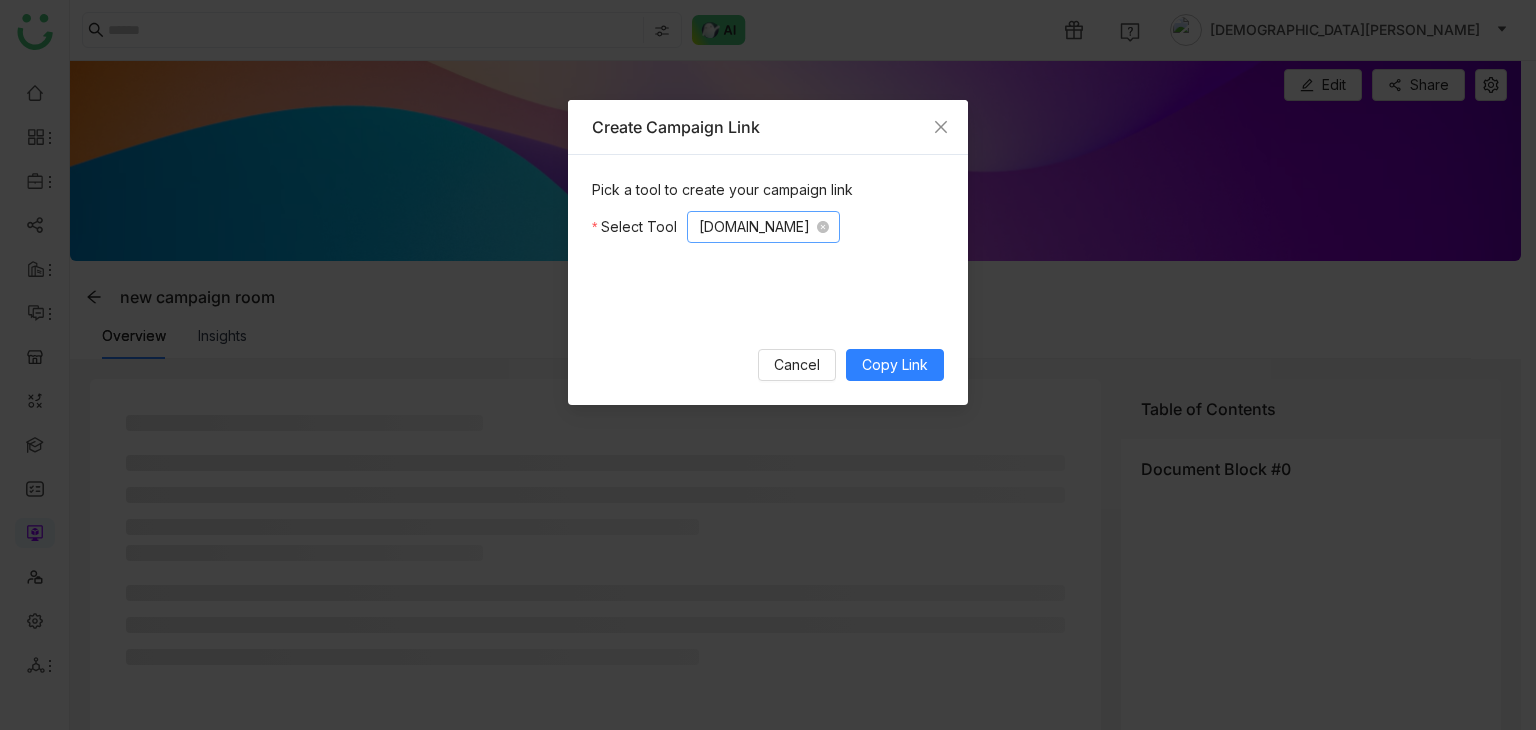 click on "[DOMAIN_NAME]" 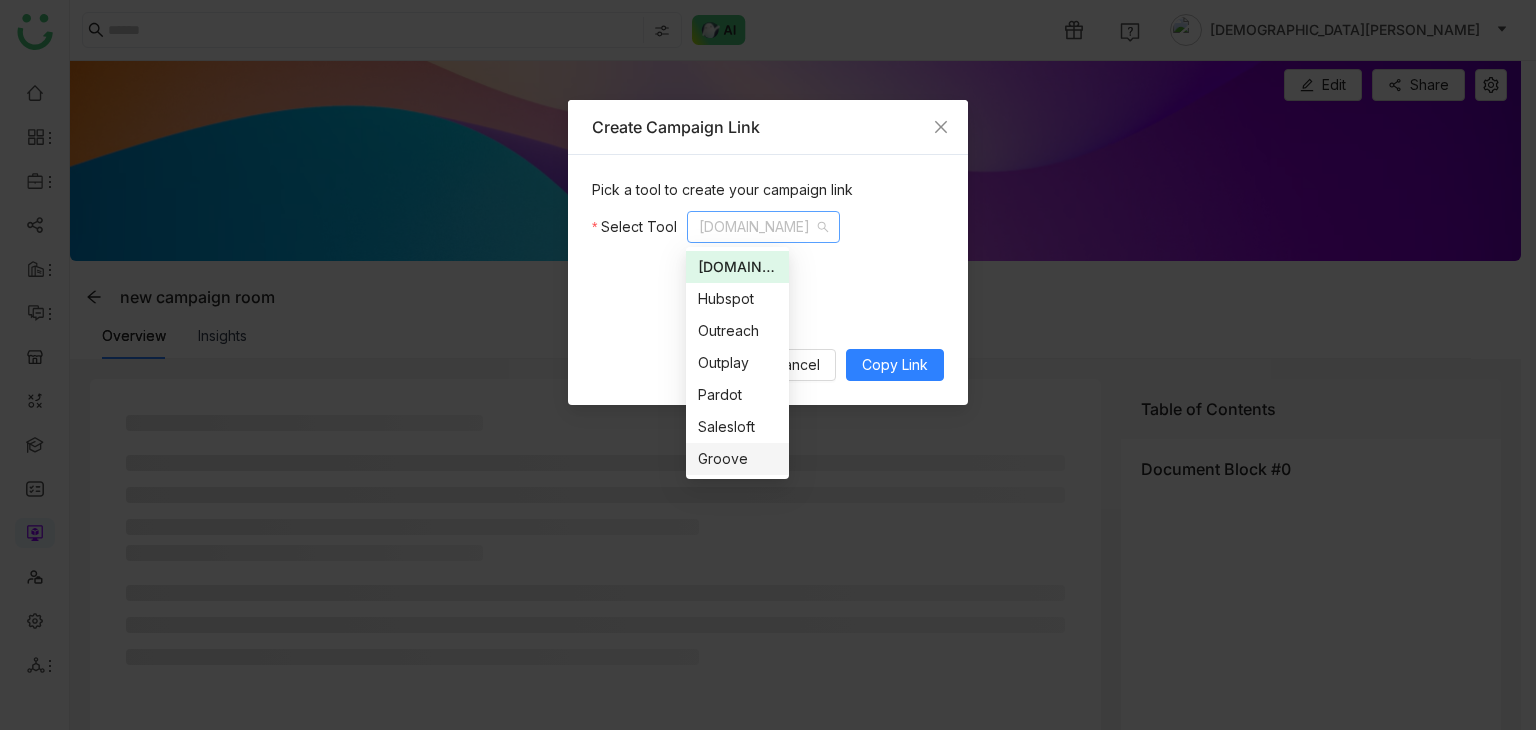 click on "Groove" at bounding box center [737, 459] 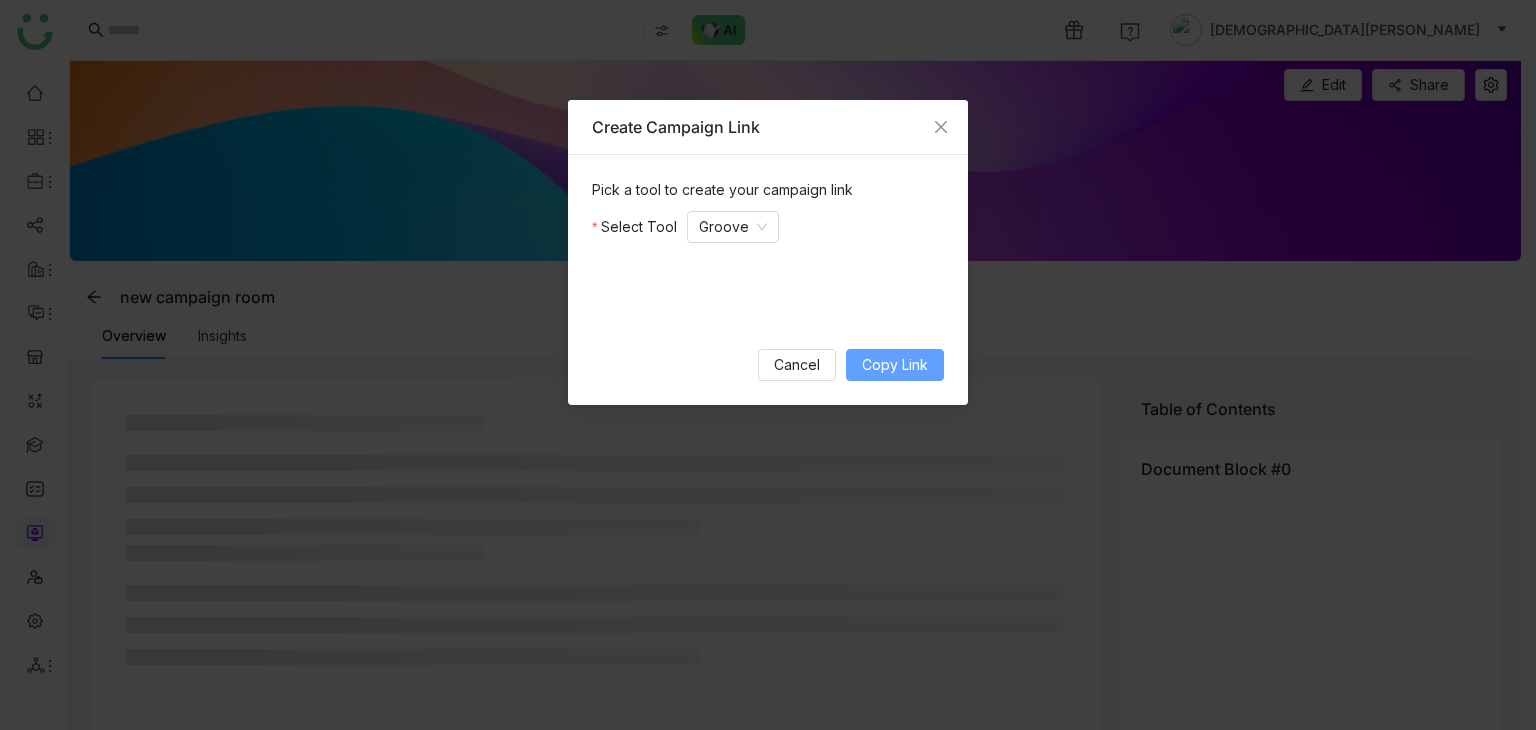 click on "Copy Link" at bounding box center (895, 365) 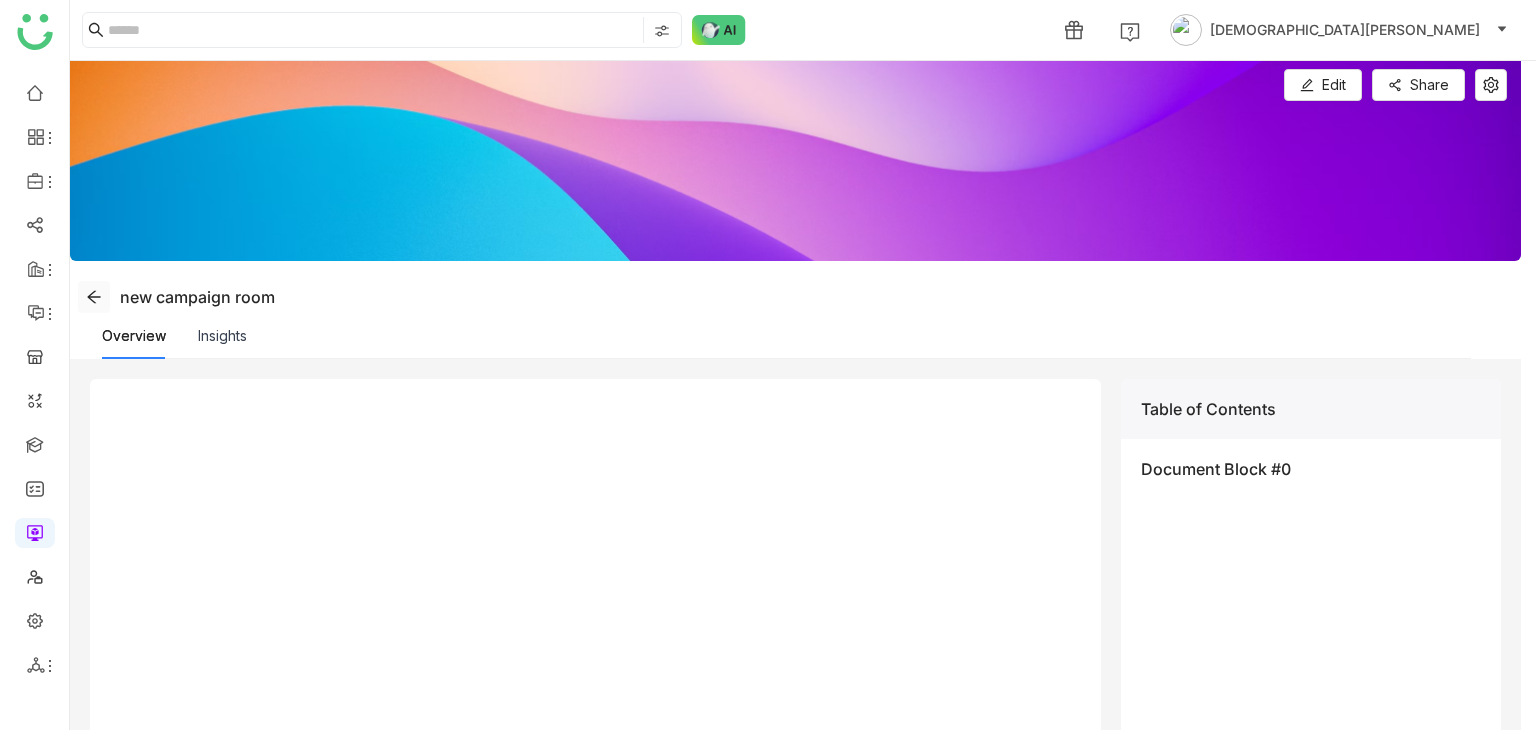 click at bounding box center (94, 297) 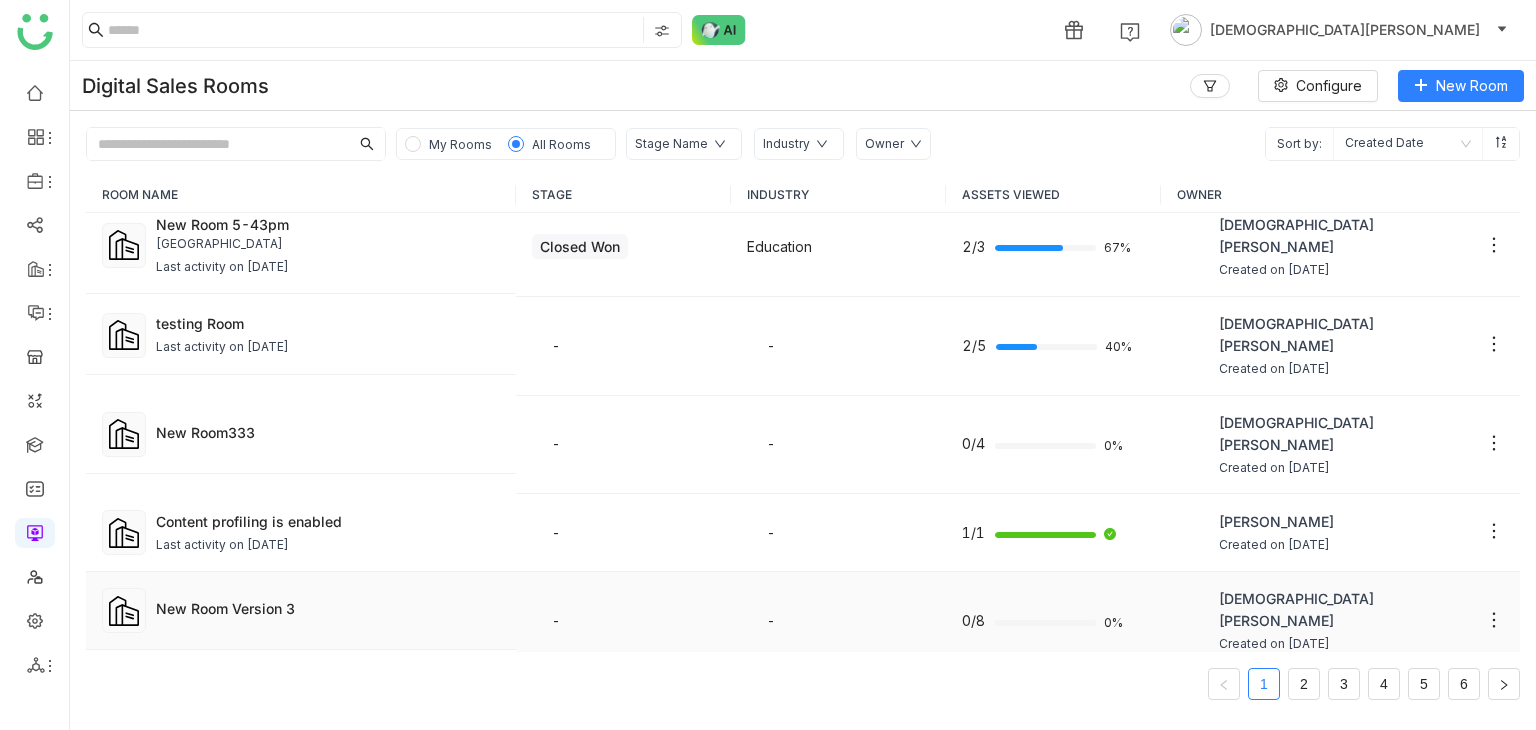 scroll, scrollTop: 0, scrollLeft: 0, axis: both 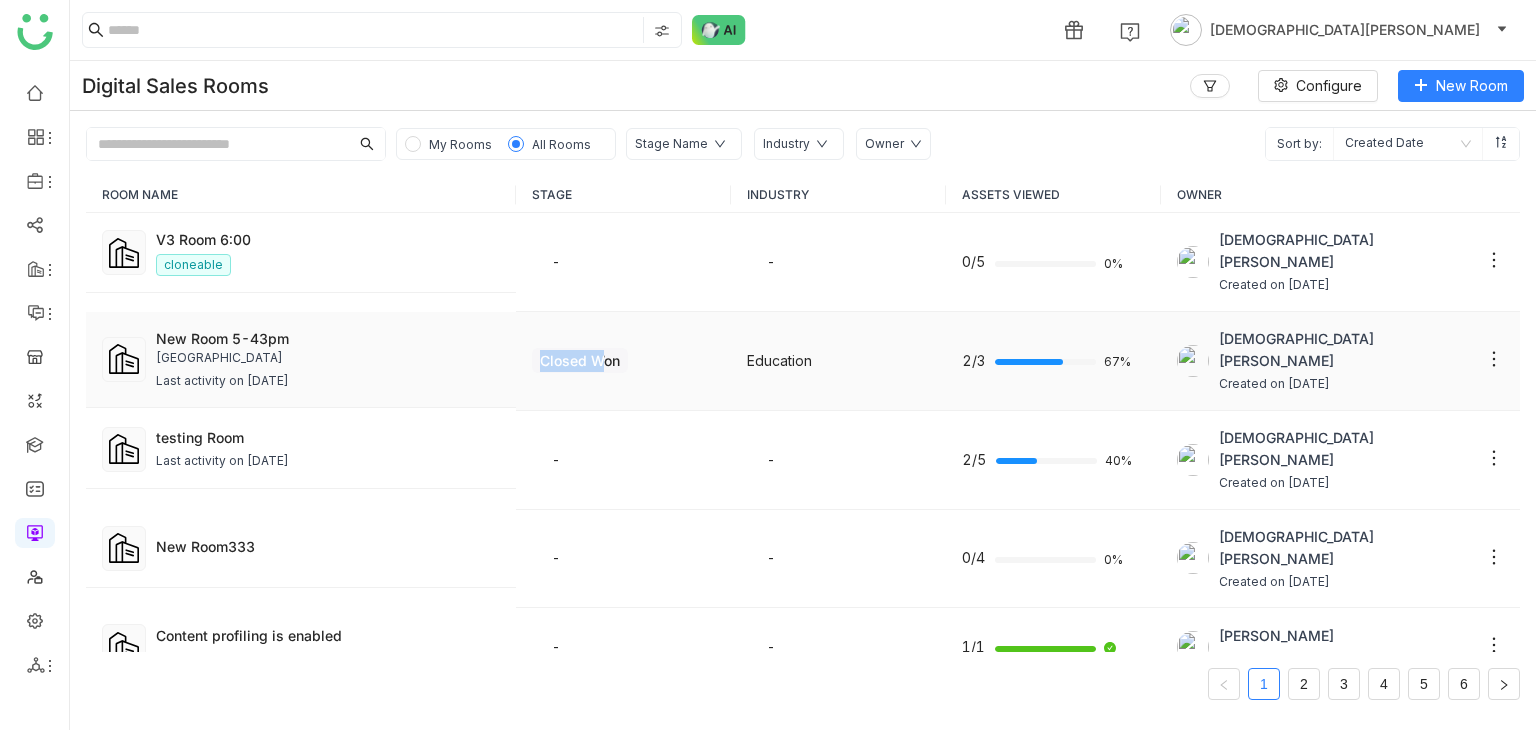 drag, startPoint x: 532, startPoint y: 341, endPoint x: 595, endPoint y: 310, distance: 70.21396 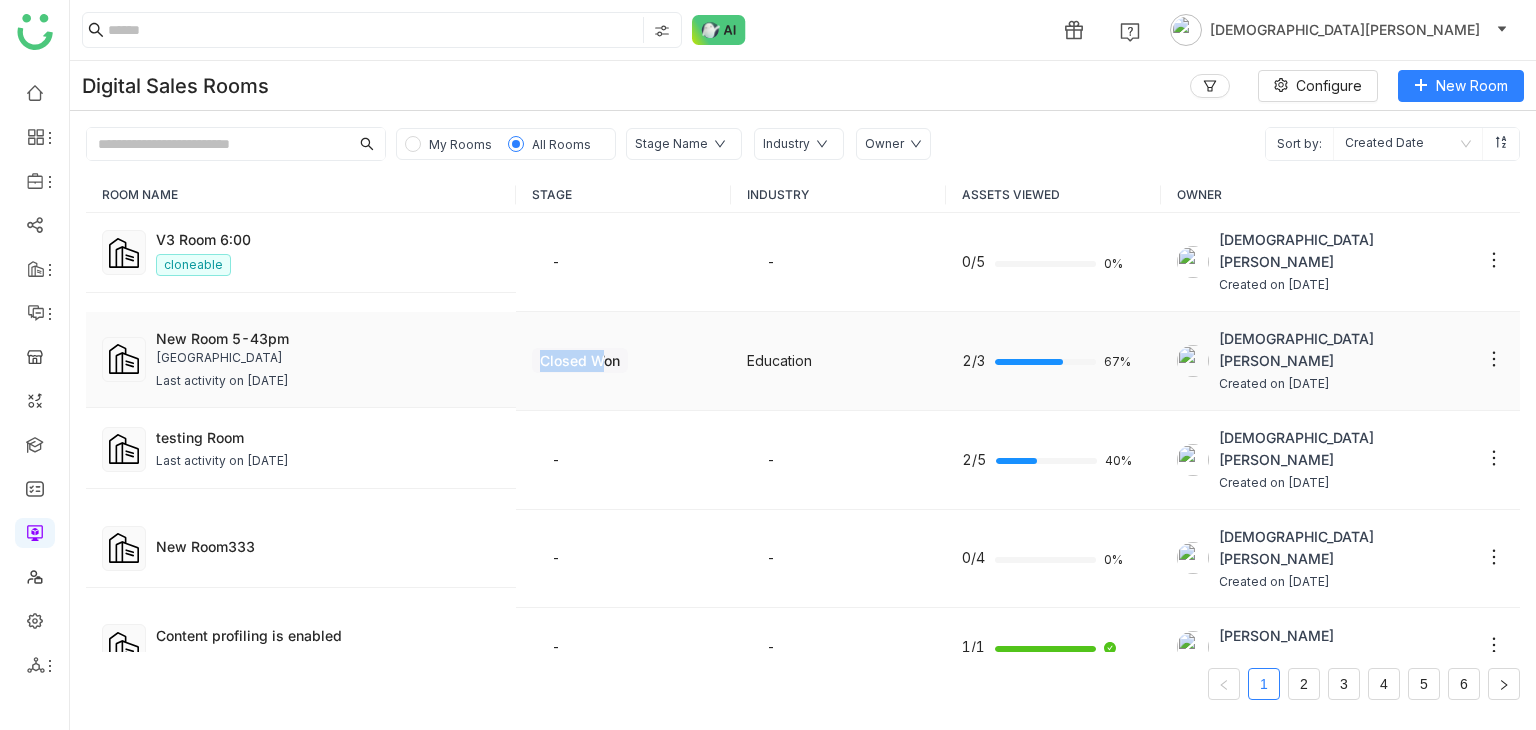 click on "Closed Won" 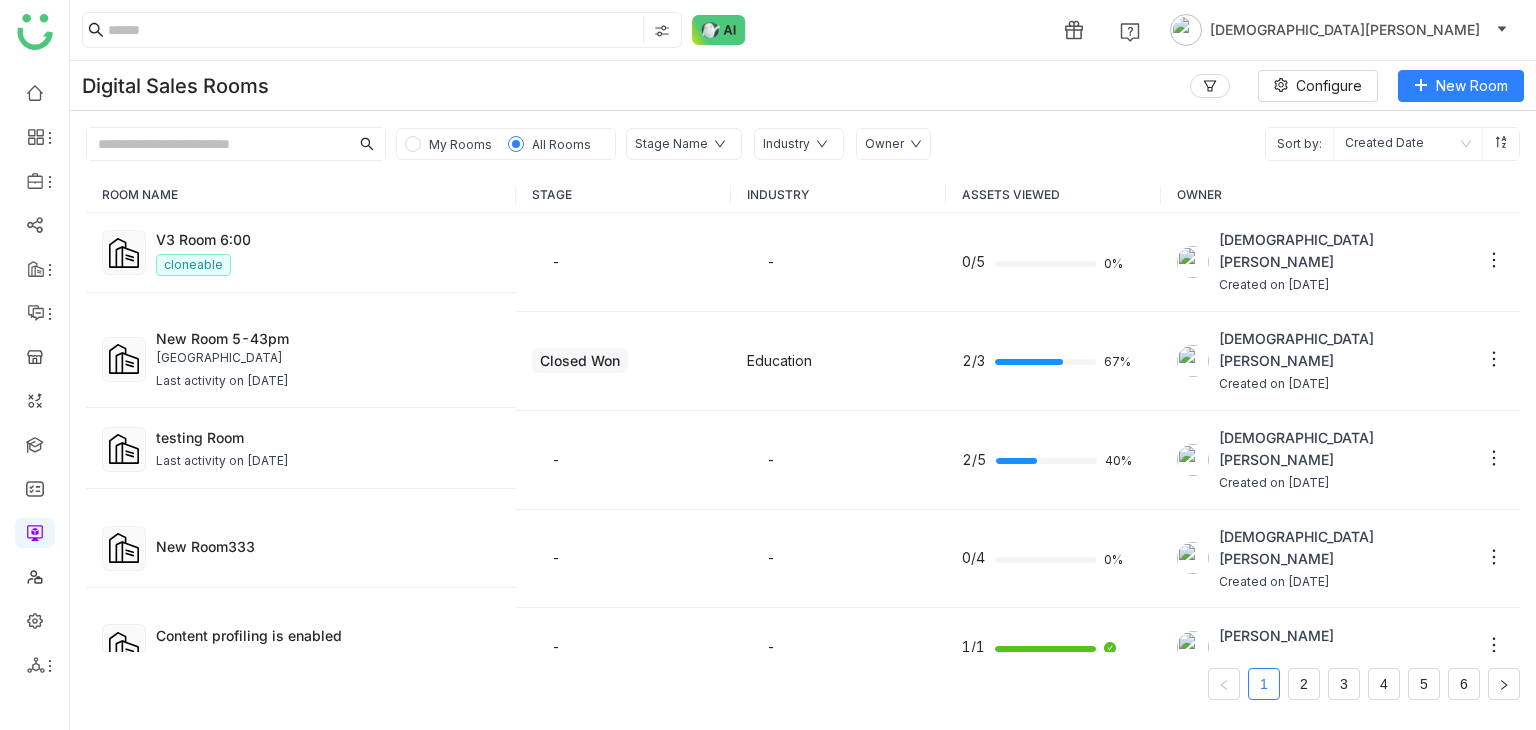 click on "My Rooms" 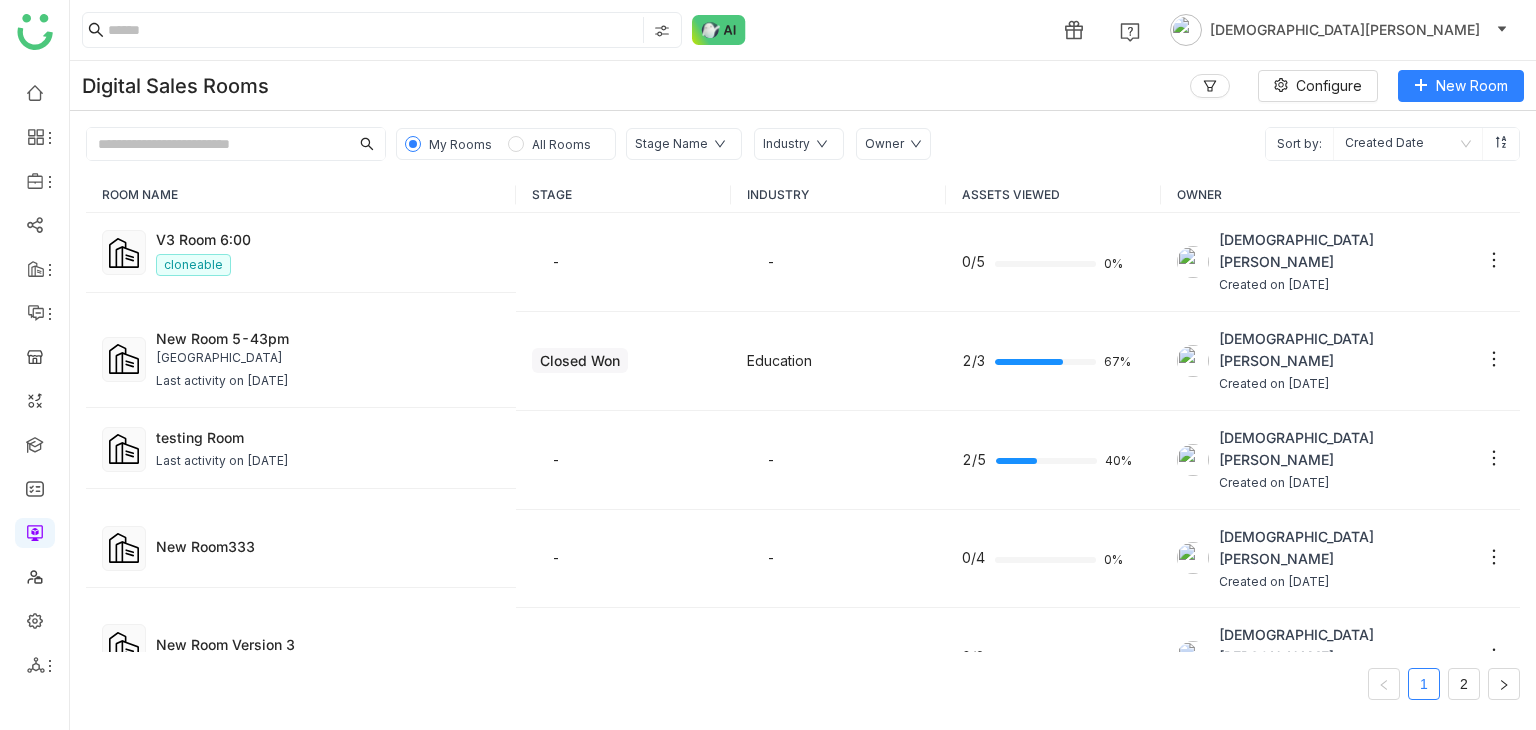 click on "All Rooms" 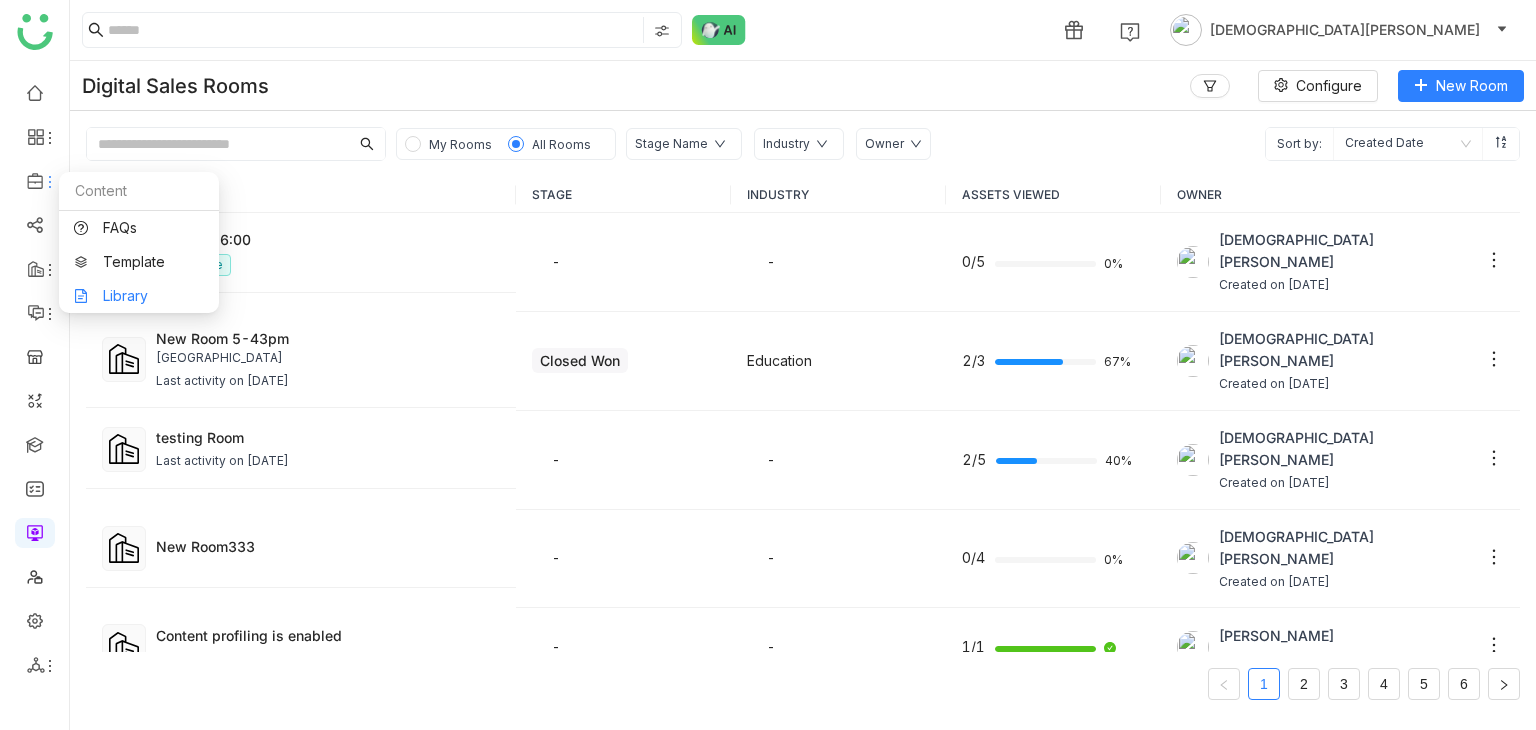 click on "Library" at bounding box center (139, 296) 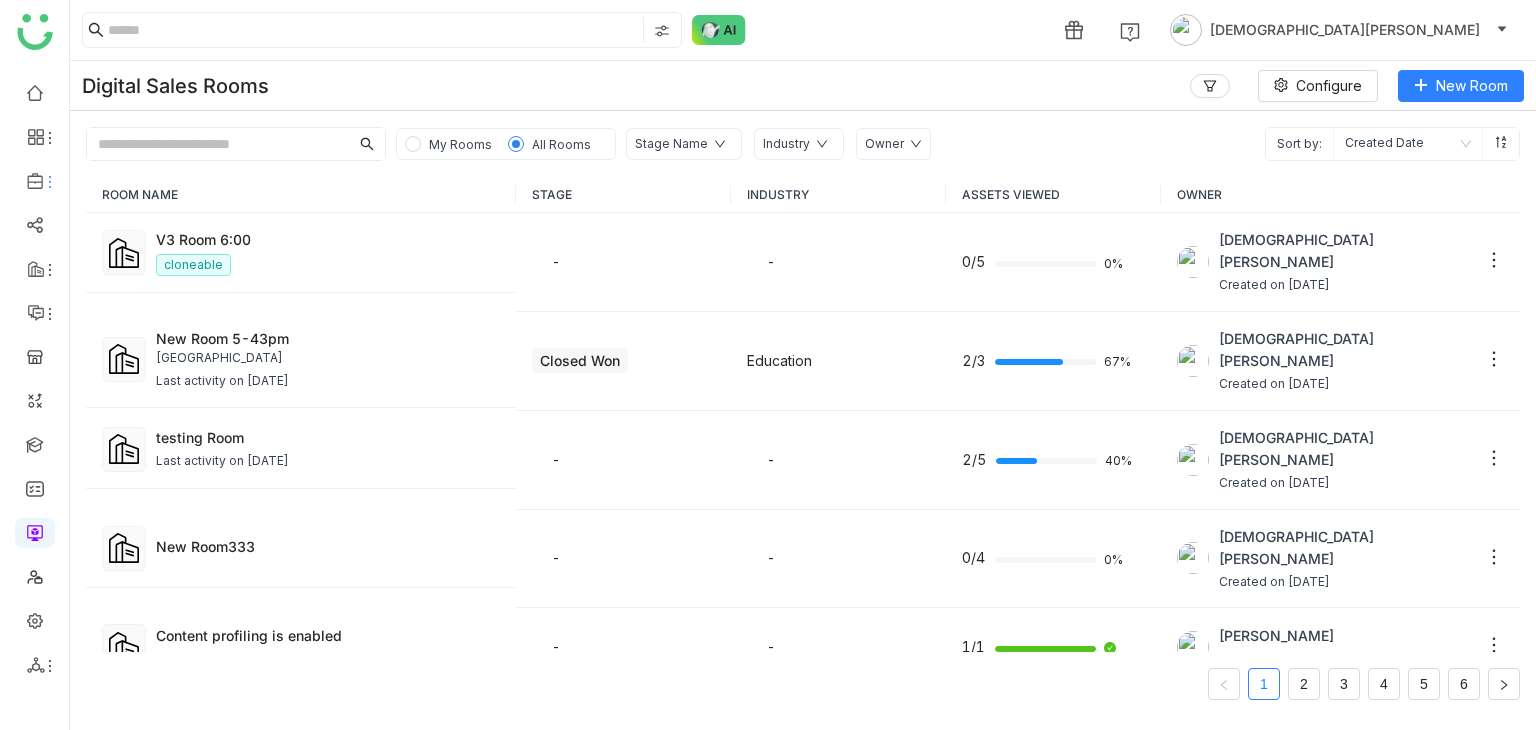 click on "1 [PERSON_NAME] Digital Sales Rooms   Configure   New Room  My Rooms All Rooms Stage Name Industry Owner Sort by:  Created Date  ROOM NAME STAGE INDUSTRY ASSETS VIEWED OWNER V3 Room 6:00 cloneable - - 0/5  0%  [PERSON_NAME]  Created on [DATE] New Room 5-43pm [GEOGRAPHIC_DATA] SLA  Last activity on [DATE]  Closed Won Education 2/3  67%  [PERSON_NAME]  Created on [DATE] testing Room  Last activity on [DATE]  - - 2/5  40%  [PERSON_NAME]  Created on [DATE] New Room333 - - 0/4  0%  [PERSON_NAME]  Created on [DATE] Content profiling is enabled   Last activity on [DATE]  - - 1/1 [PERSON_NAME]  Created on [DATE] New Room Version 3 - - 0/8  0%  [PERSON_NAME]  Created on [DATE] NEW ROOM TESTING - - 0/1  0%  [PERSON_NAME] [PERSON_NAME]  Created on [DATE] Version-3 - - 0/2  0%  [PERSON_NAME]  Created on [DATE] new  MyntraOfferTest 0/3 - -" at bounding box center (768, 365) 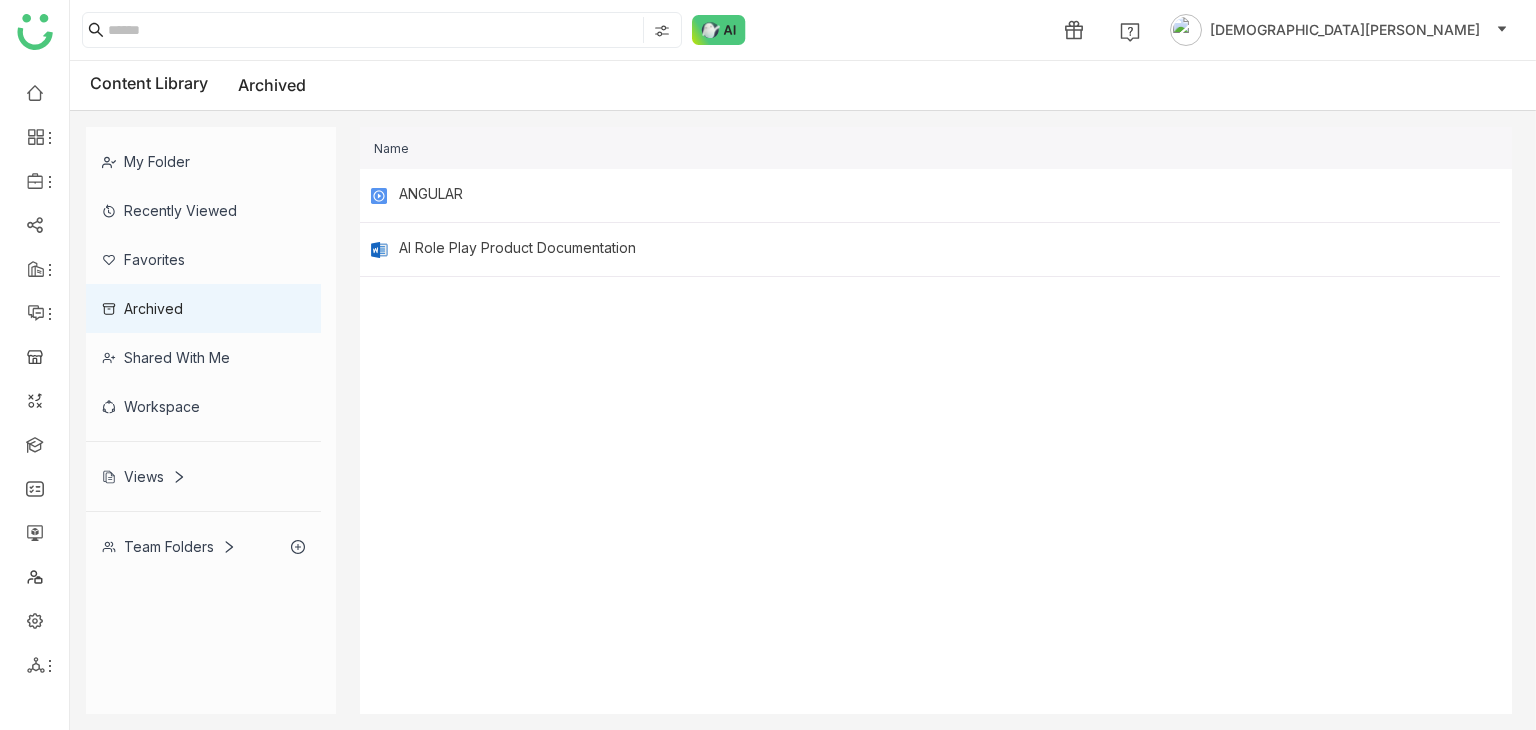 click on "Team Folders" 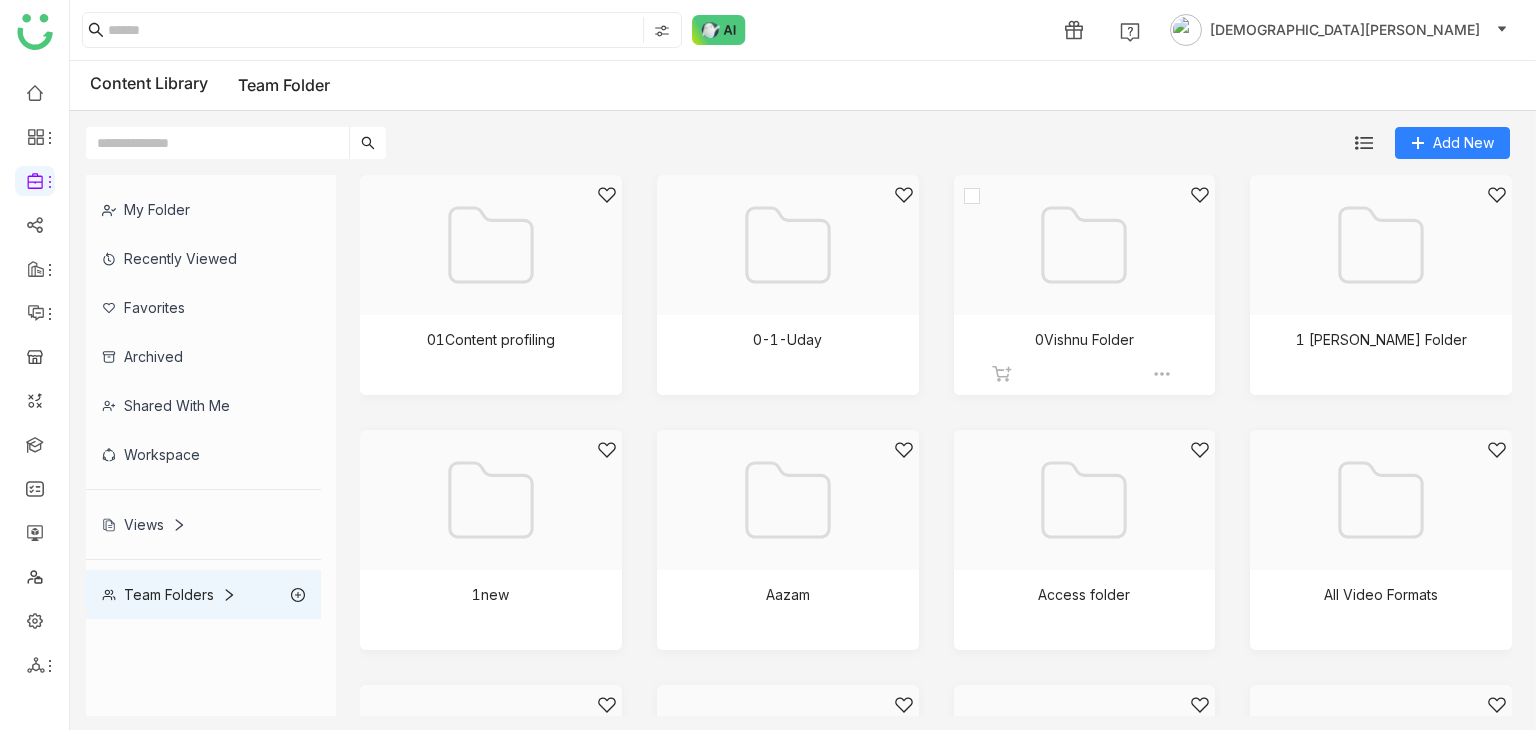 click 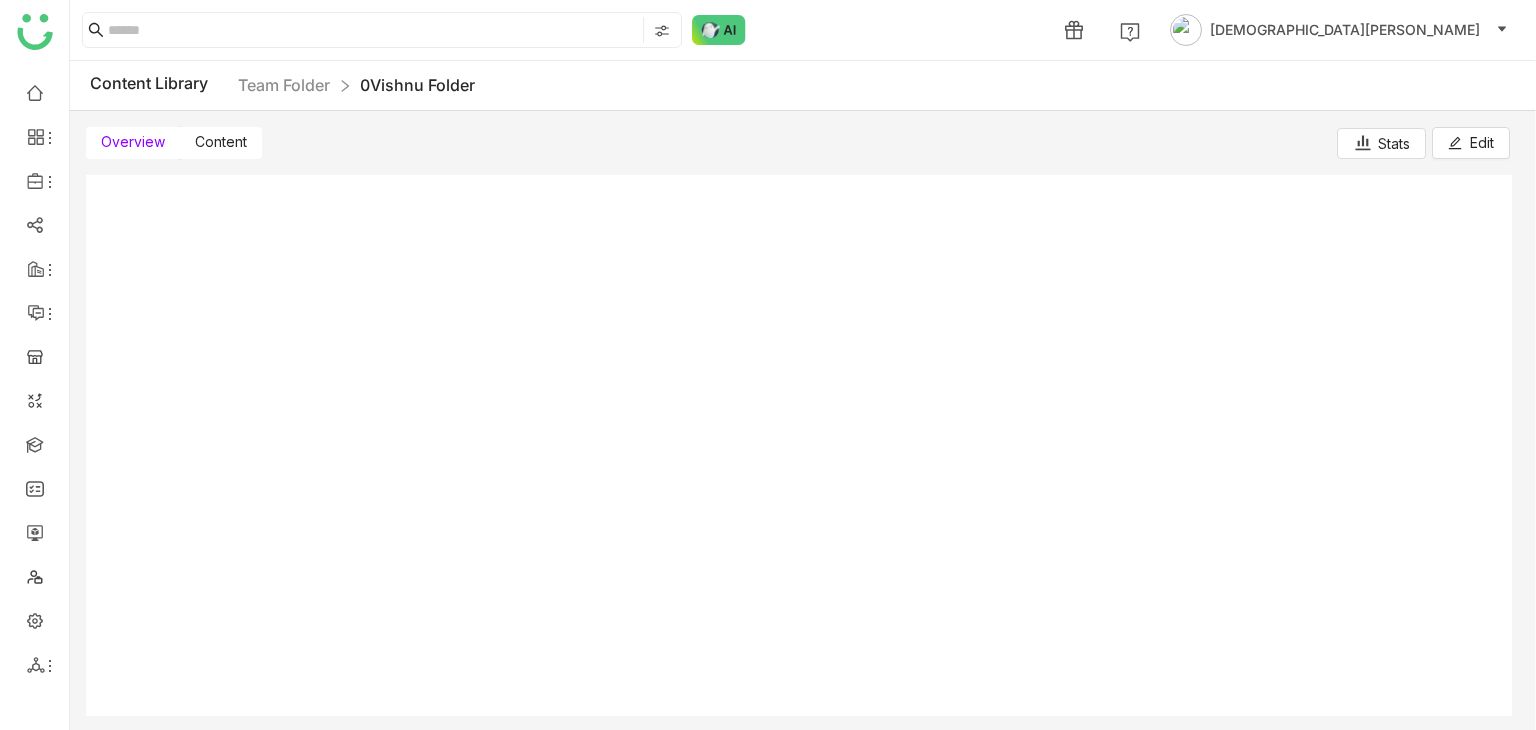 click on "Overview Content  Stats   Edit" at bounding box center [798, 135] 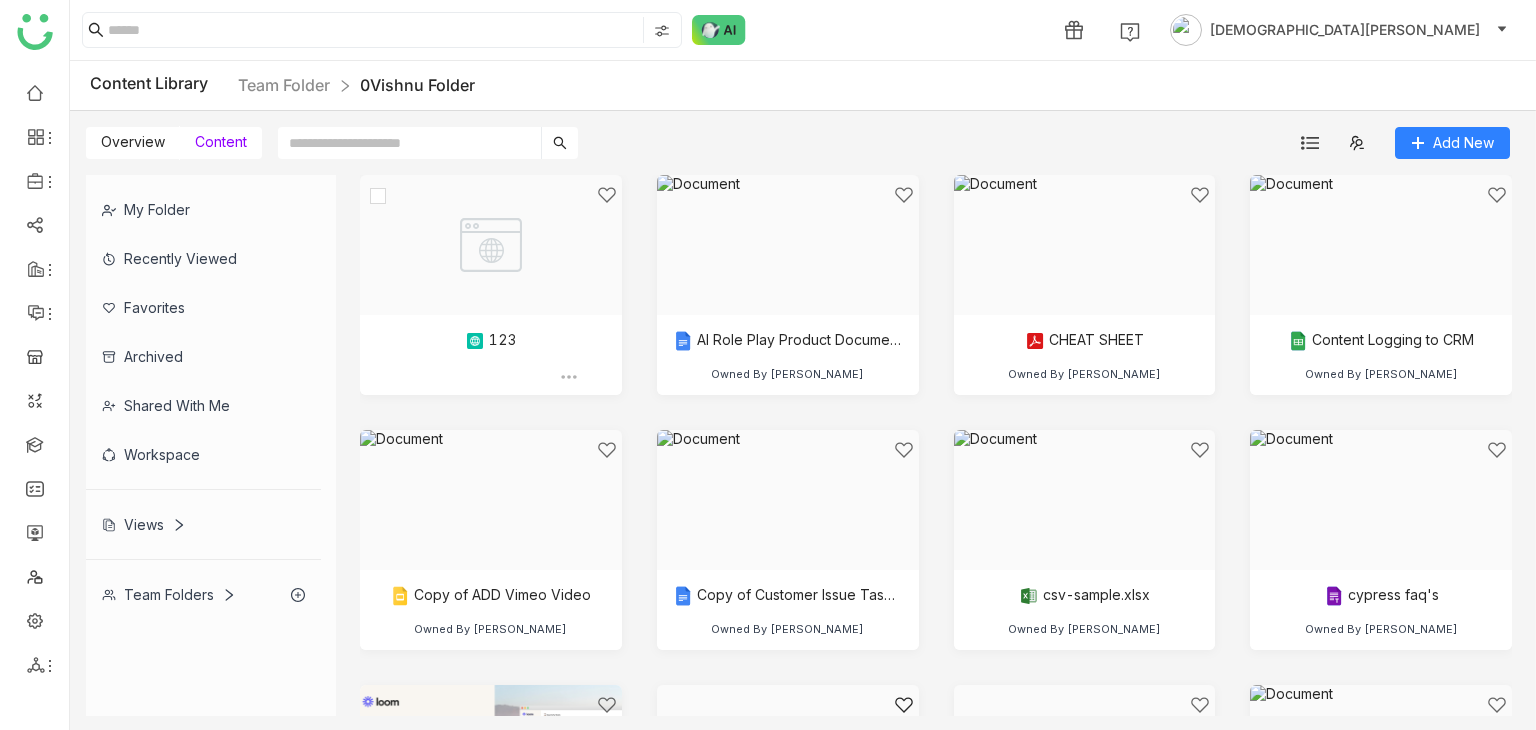 click 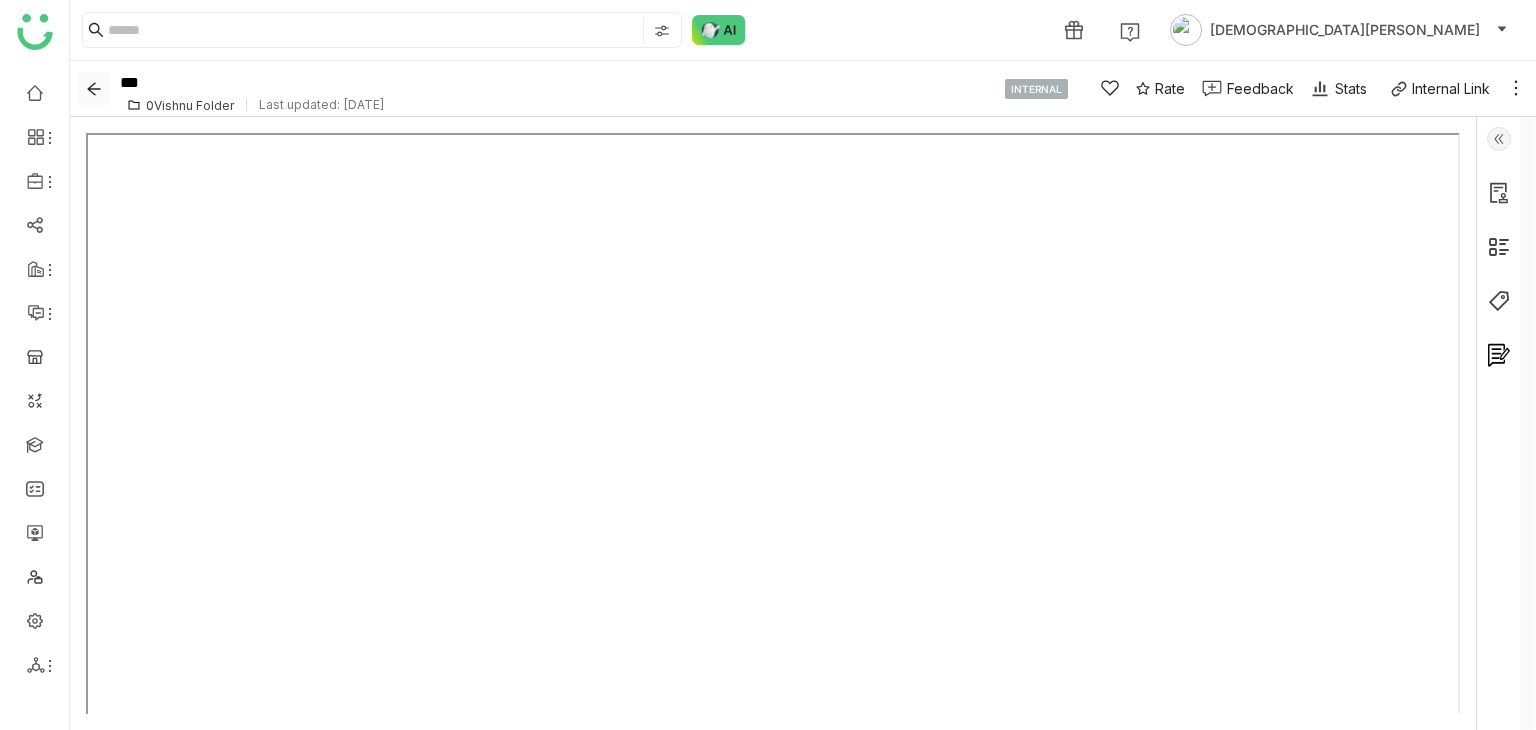 click 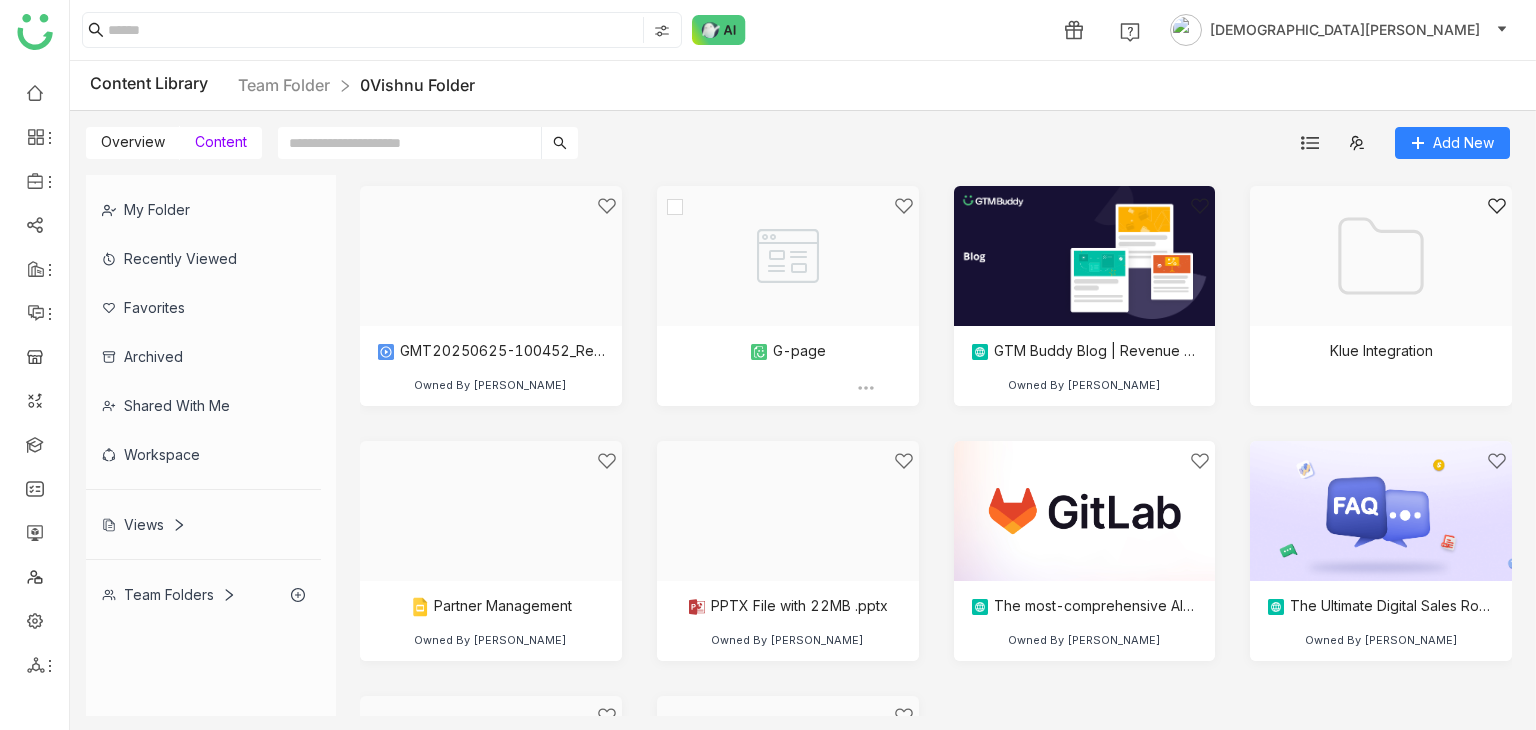 scroll, scrollTop: 984, scrollLeft: 0, axis: vertical 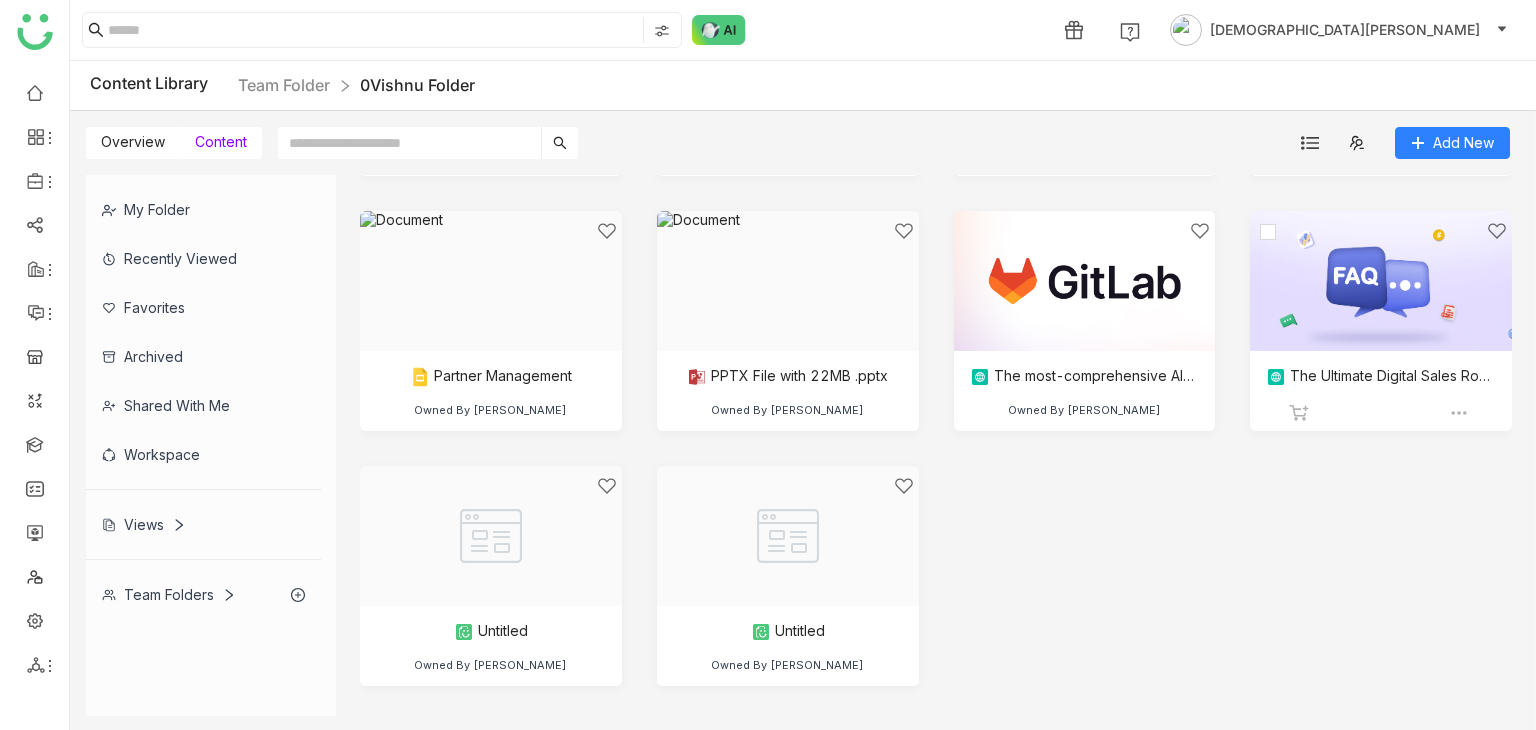 click 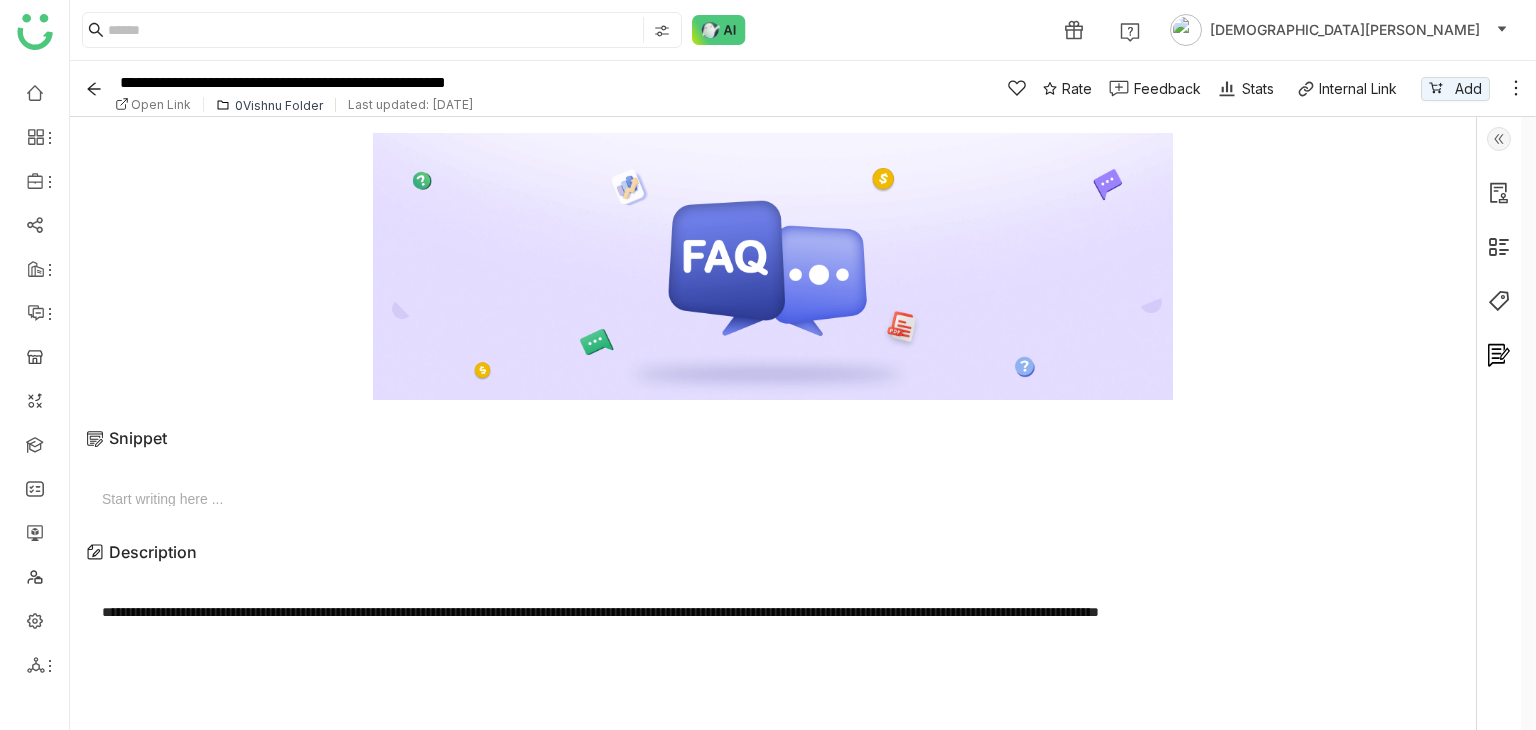 click on "Open Link" 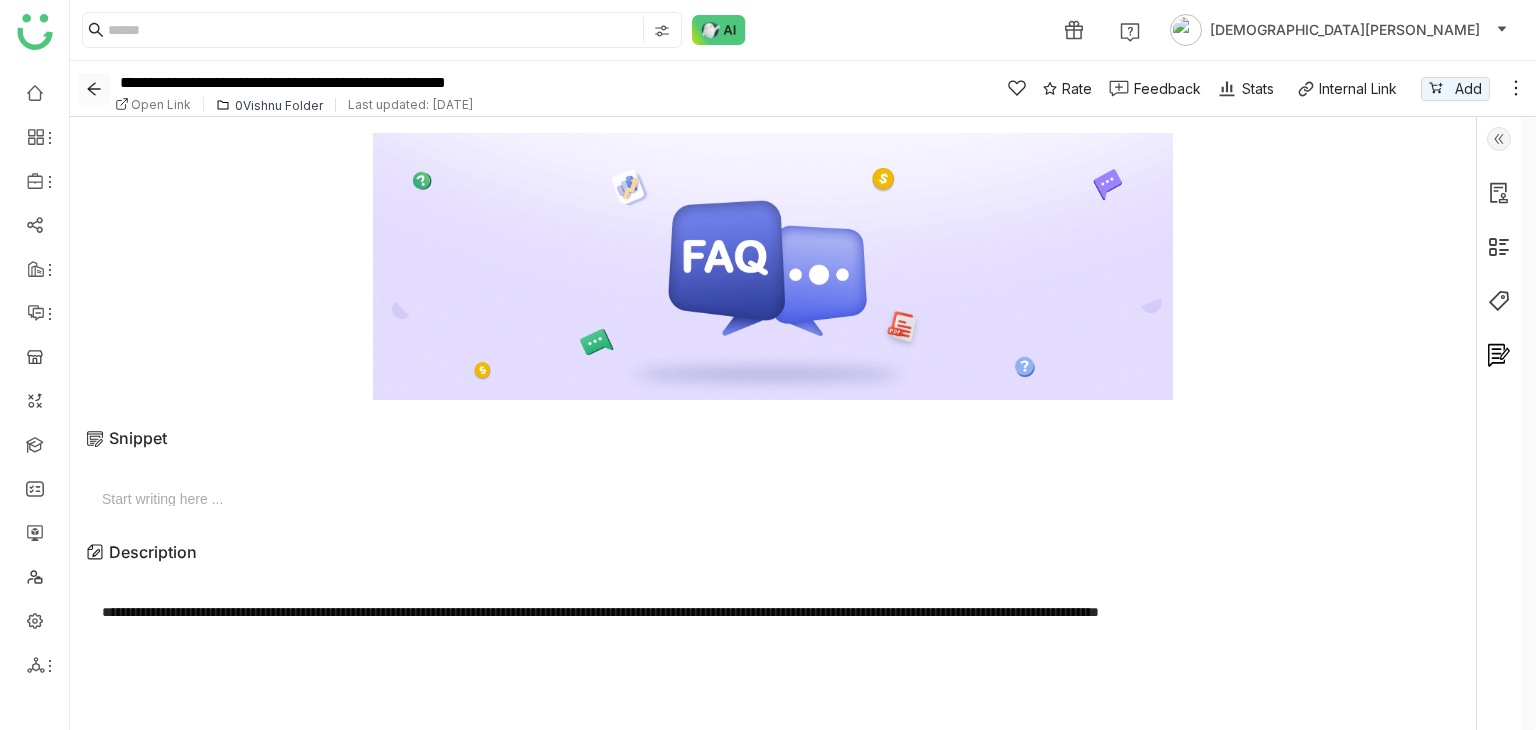 click 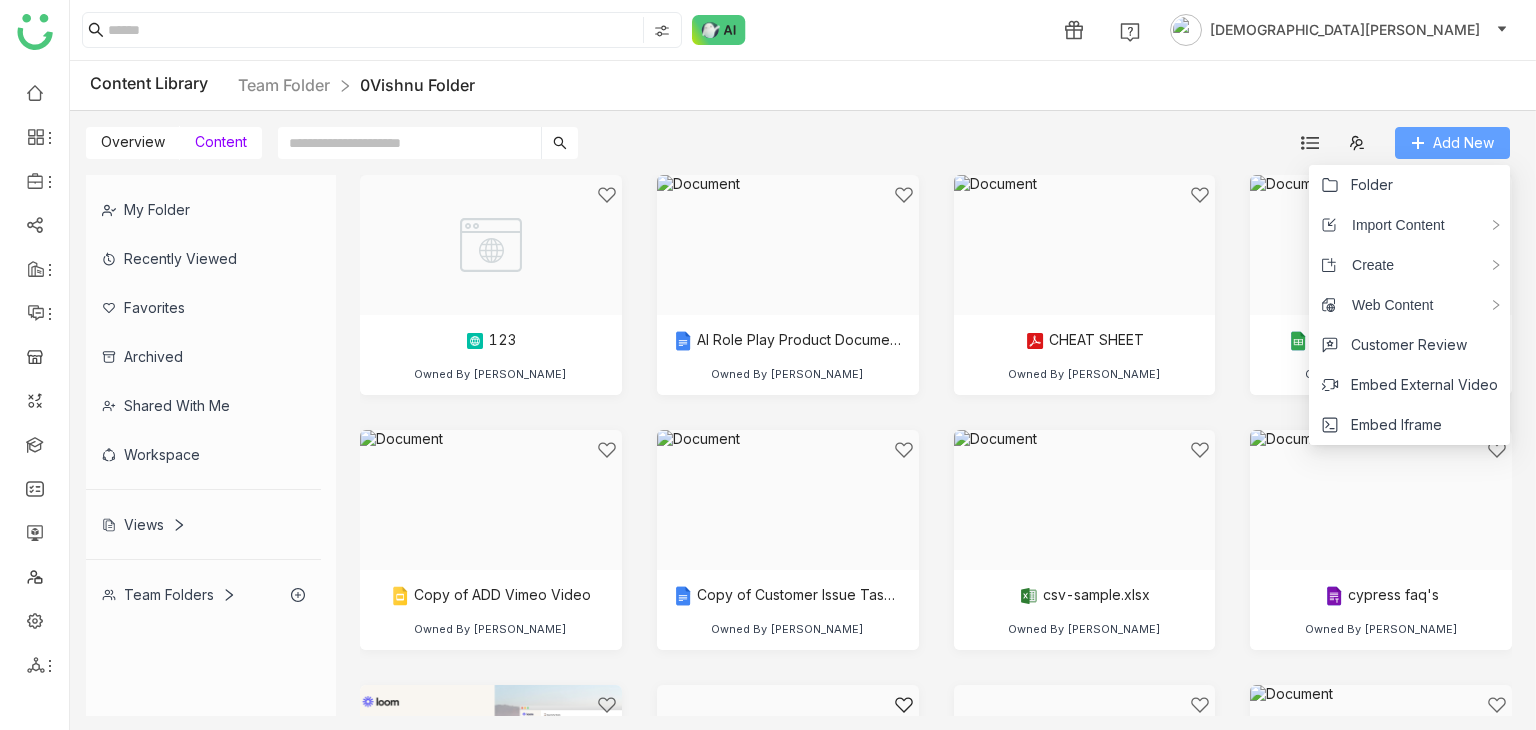 click on "Add New" 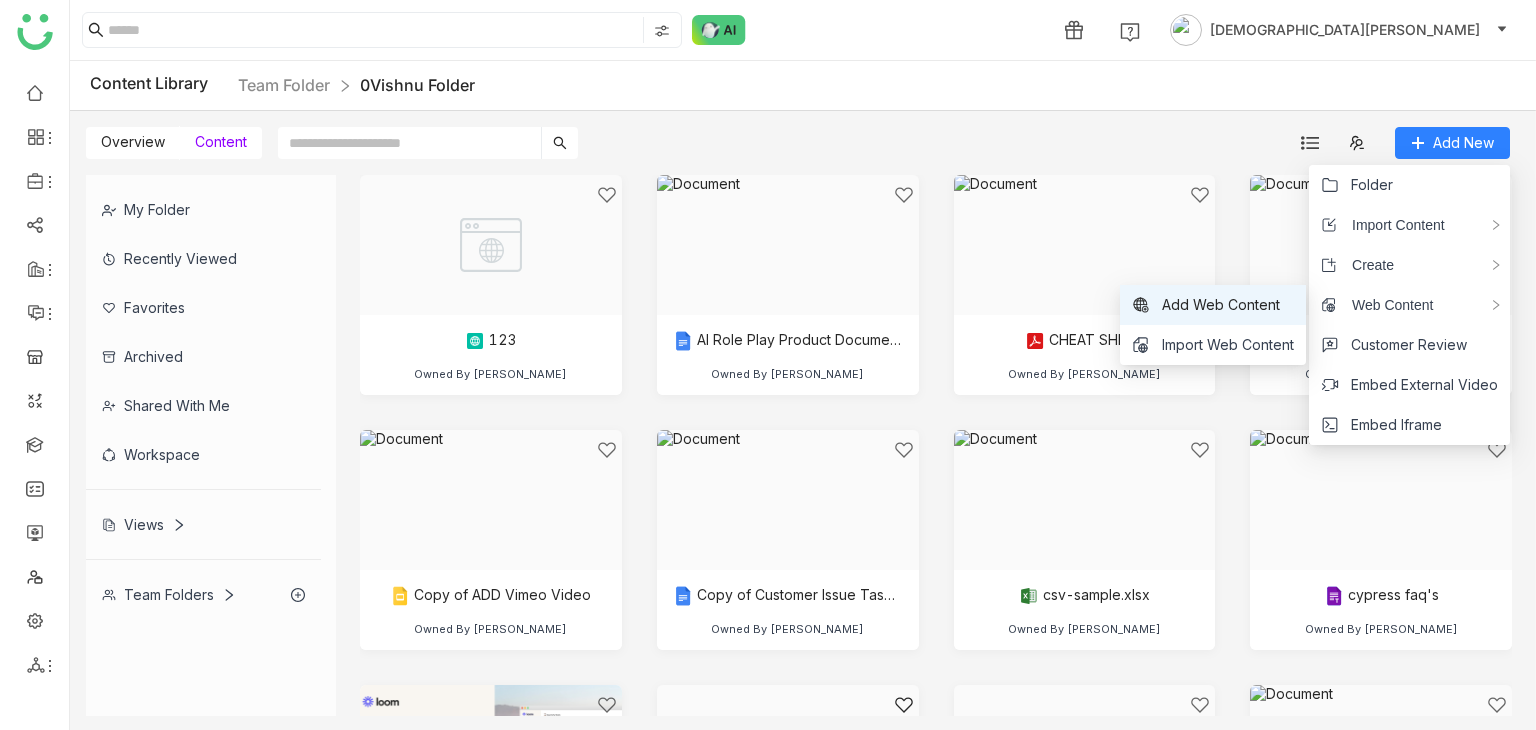 click on "Add Web Content" at bounding box center (1221, 305) 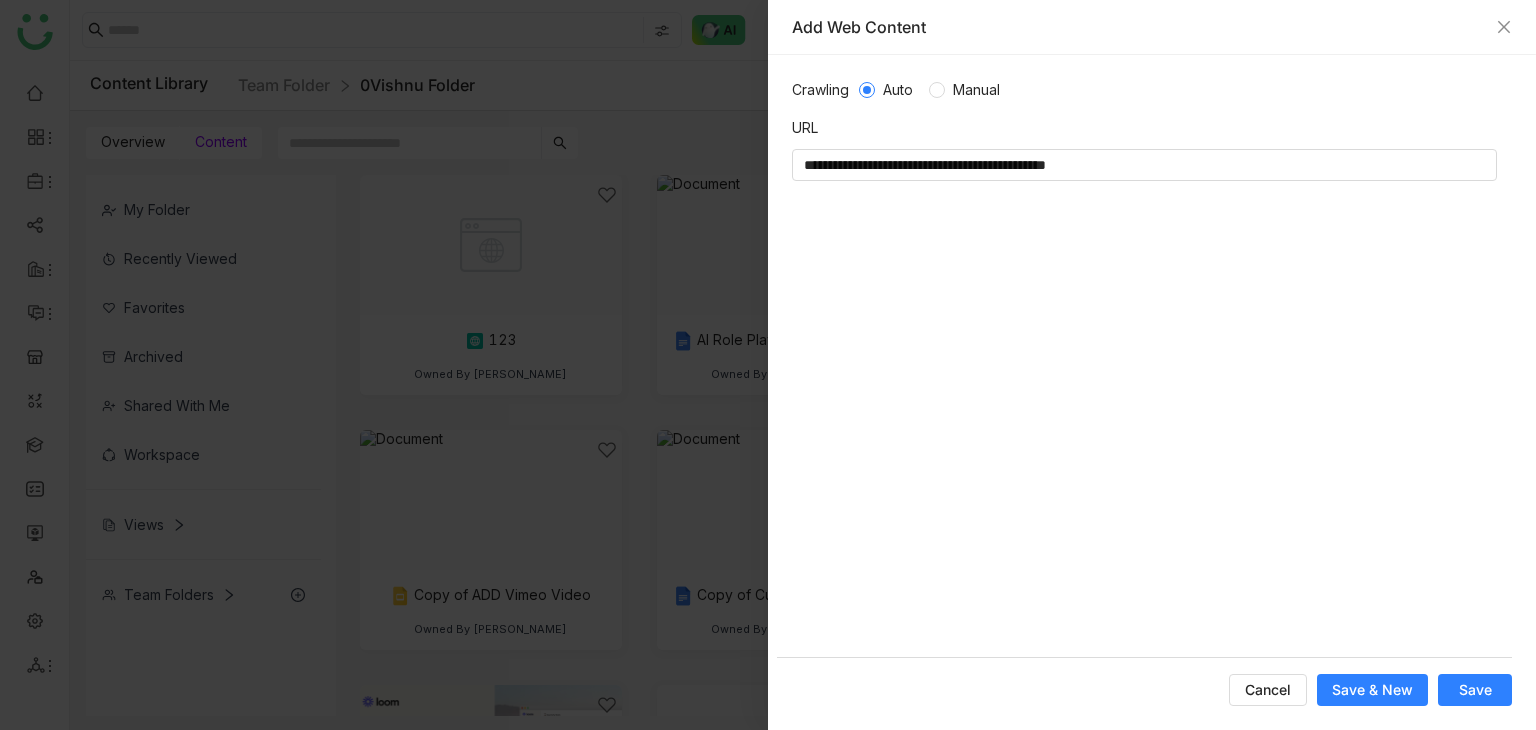 type on "**********" 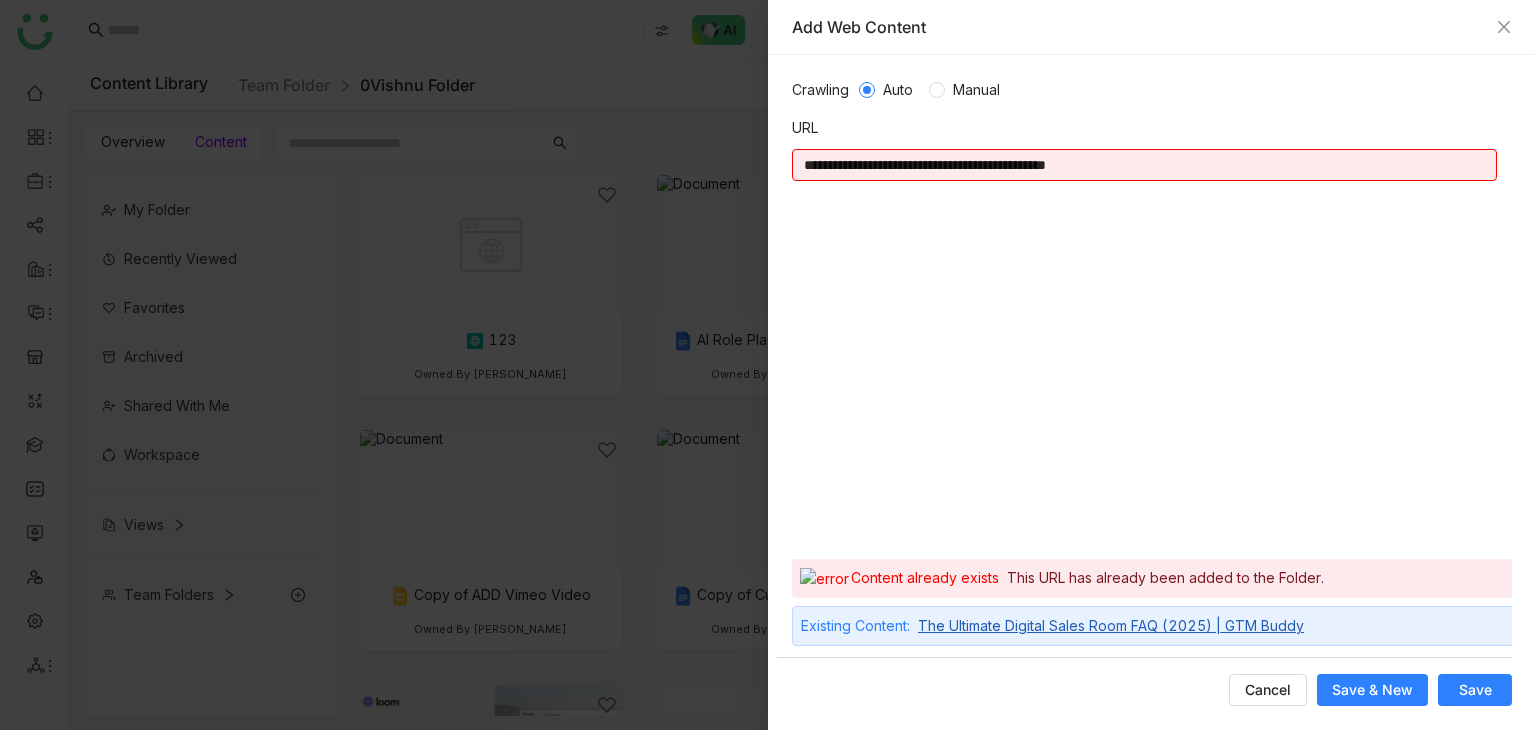 click on "The Ultimate Digital Sales Room FAQ (2025) | GTM Buddy" at bounding box center [1111, 626] 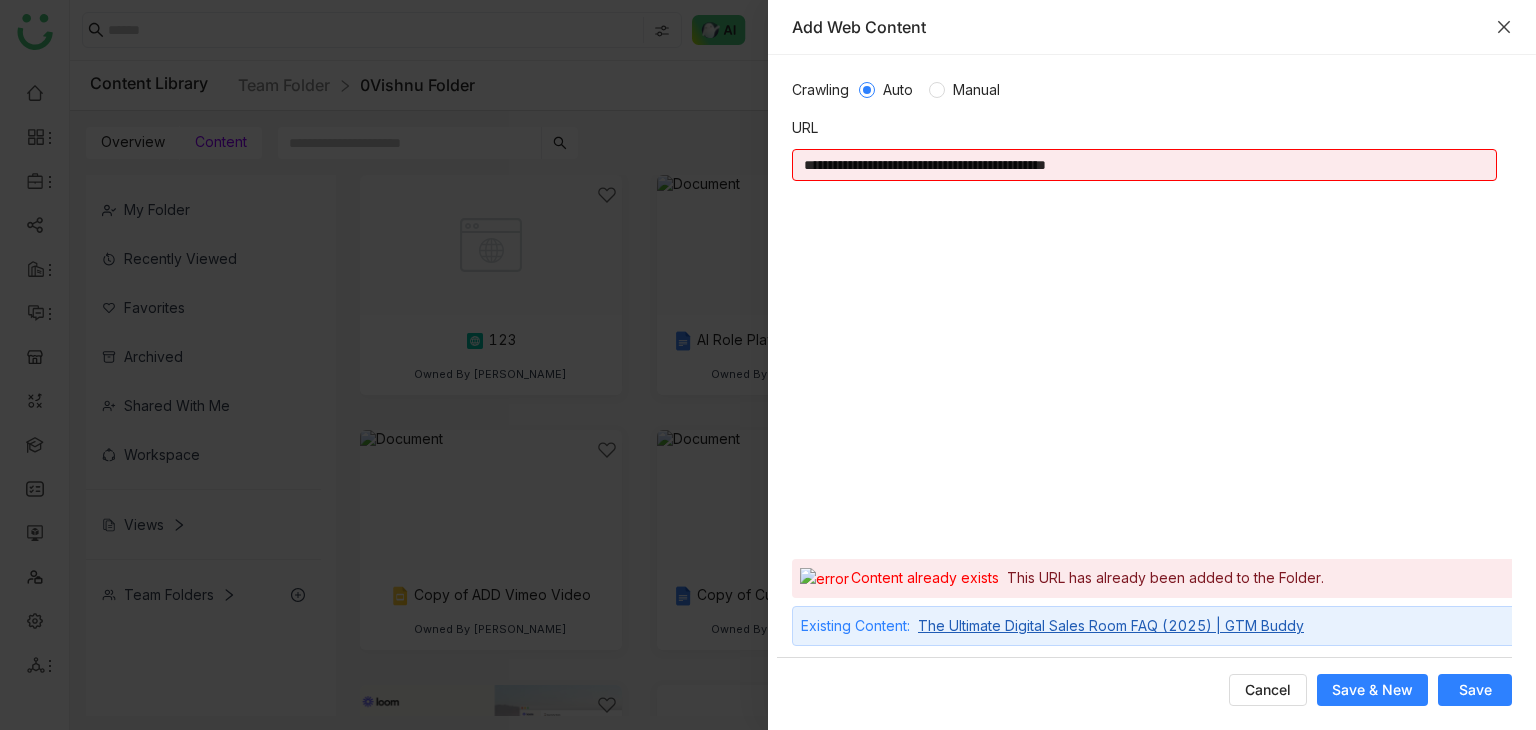 click 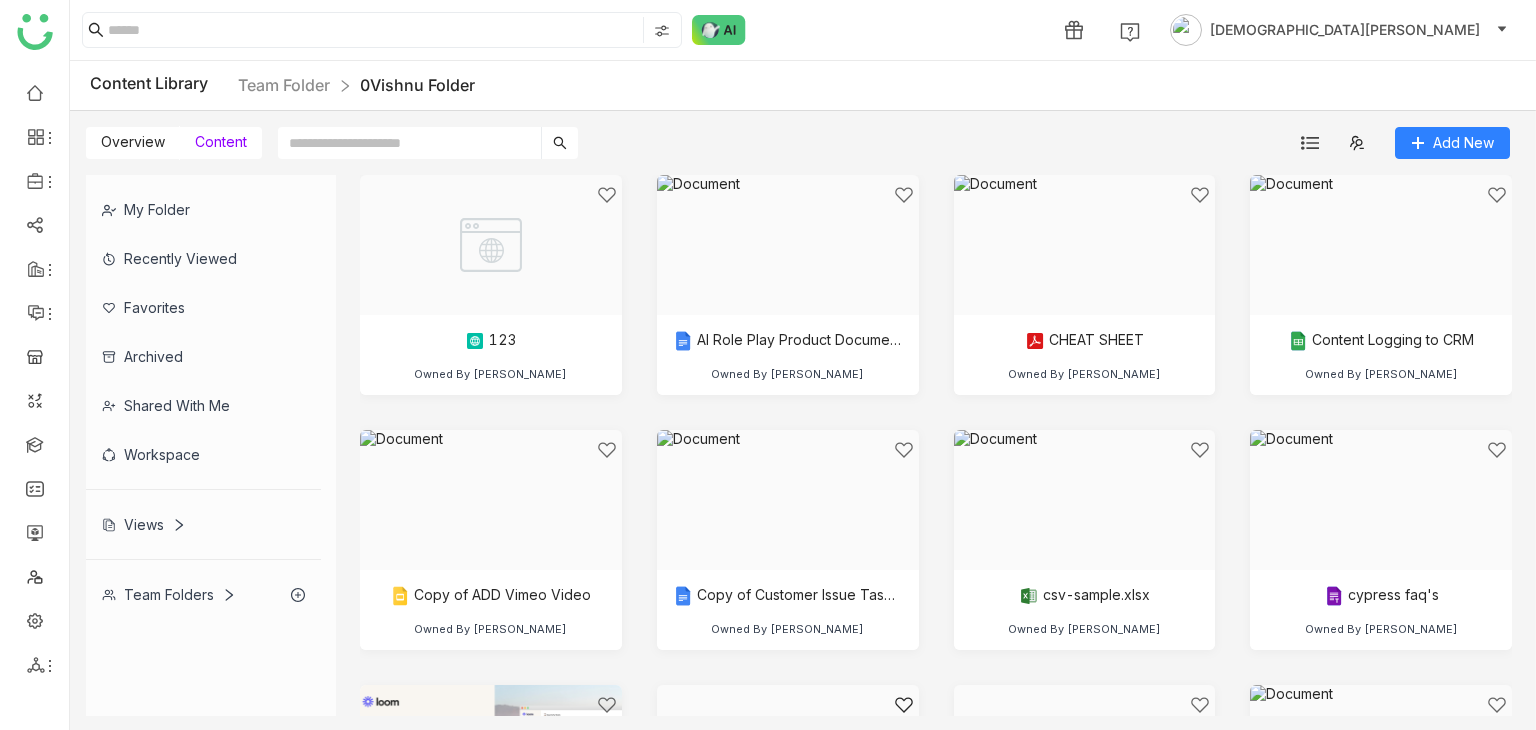 type 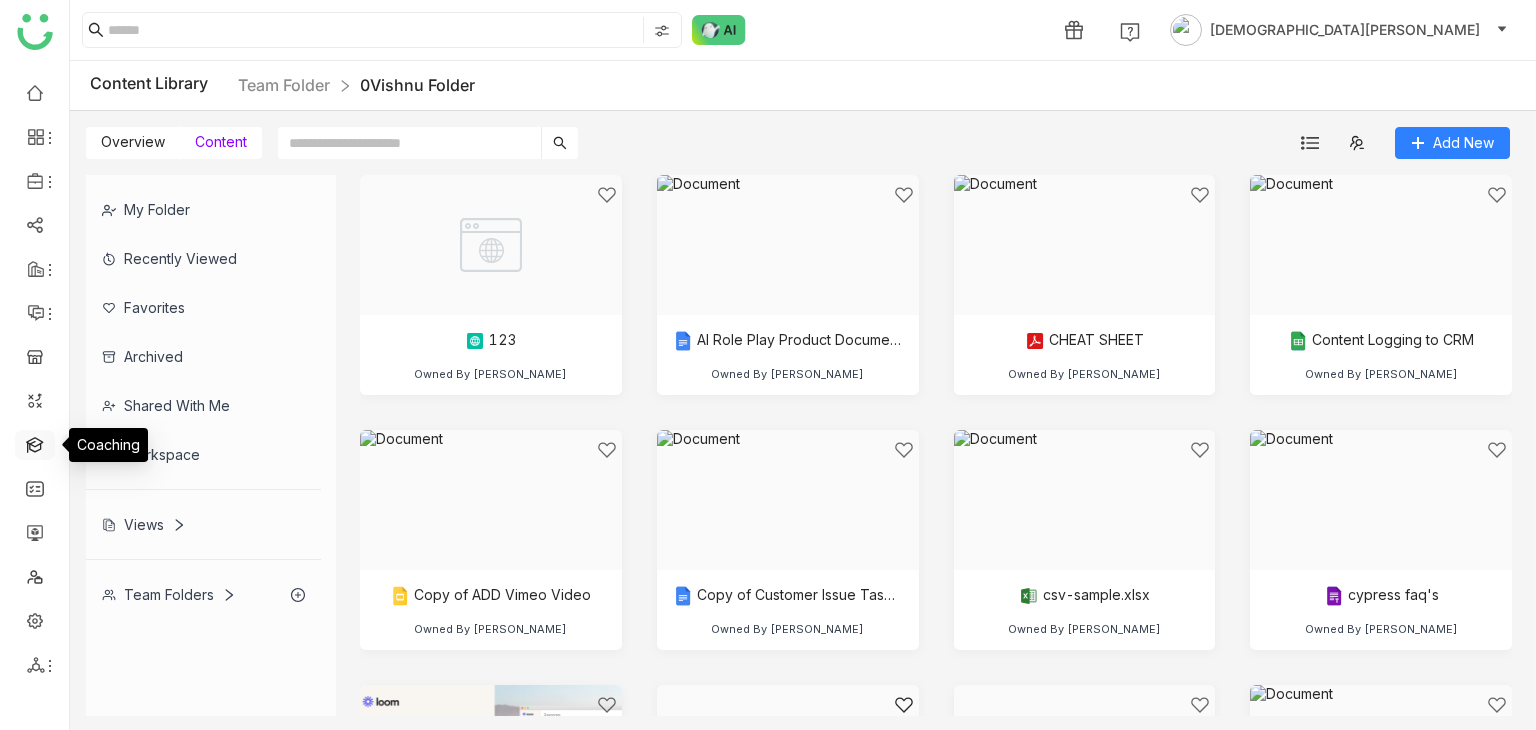 click at bounding box center [35, 443] 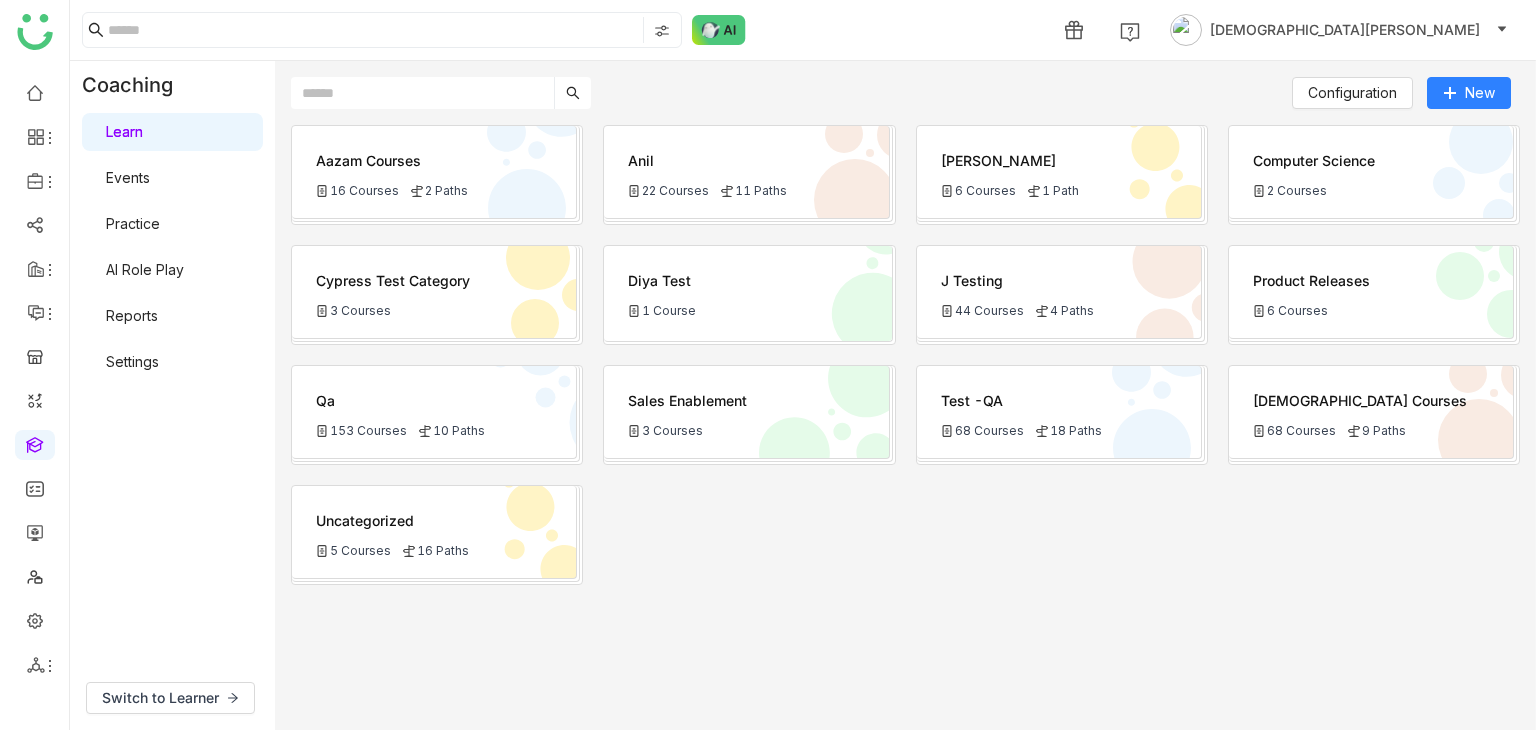 click on "Aazam Courses" 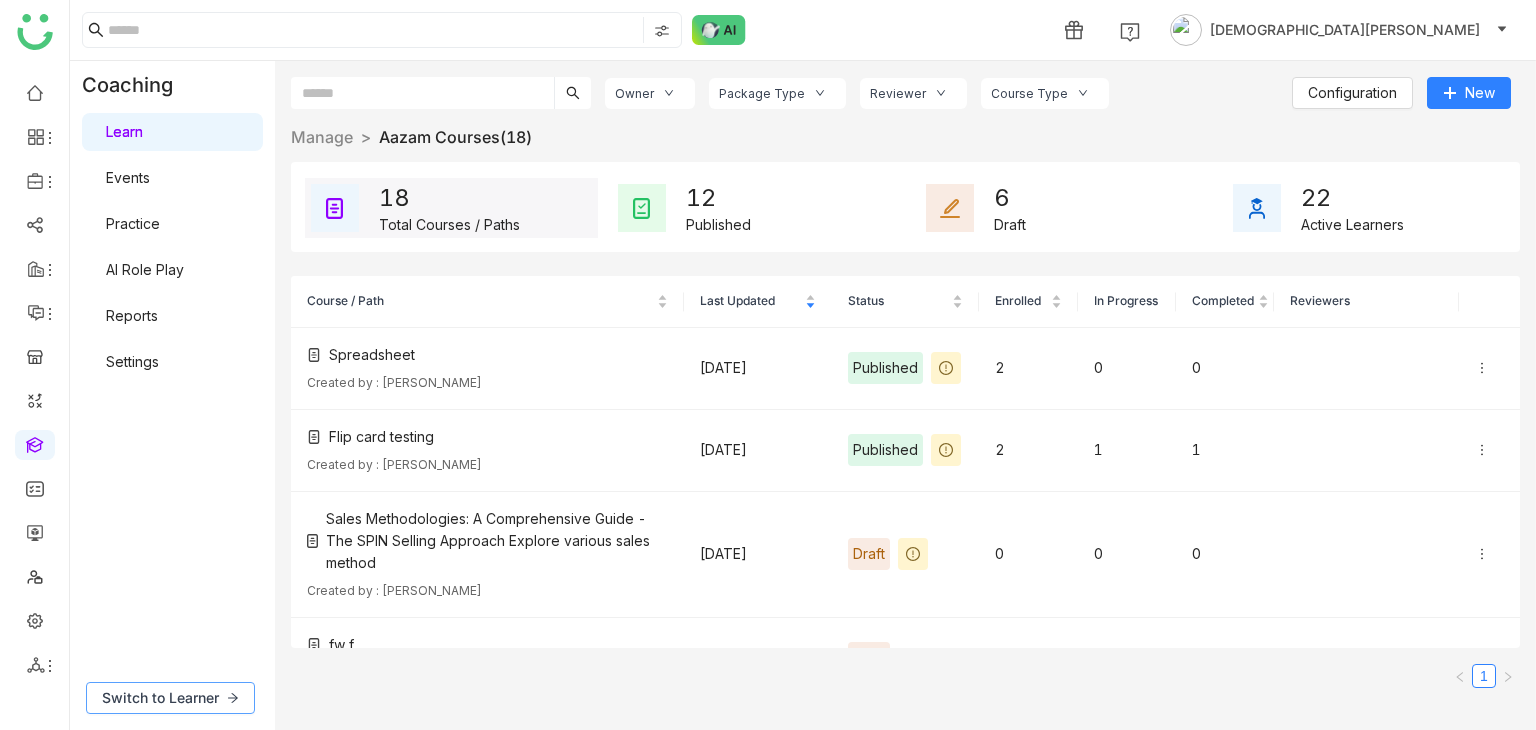 click on "Switch to Learner" 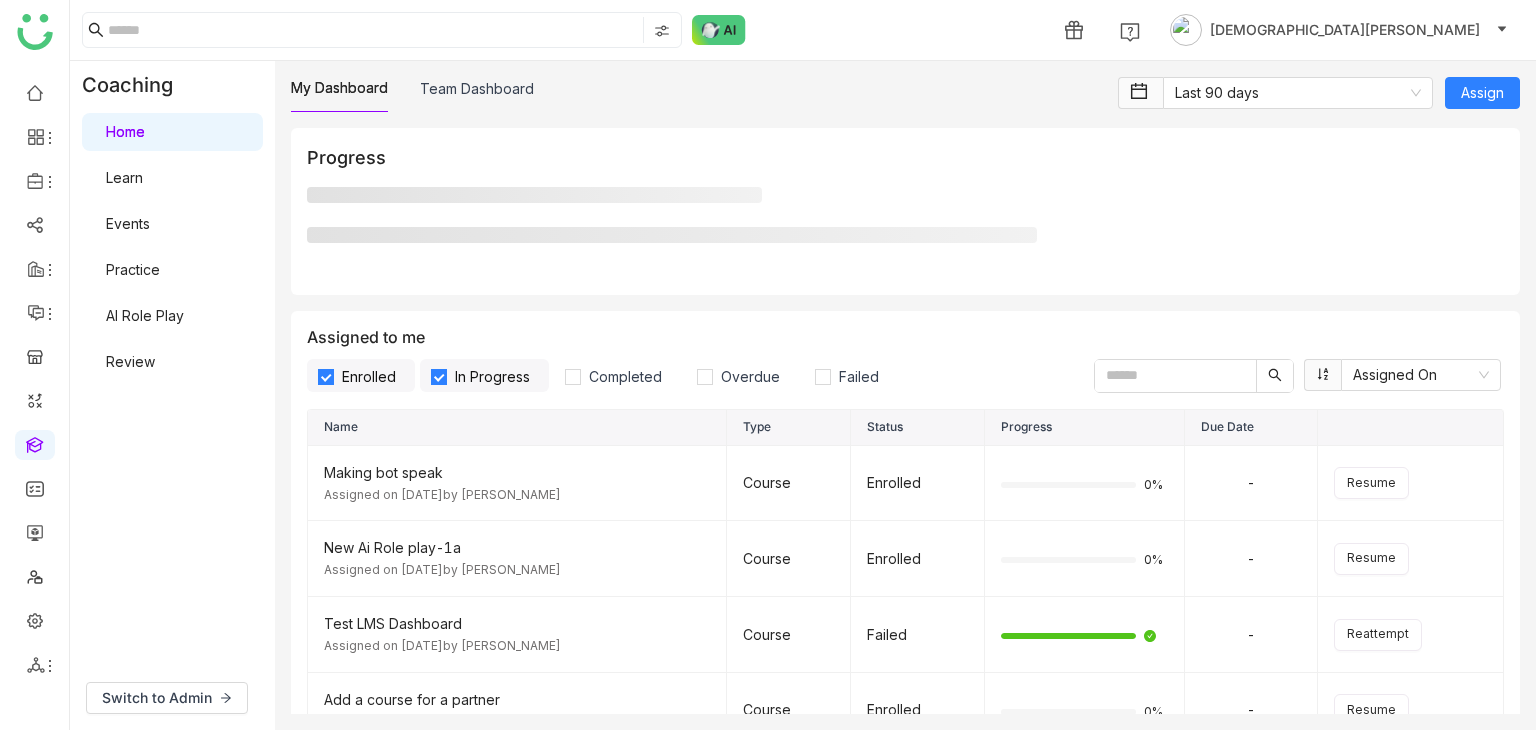 click on "Learn" at bounding box center (124, 177) 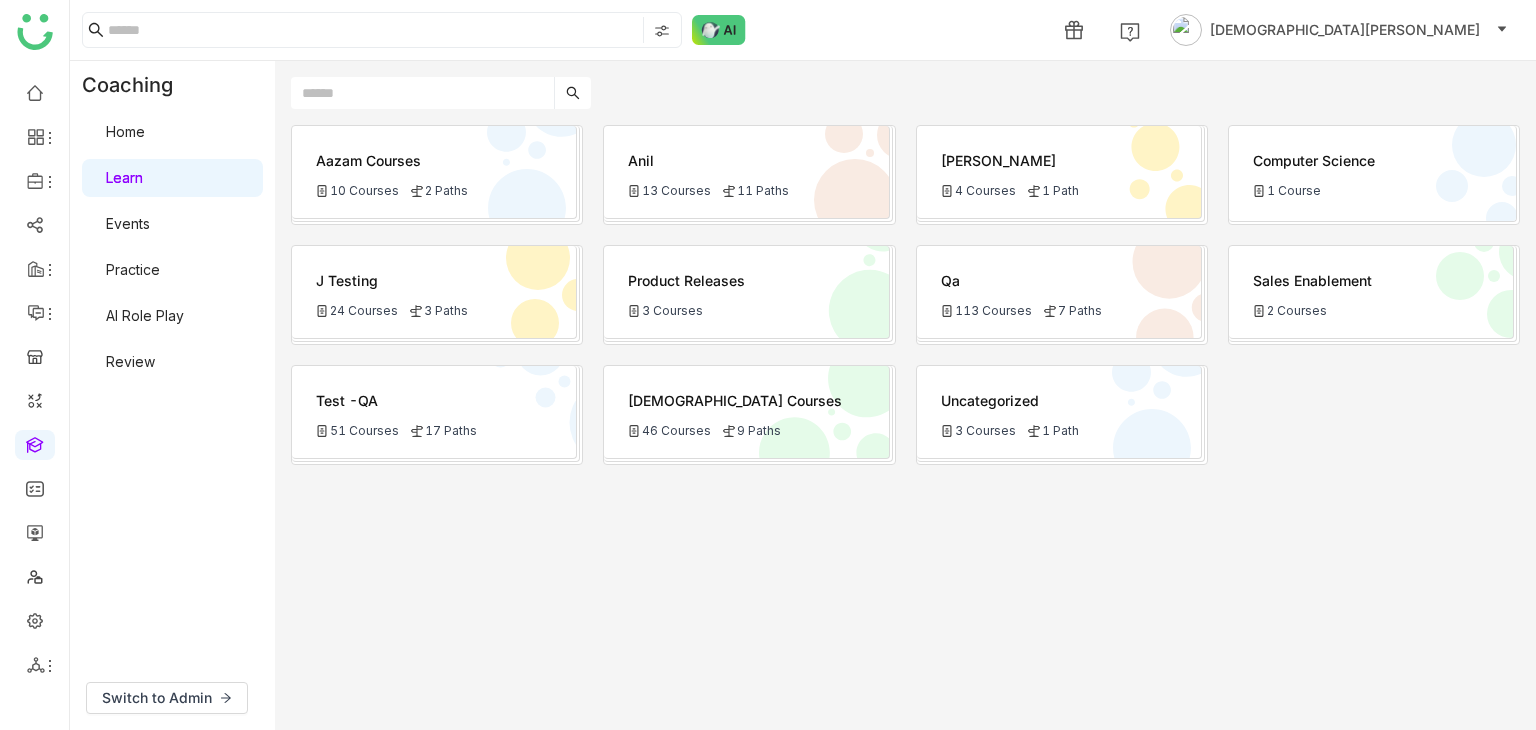 click on "j testing
24 Courses
3 Paths" 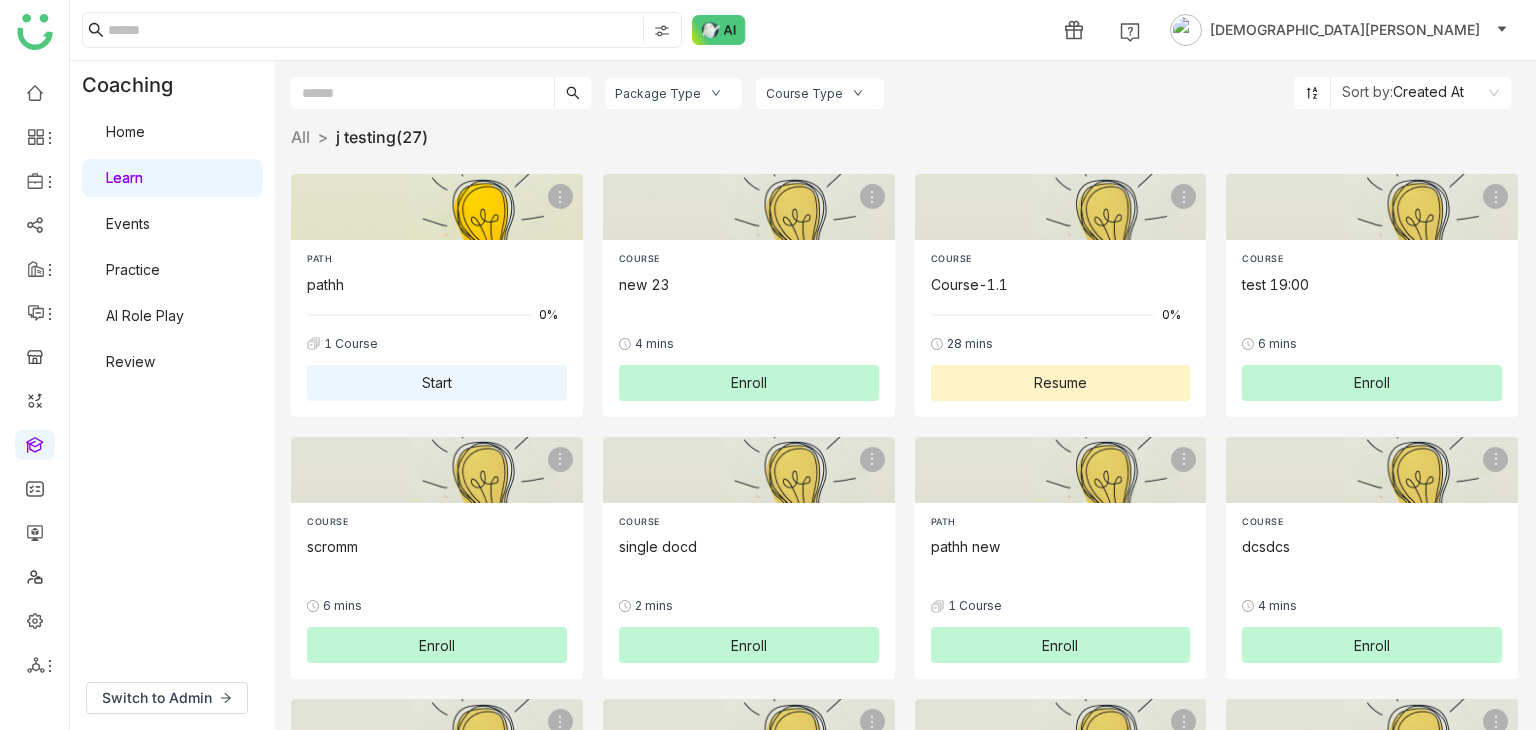 click on "Start" 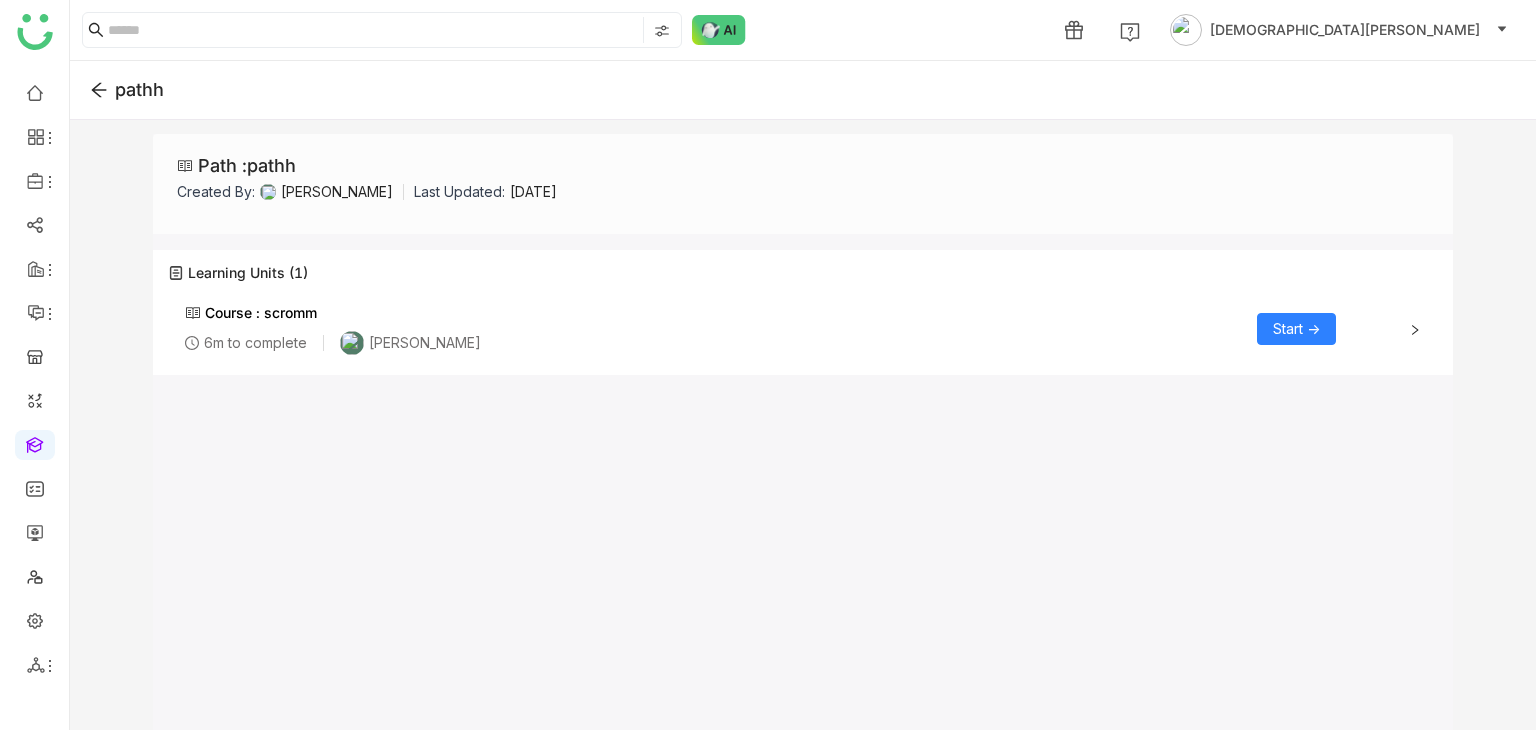 click on "Start ->" 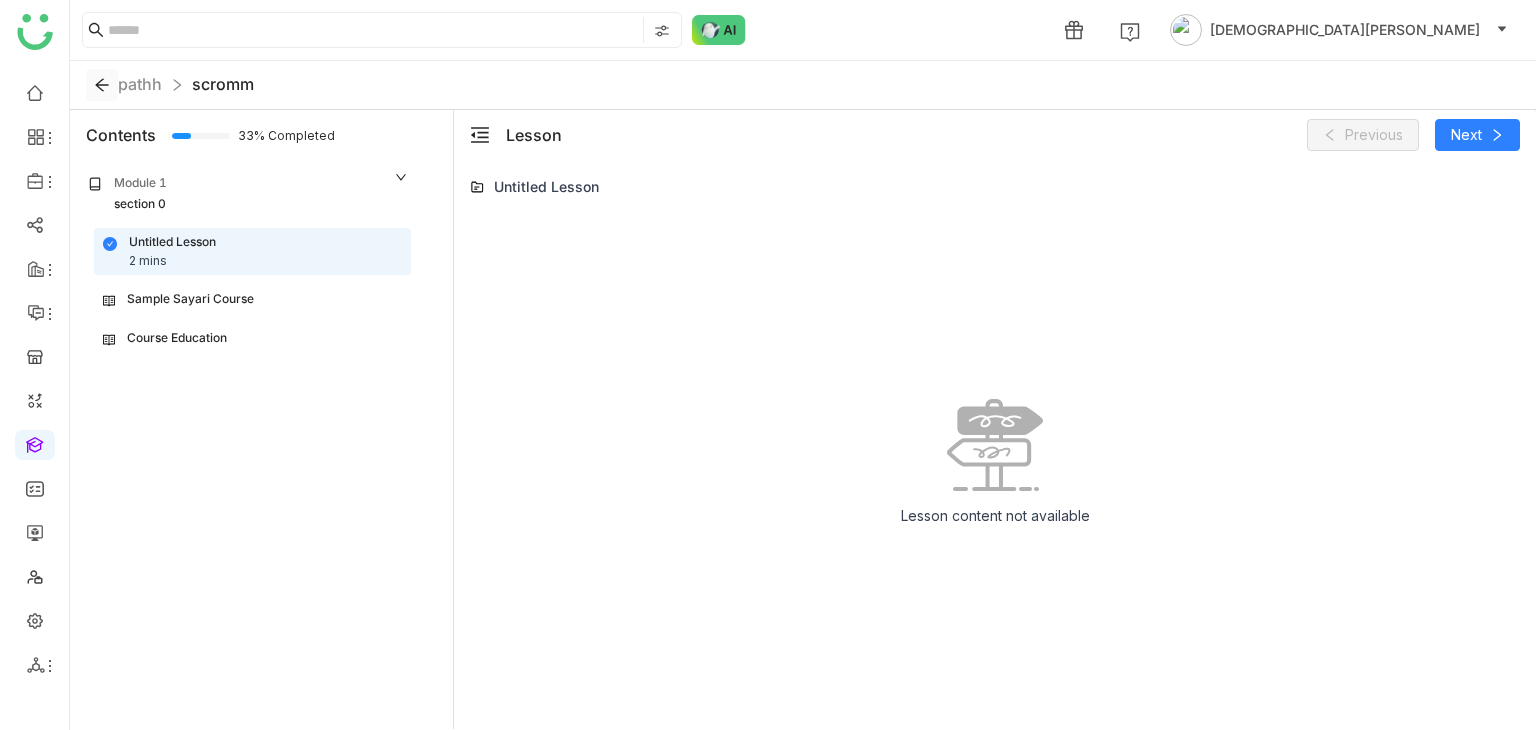 click 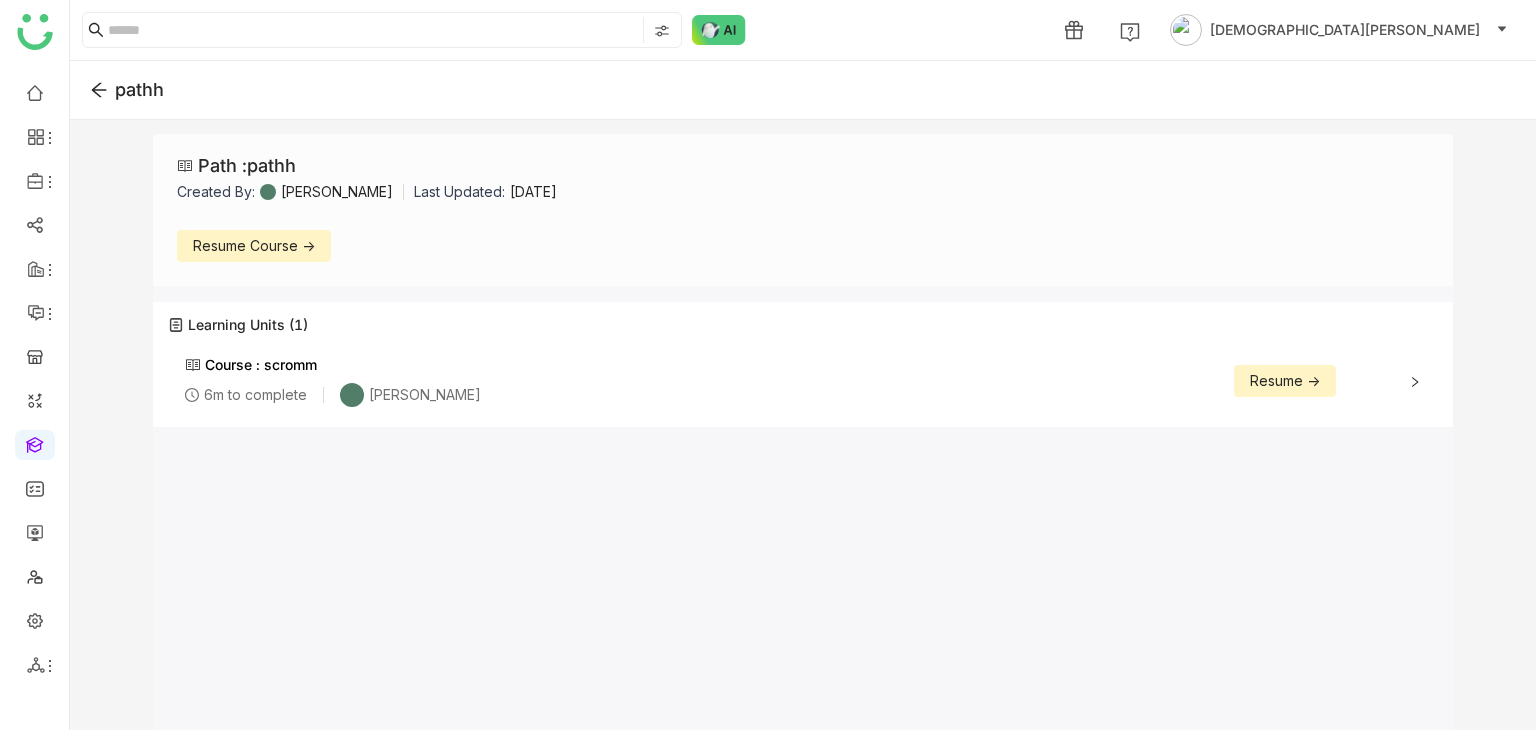 click on "pathh" 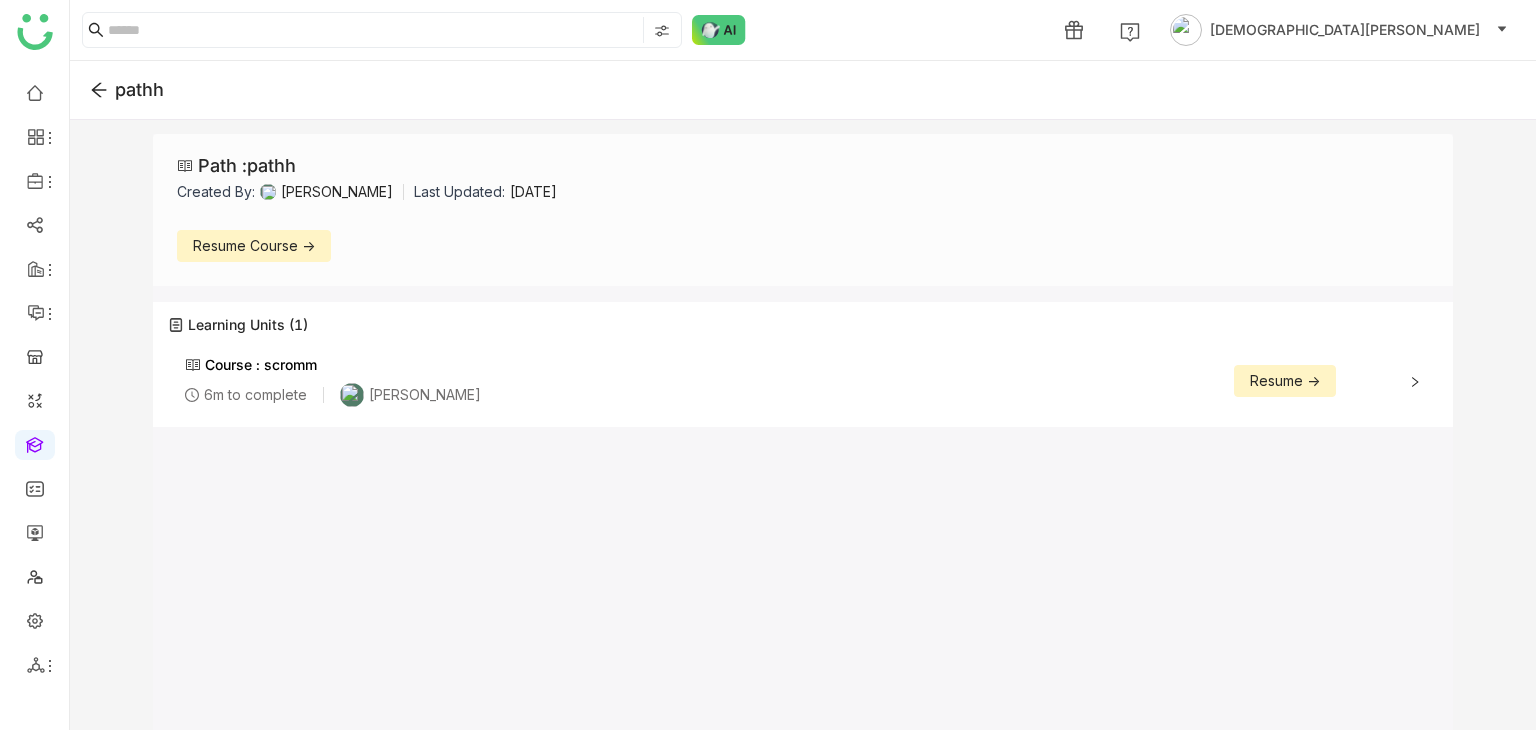 click 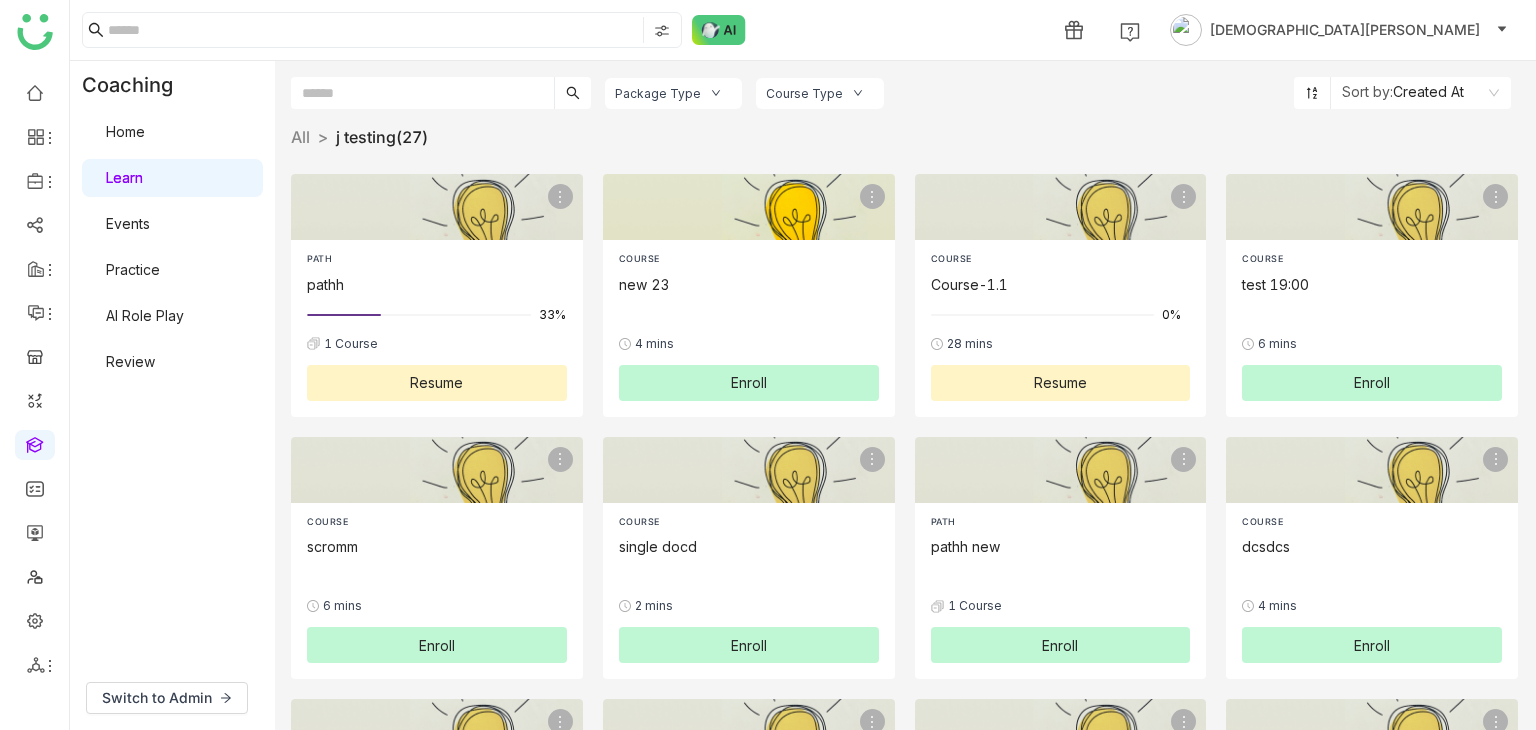 click on "4 mins" 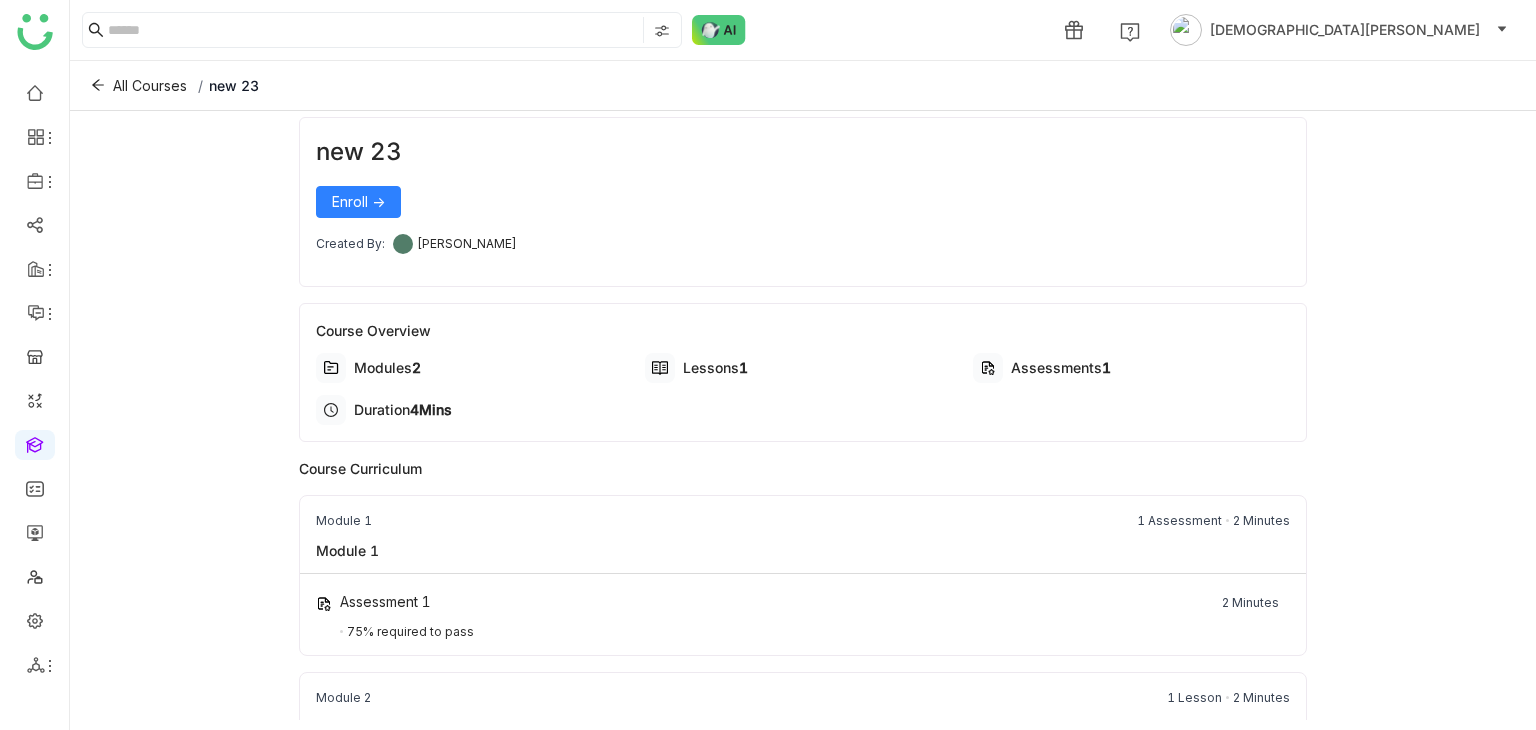 scroll, scrollTop: 0, scrollLeft: 0, axis: both 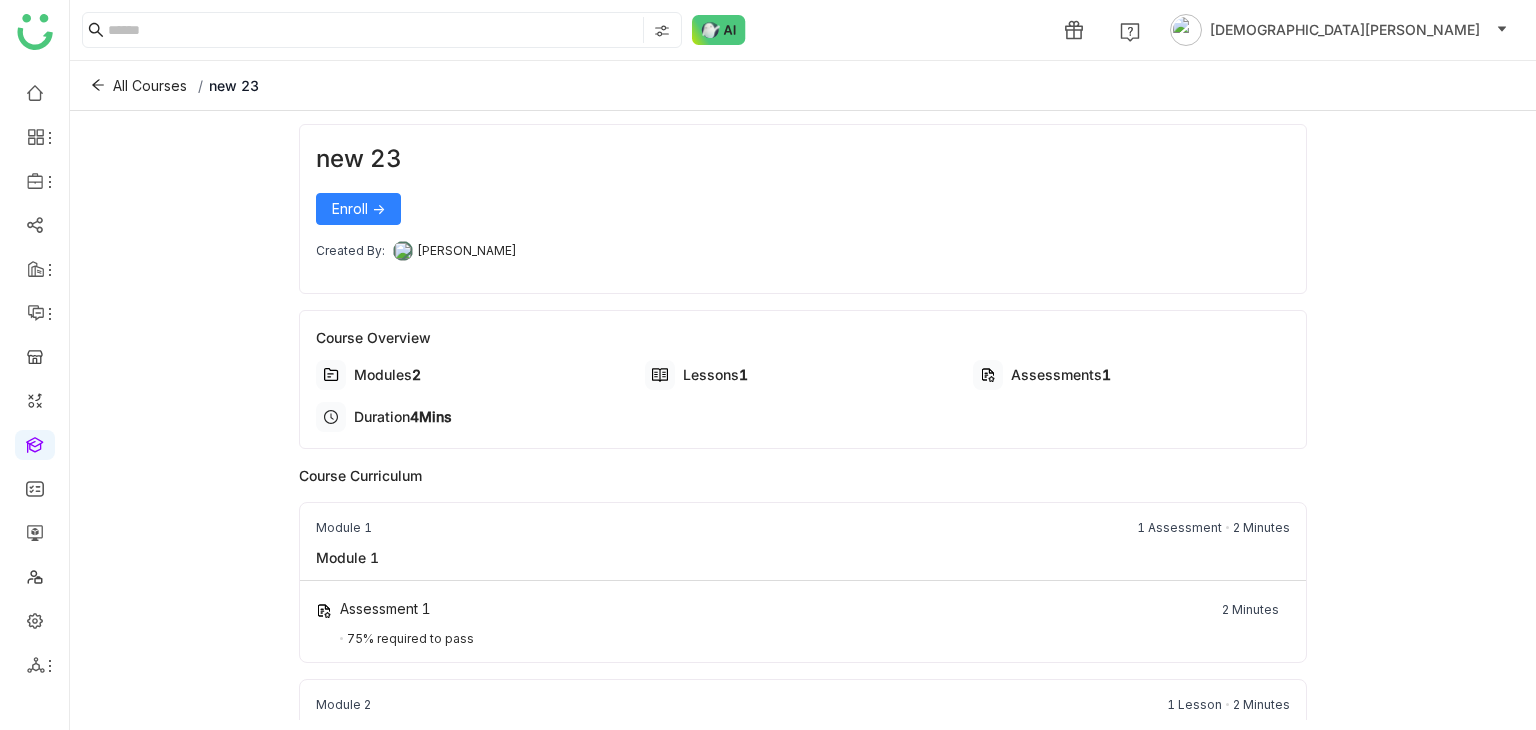 click on "new 23   Enroll ->   Created By:   [PERSON_NAME]" 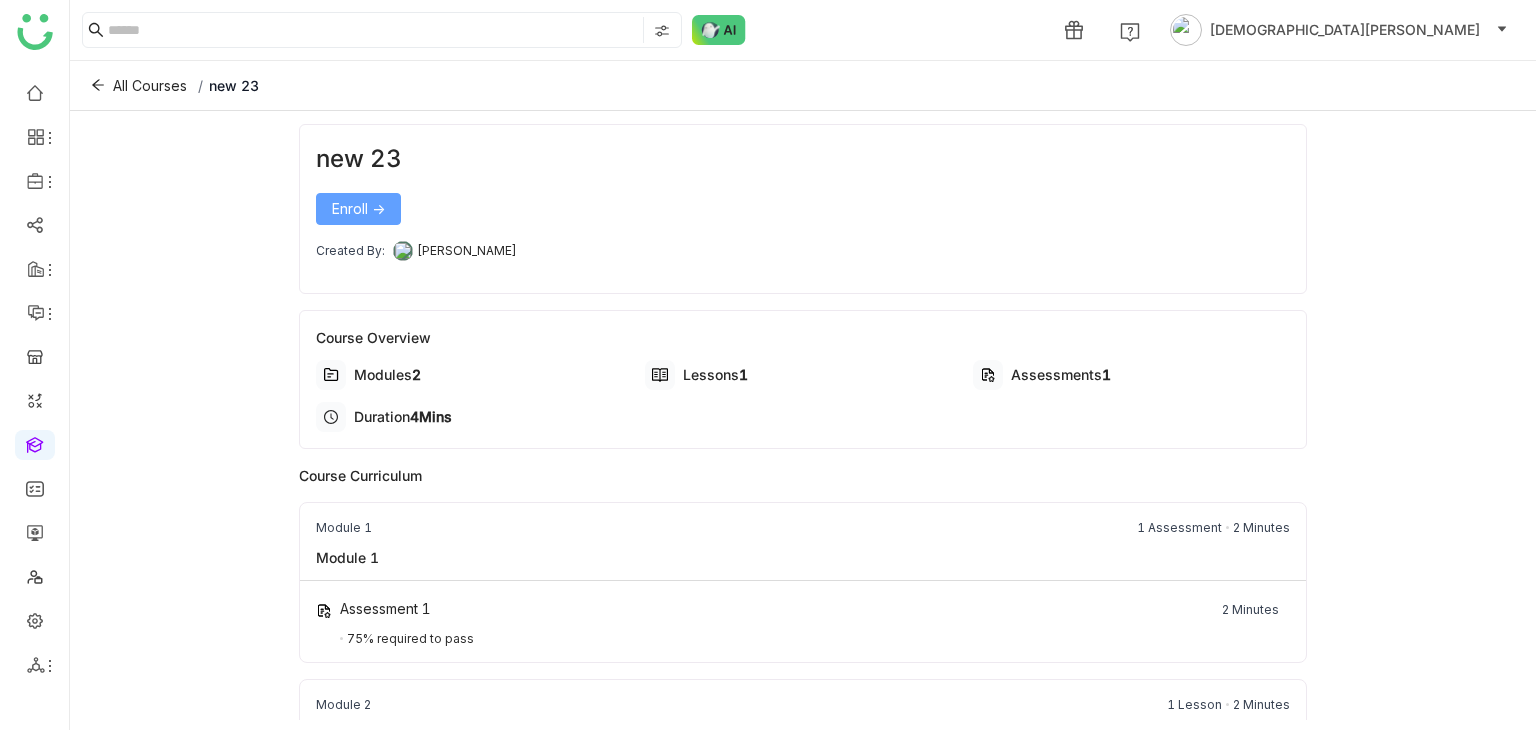 click on "Enroll ->" 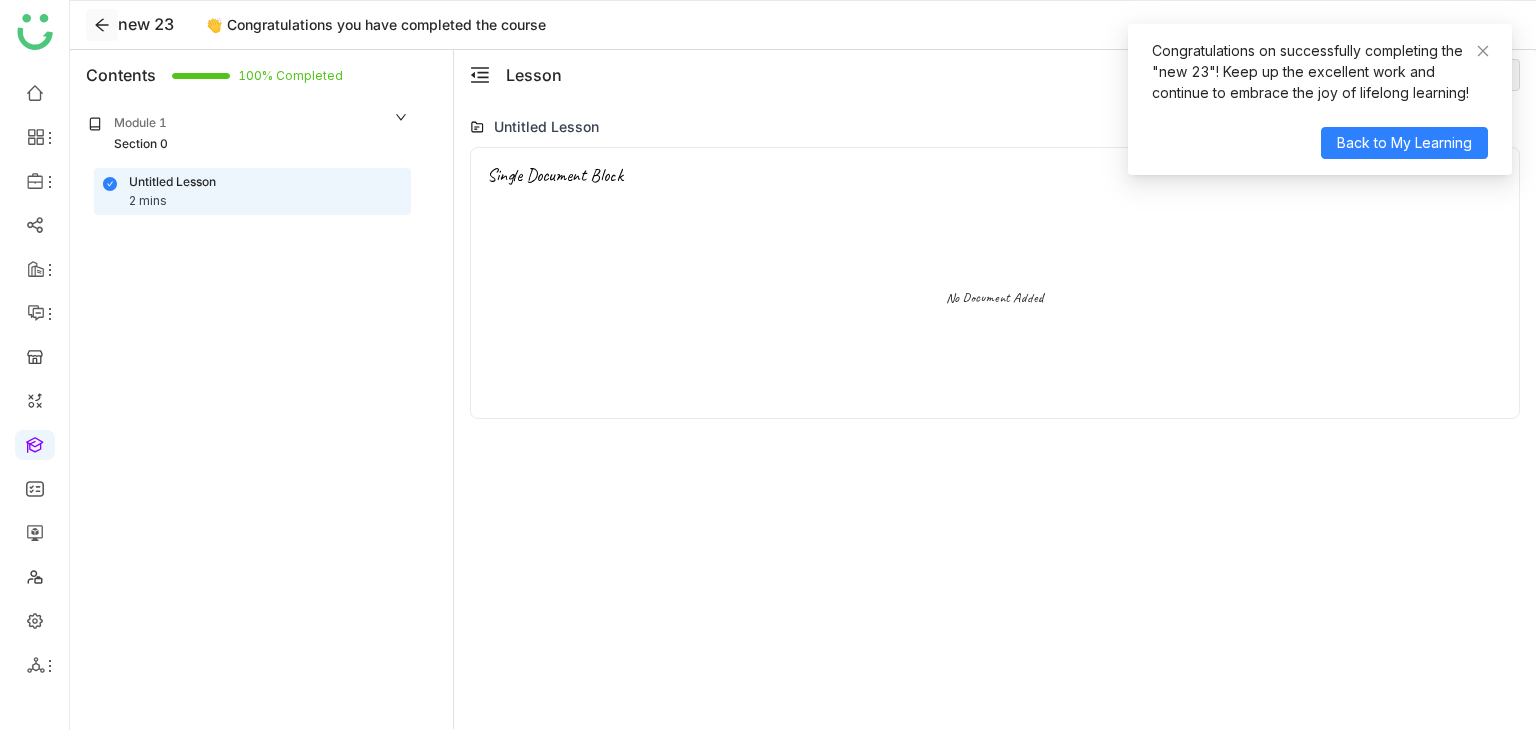 click 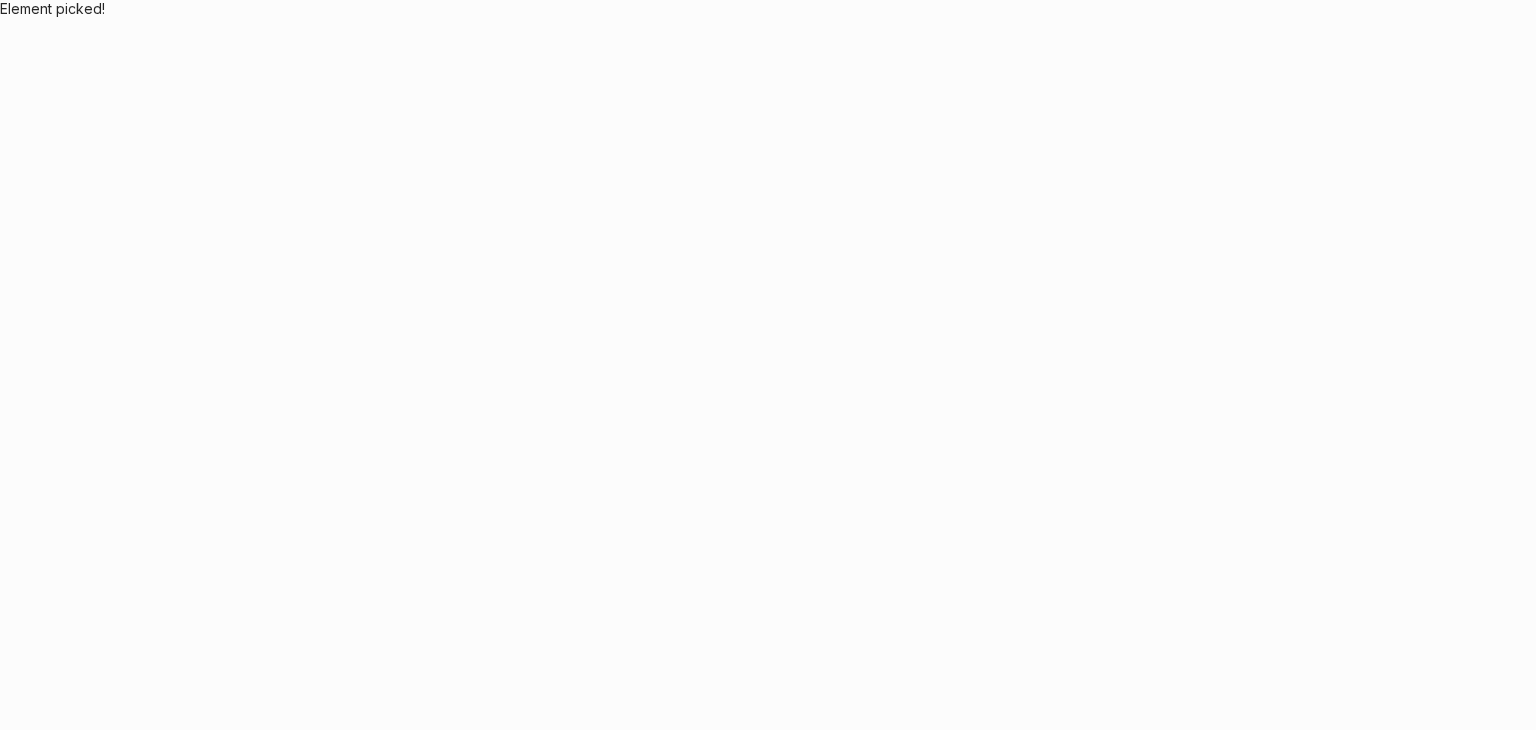 scroll, scrollTop: 0, scrollLeft: 0, axis: both 